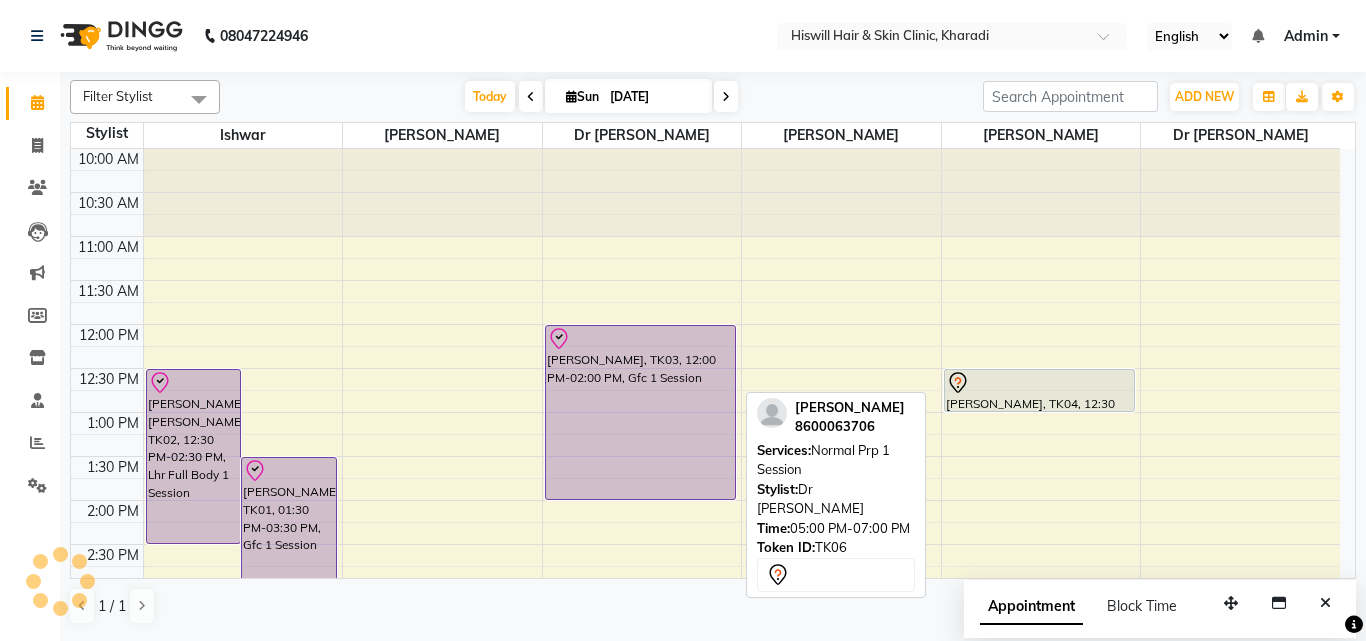 scroll, scrollTop: 0, scrollLeft: 0, axis: both 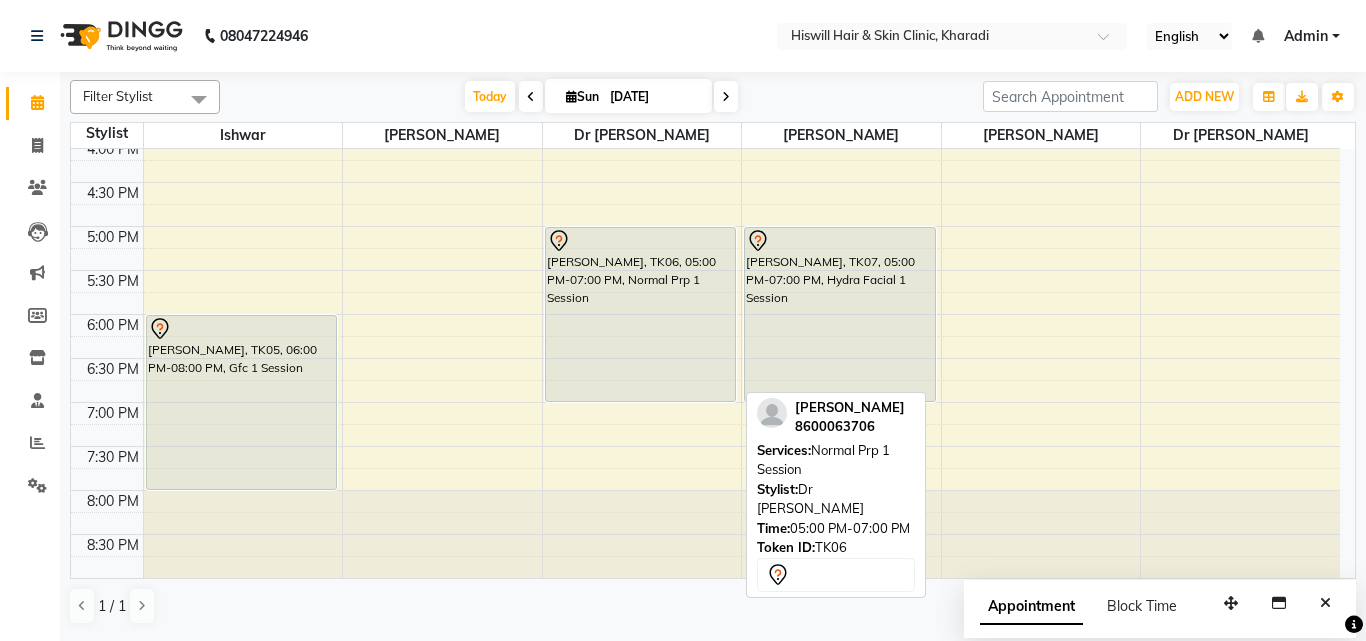 click on "[PERSON_NAME], TK06, 05:00 PM-07:00 PM, Normal Prp 1 Session" at bounding box center [641, 314] 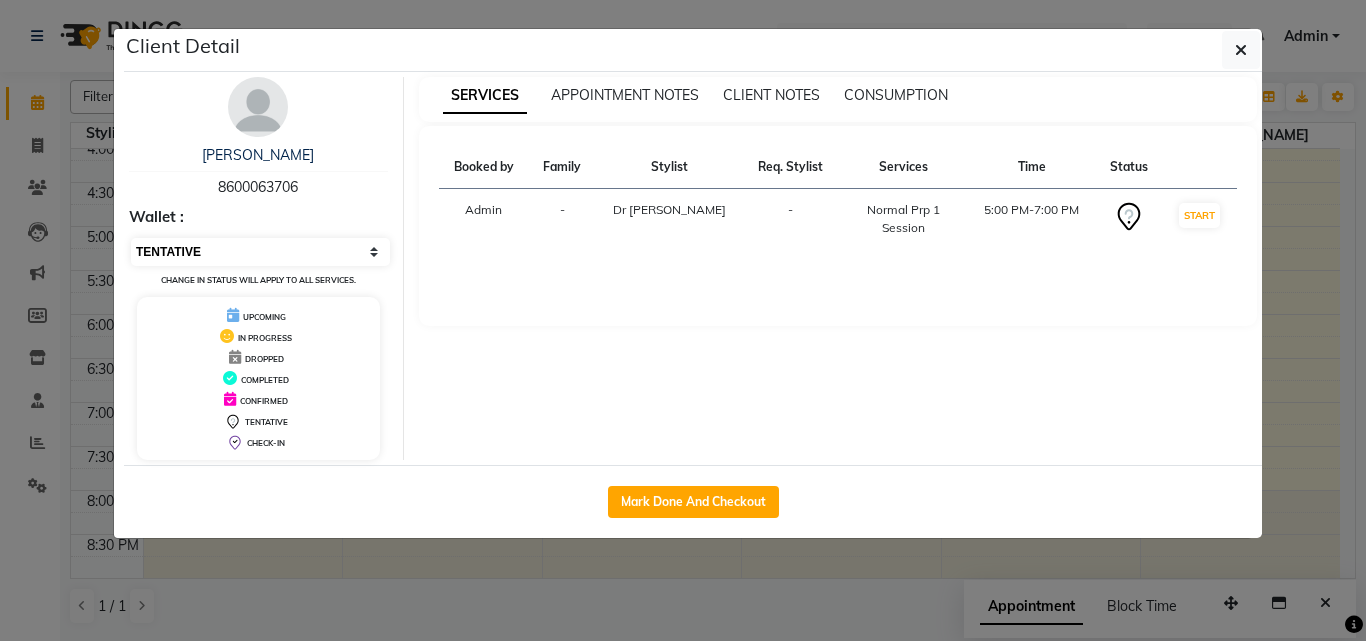 click on "Select IN SERVICE CONFIRMED TENTATIVE CHECK IN MARK DONE DROPPED UPCOMING" at bounding box center [260, 252] 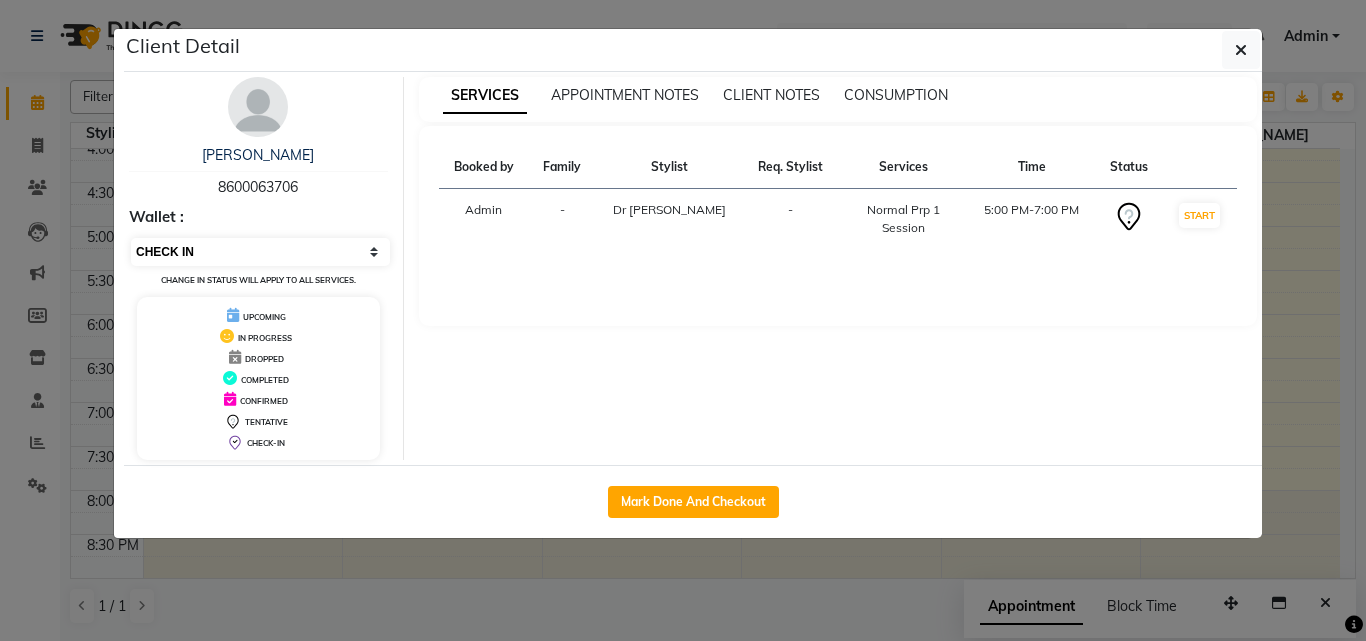 click on "Select IN SERVICE CONFIRMED TENTATIVE CHECK IN MARK DONE DROPPED UPCOMING" at bounding box center [260, 252] 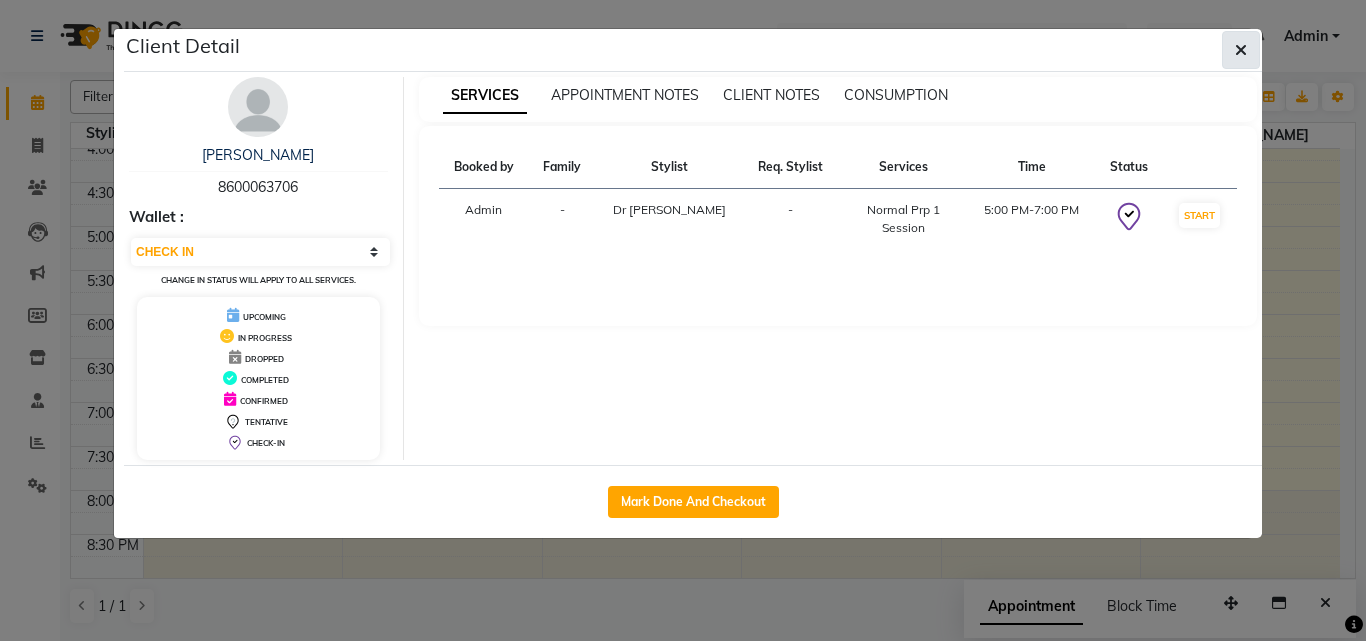 click 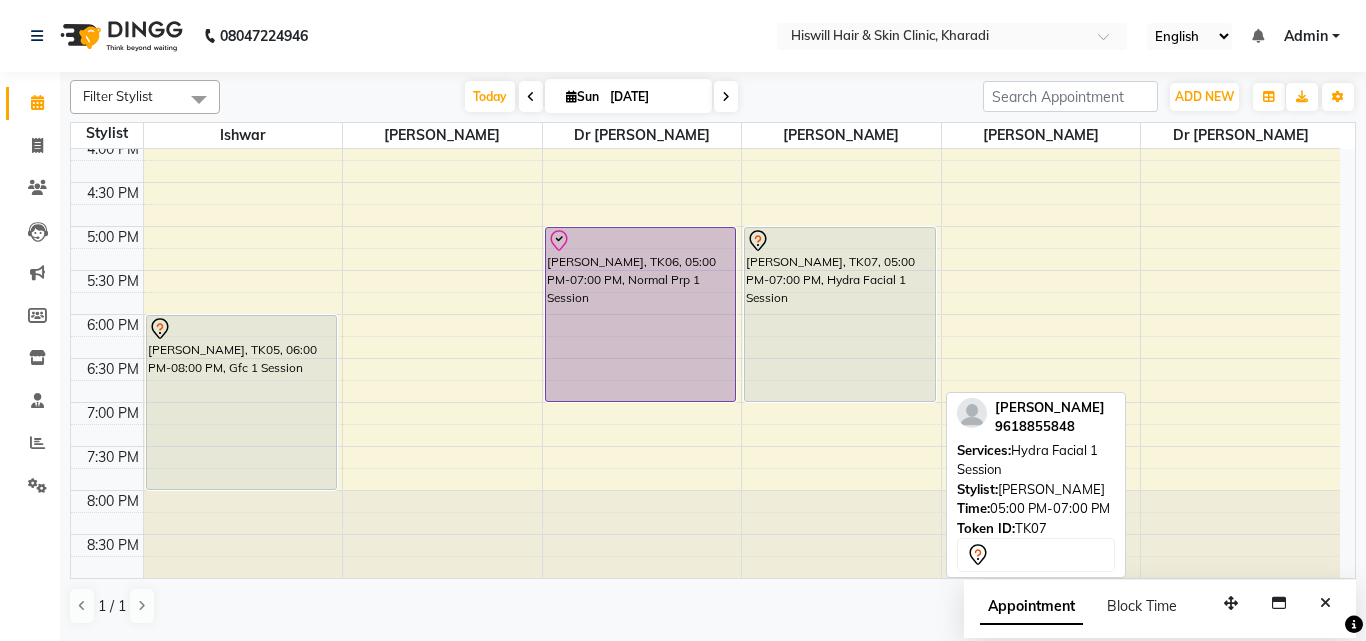 click on "[PERSON_NAME], TK07, 05:00 PM-07:00 PM, Hydra Facial 1 Session" at bounding box center [840, 314] 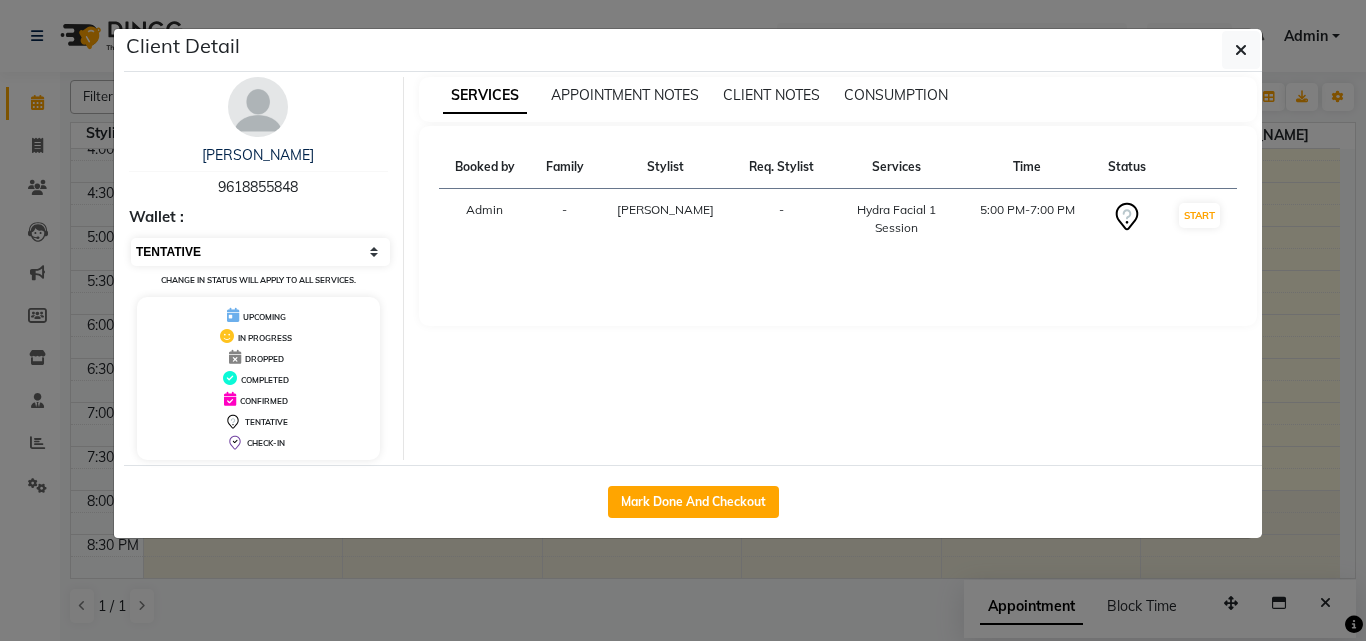 click on "Select IN SERVICE CONFIRMED TENTATIVE CHECK IN MARK DONE DROPPED UPCOMING" at bounding box center (260, 252) 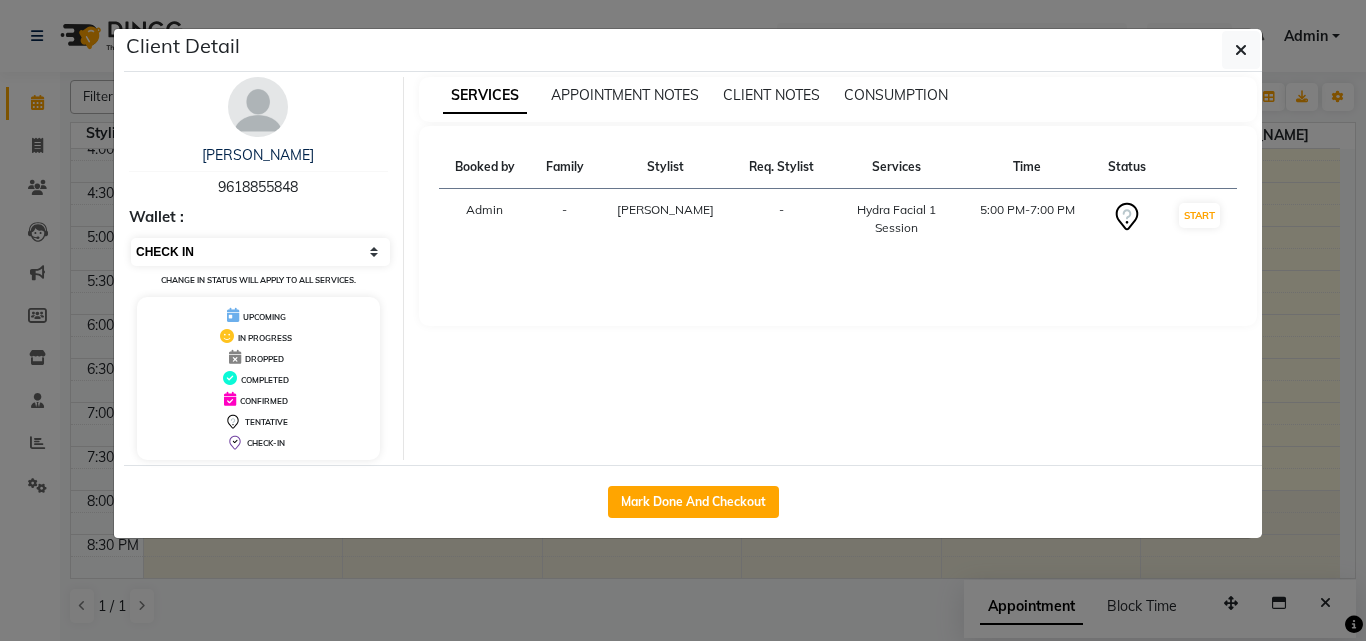 click on "Select IN SERVICE CONFIRMED TENTATIVE CHECK IN MARK DONE DROPPED UPCOMING" at bounding box center [260, 252] 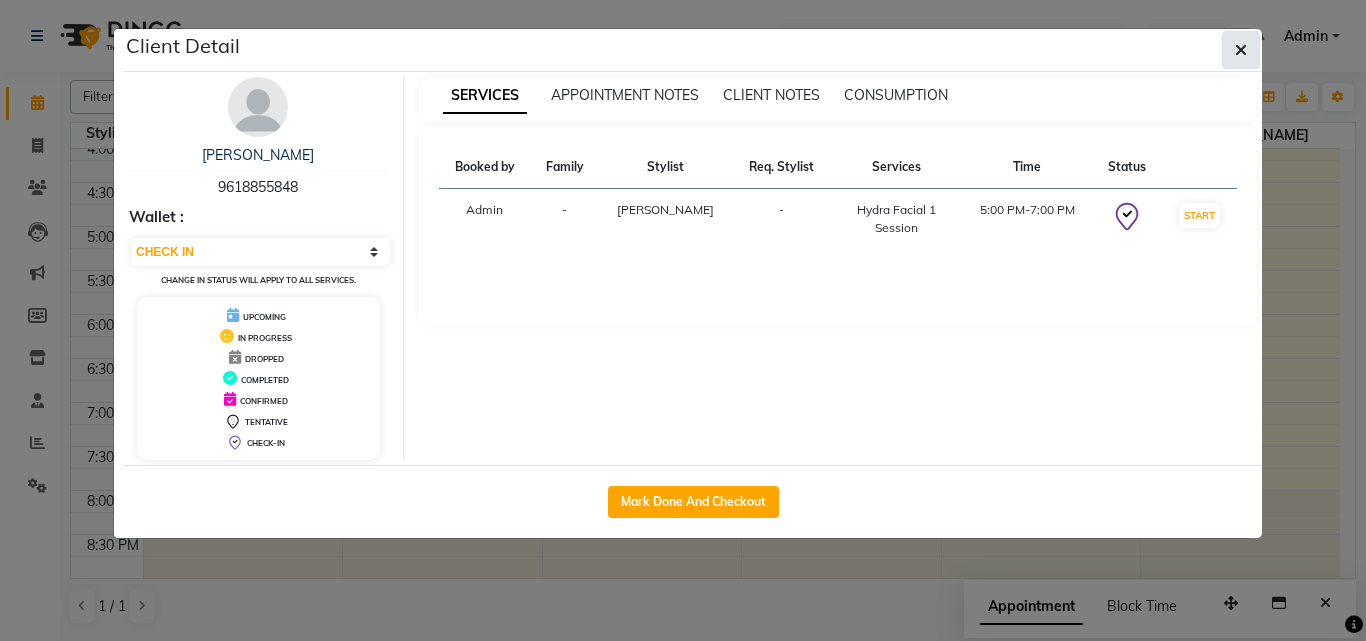 click 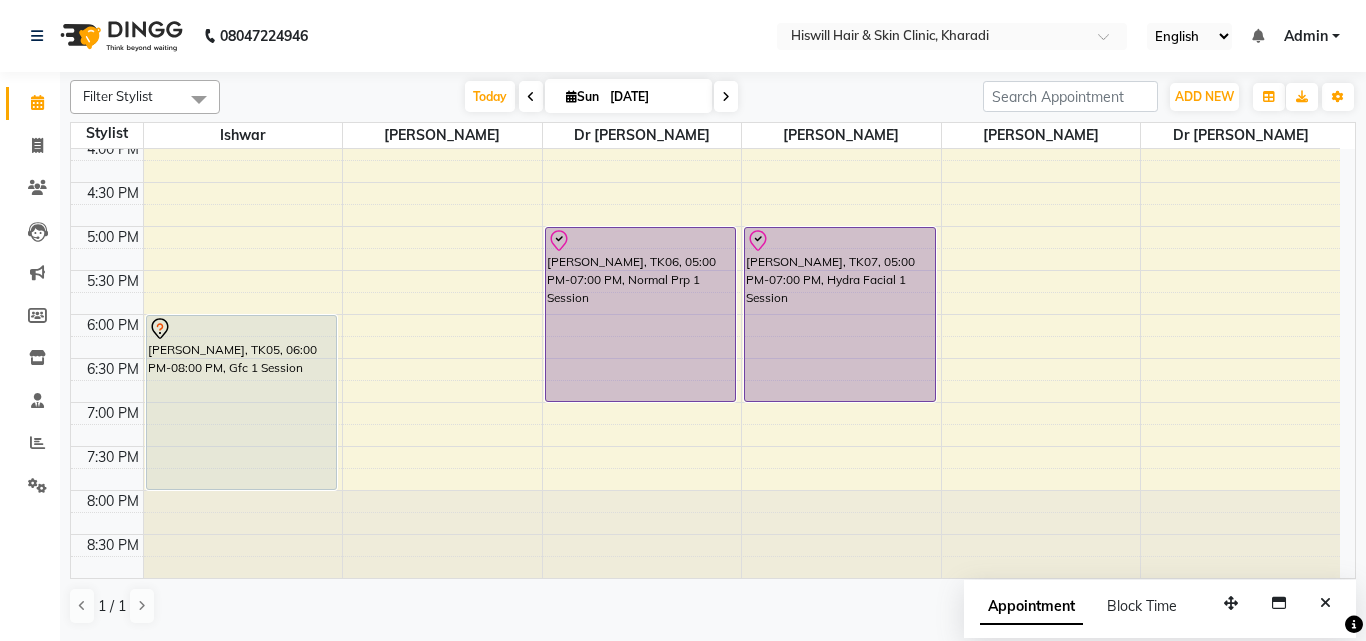 click on "[PERSON_NAME], TK03, 12:00 PM-02:00 PM, Gfc 1 Session
[PERSON_NAME], TK06, 05:00 PM-07:00 PM, Normal Prp 1 Session" at bounding box center (642, 94) 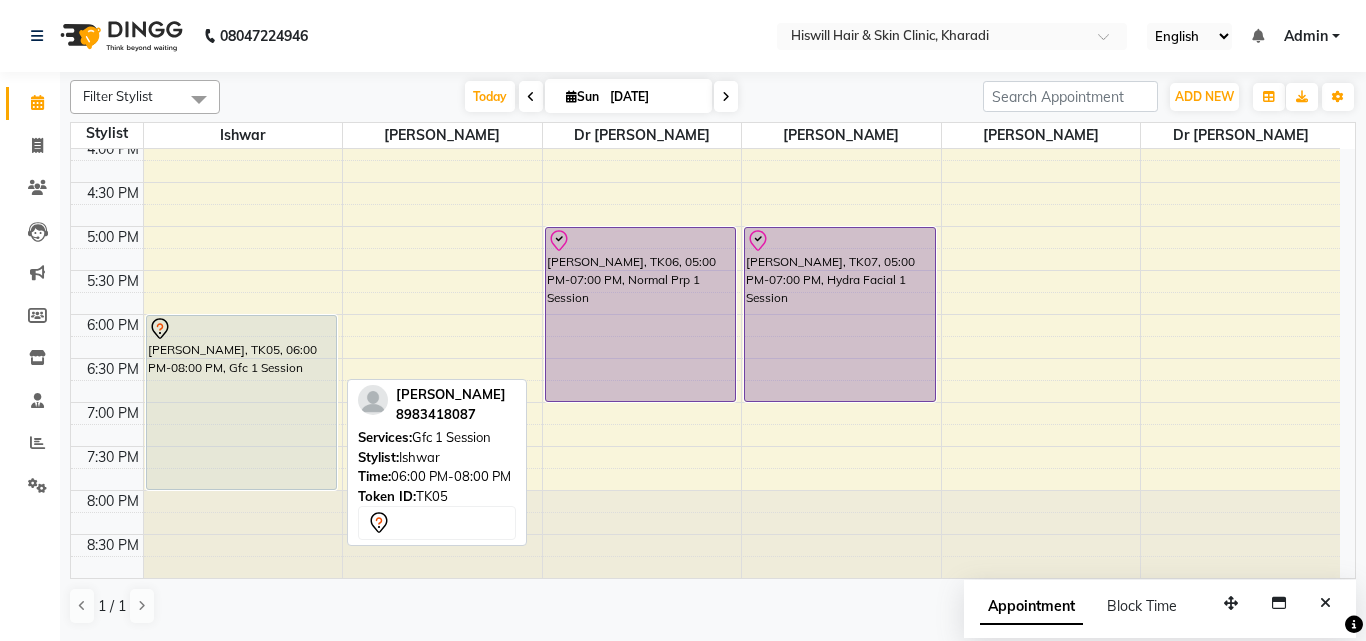 click on "[PERSON_NAME], TK05, 06:00 PM-08:00 PM, Gfc 1 Session" at bounding box center (242, 402) 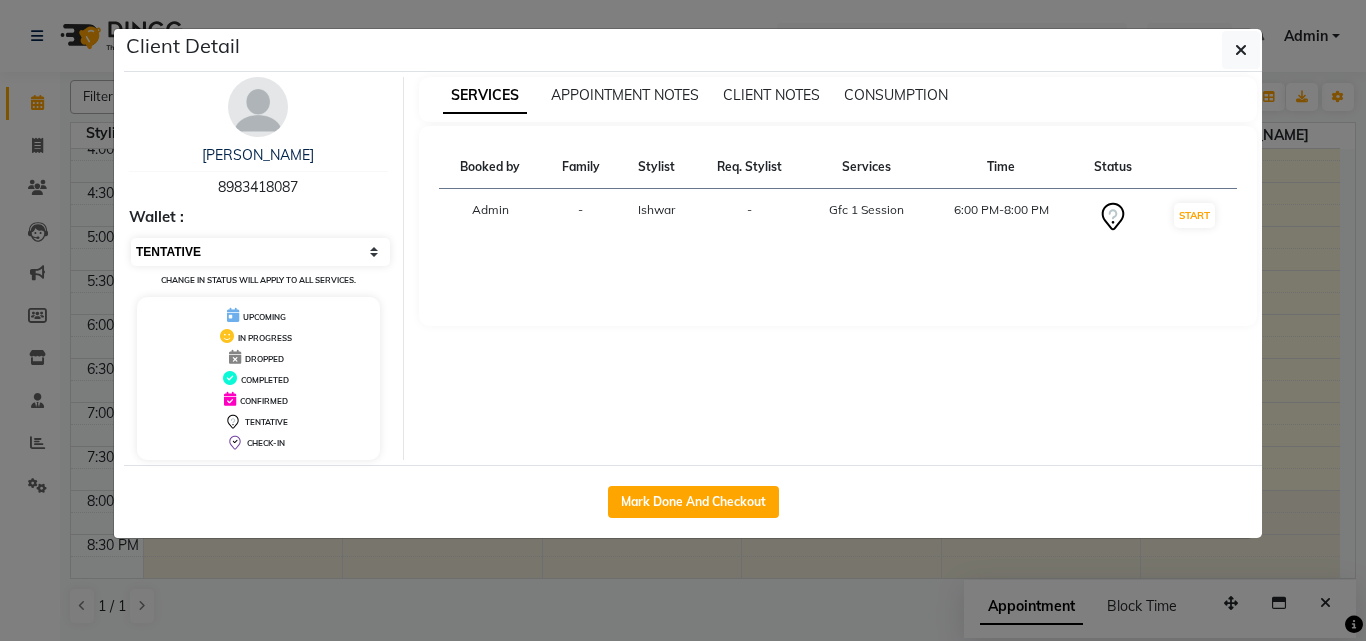 click on "Select IN SERVICE CONFIRMED TENTATIVE CHECK IN MARK DONE DROPPED UPCOMING" at bounding box center (260, 252) 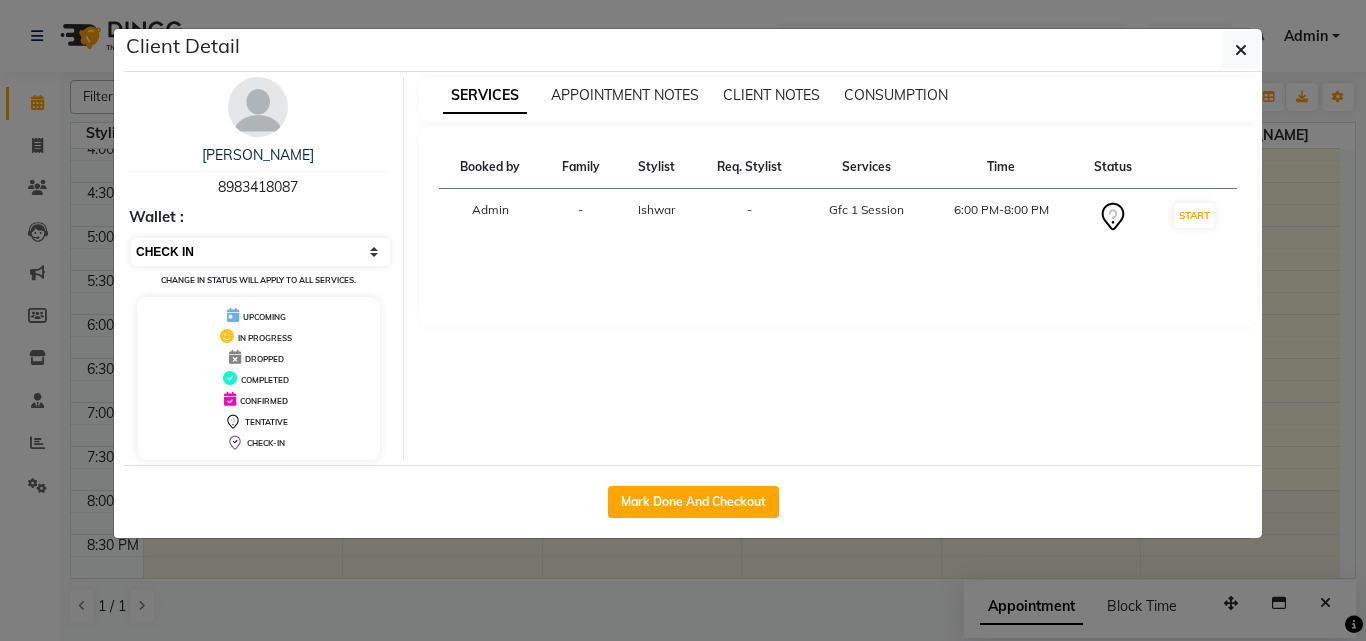 click on "Select IN SERVICE CONFIRMED TENTATIVE CHECK IN MARK DONE DROPPED UPCOMING" at bounding box center [260, 252] 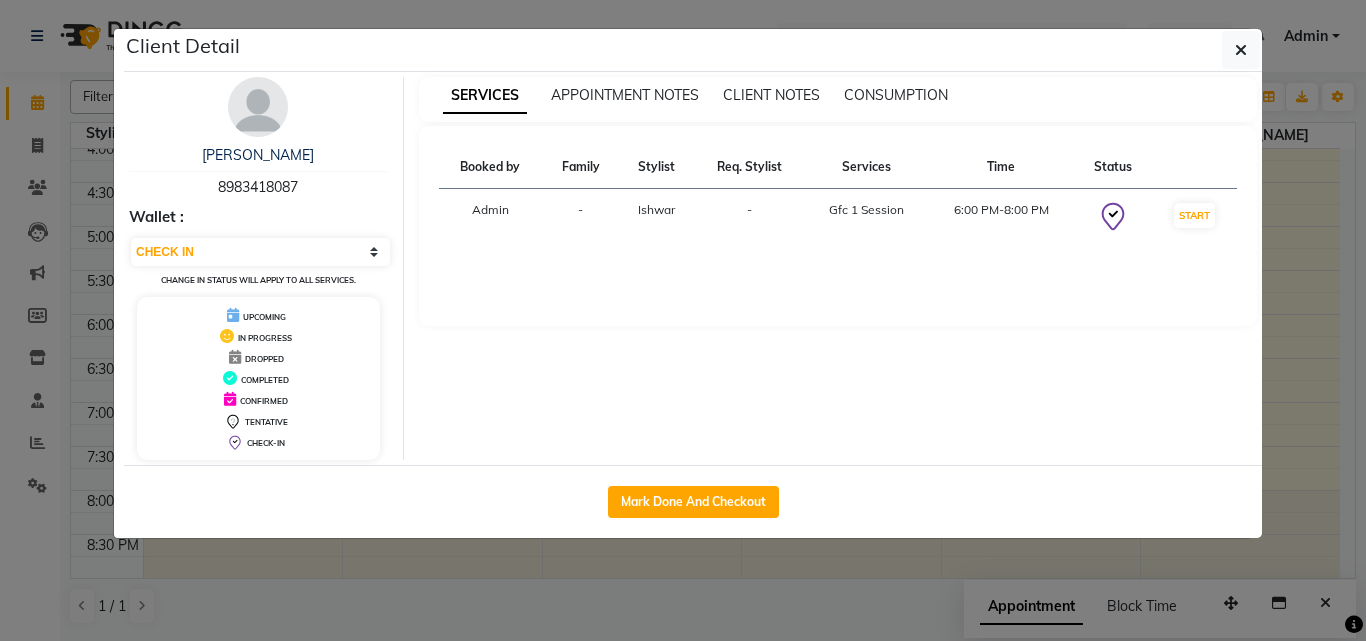 click 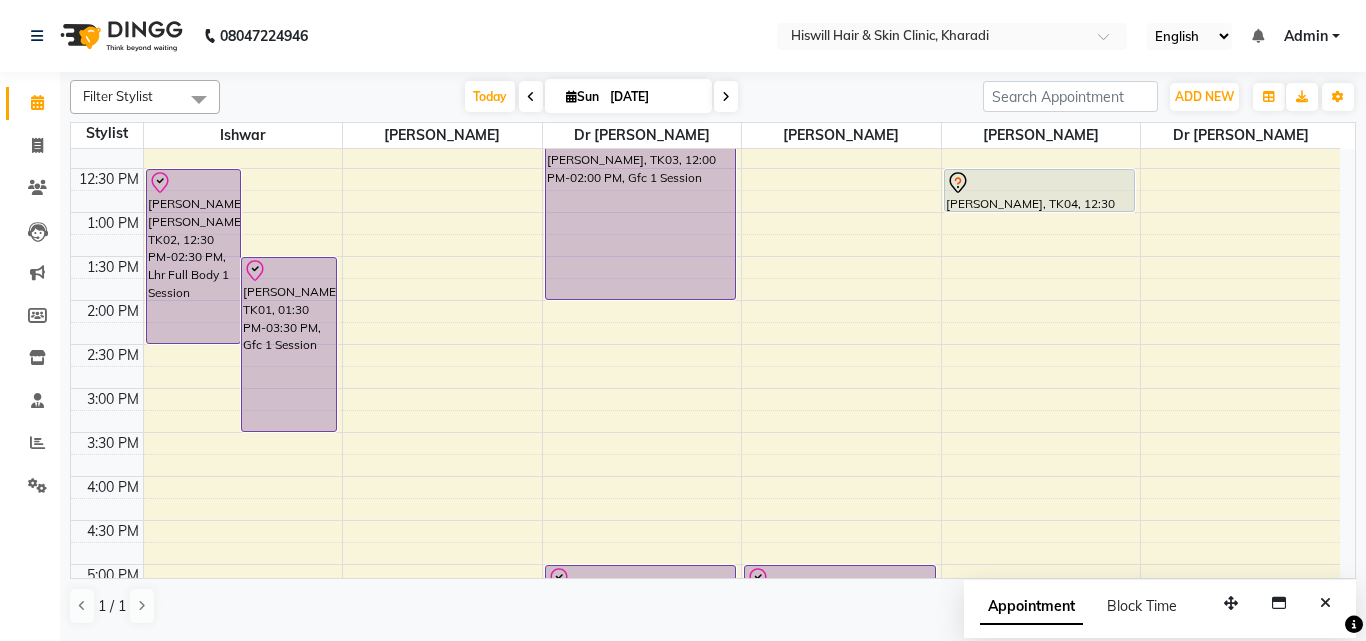 scroll, scrollTop: 100, scrollLeft: 0, axis: vertical 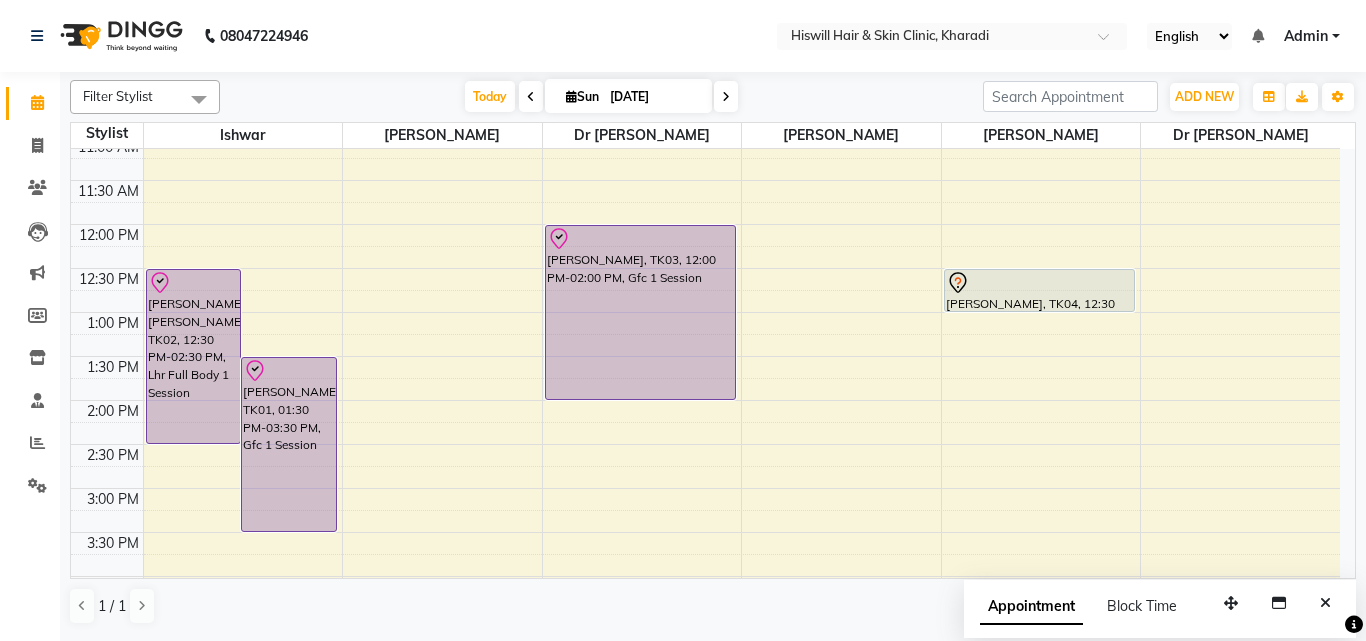 click at bounding box center [726, 96] 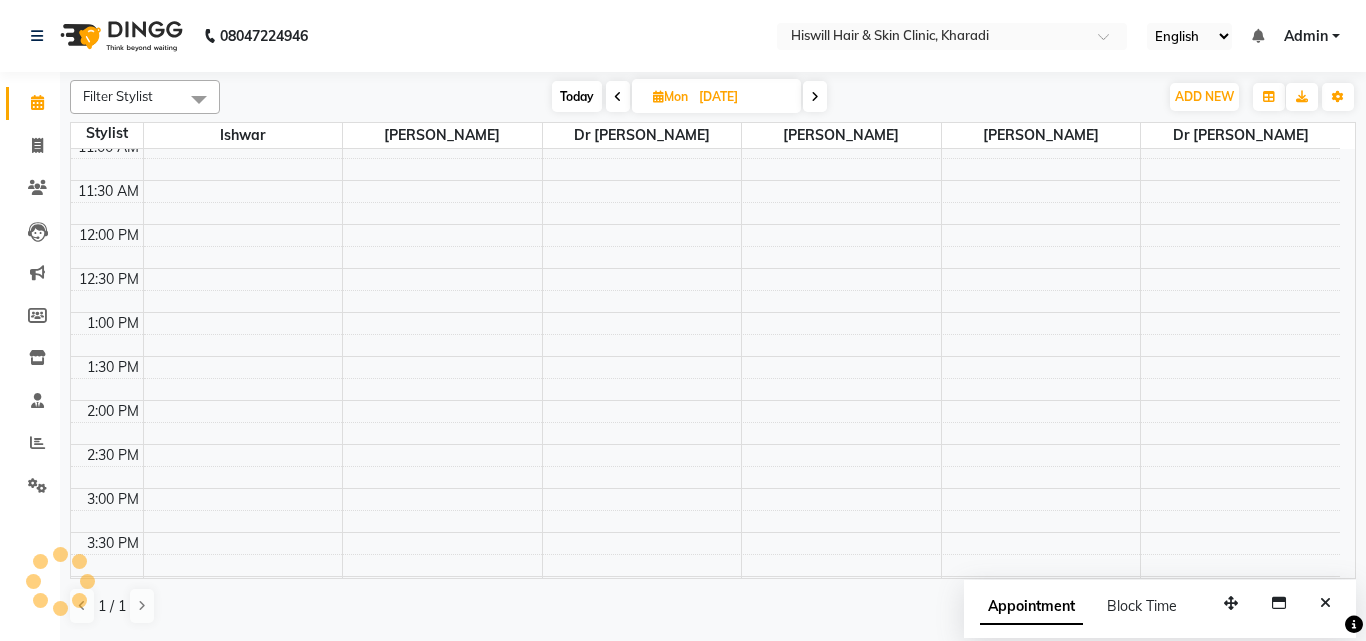 scroll, scrollTop: 0, scrollLeft: 0, axis: both 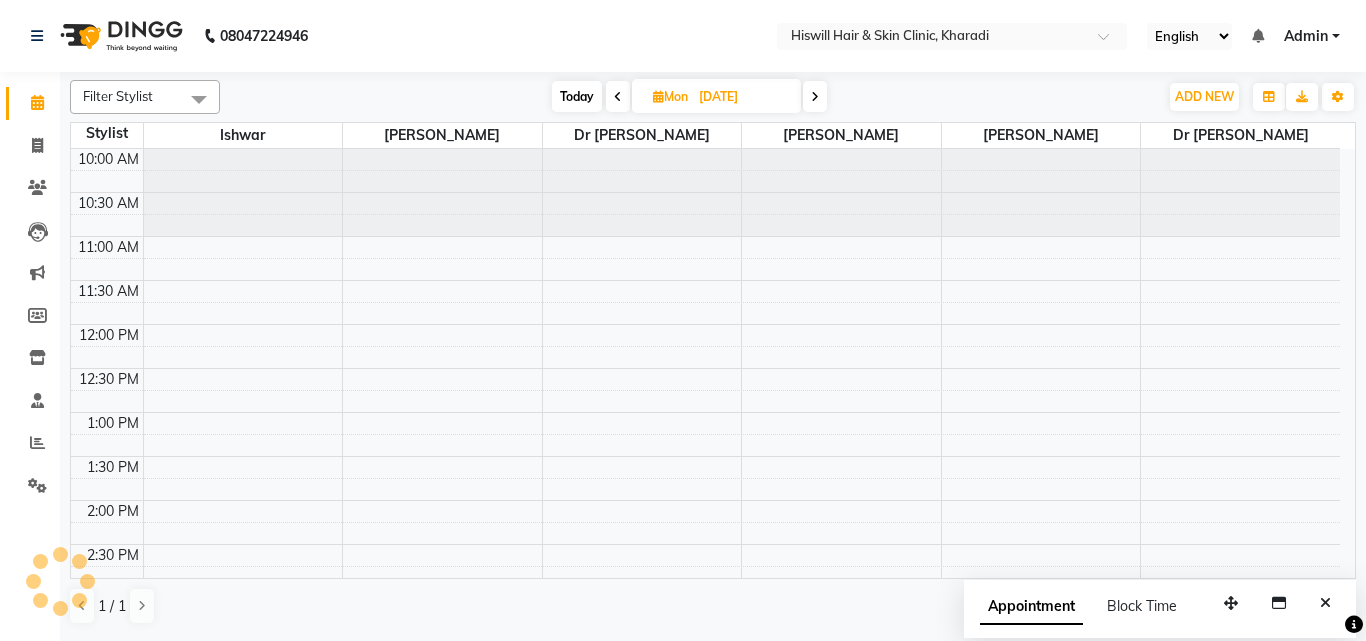 click on "[DATE]" at bounding box center [743, 97] 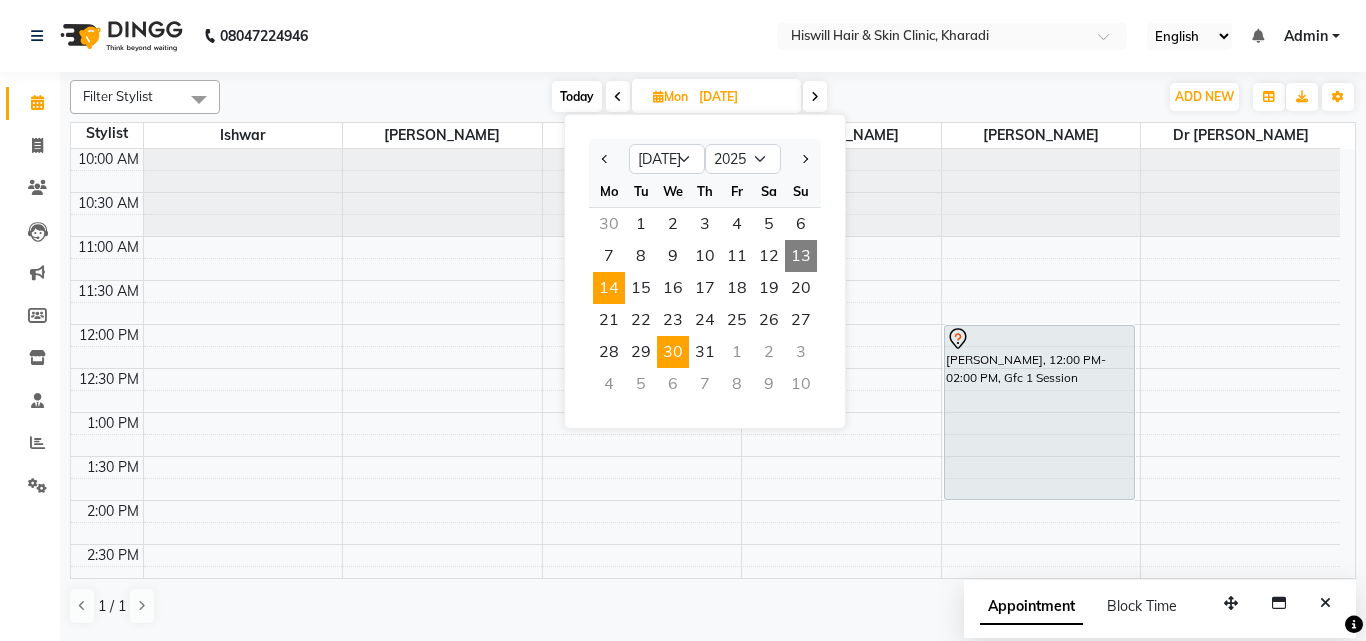 click on "30" at bounding box center [673, 352] 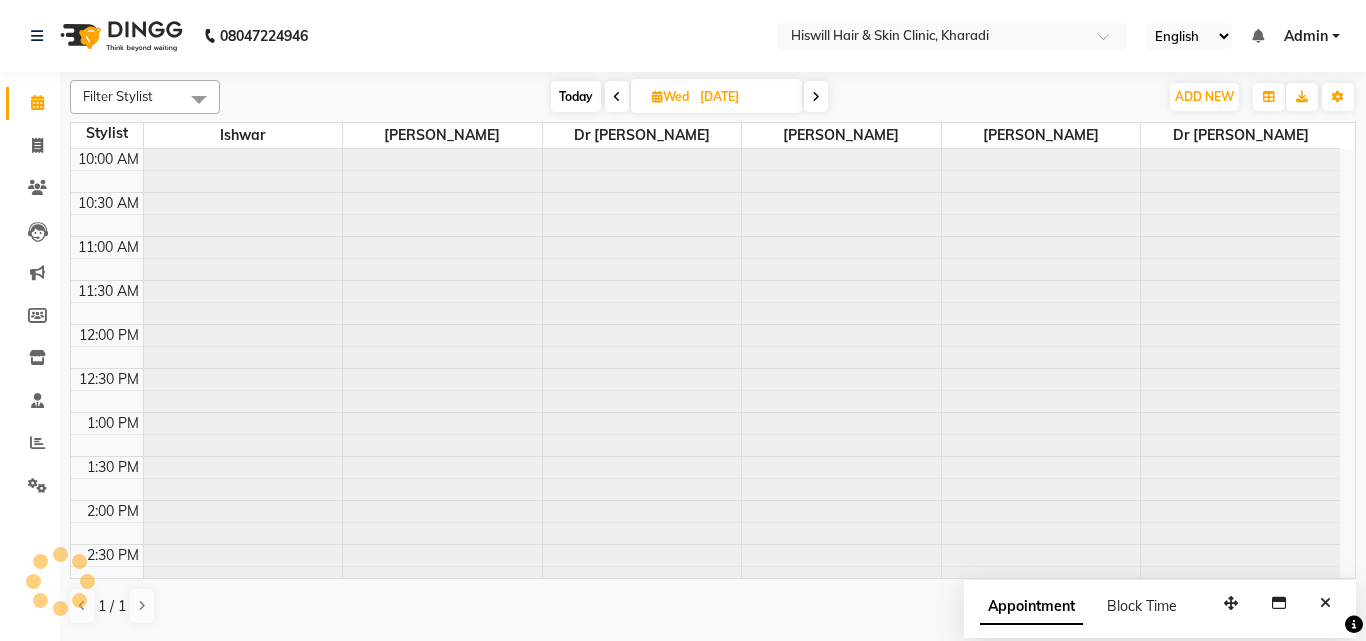 type on "[DATE]" 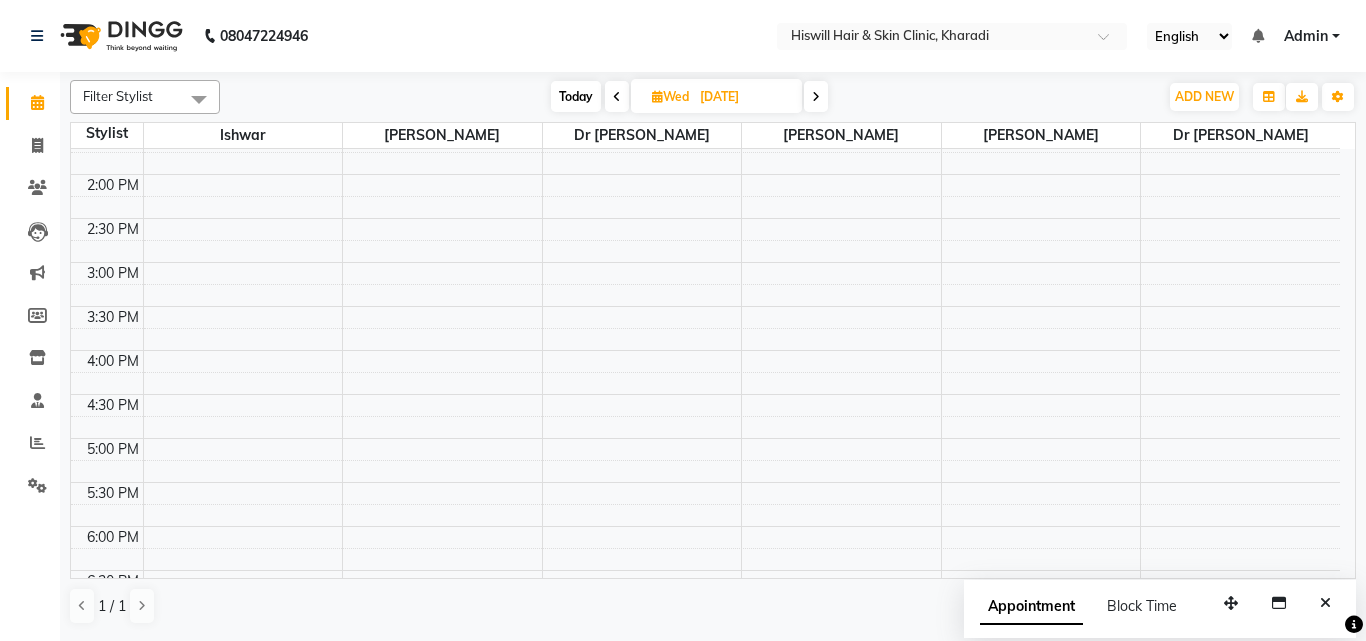 scroll, scrollTop: 400, scrollLeft: 0, axis: vertical 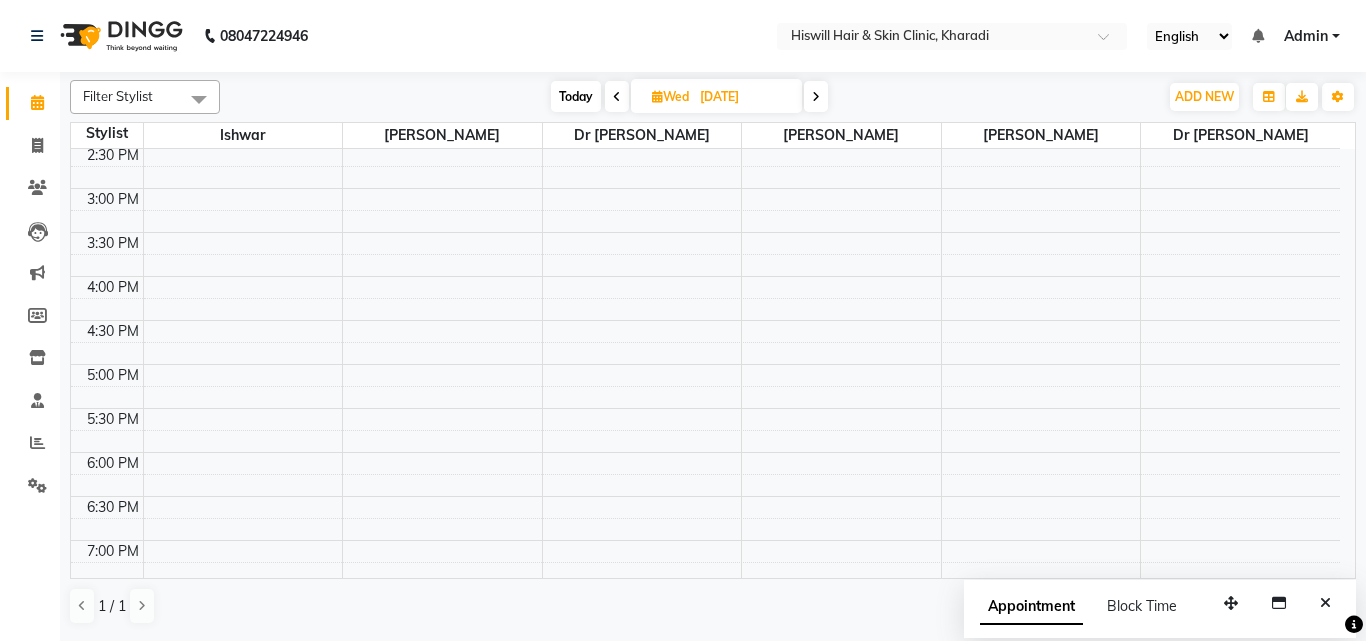click on "10:00 AM 10:30 AM 11:00 AM 11:30 AM 12:00 PM 12:30 PM 1:00 PM 1:30 PM 2:00 PM 2:30 PM 3:00 PM 3:30 PM 4:00 PM 4:30 PM 5:00 PM 5:30 PM 6:00 PM 6:30 PM 7:00 PM 7:30 PM 8:00 PM 8:30 PM" at bounding box center (705, 232) 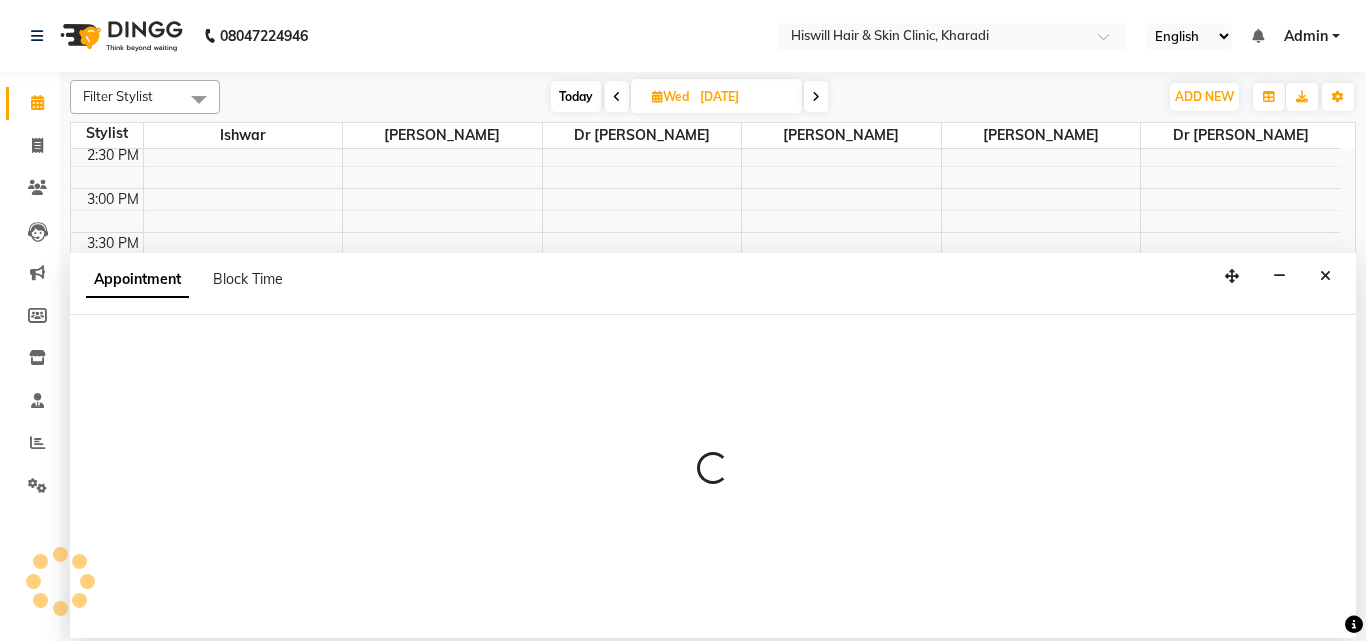 select on "62612" 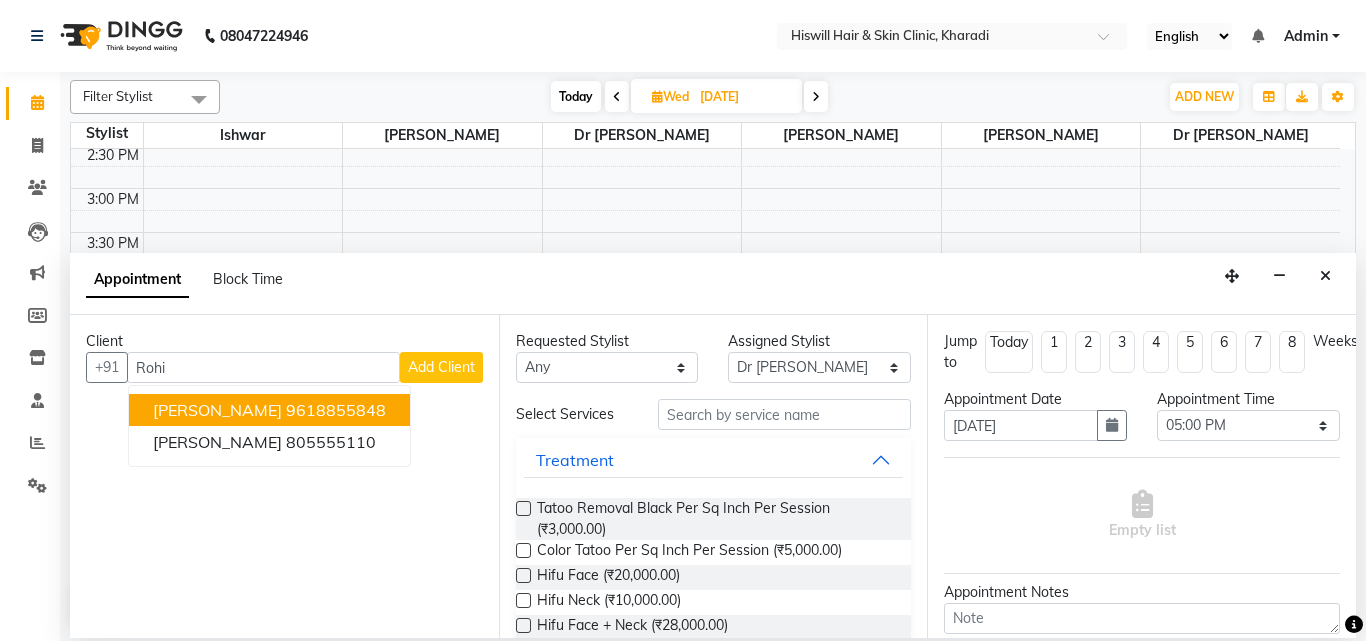 click on "[PERSON_NAME]" at bounding box center (217, 410) 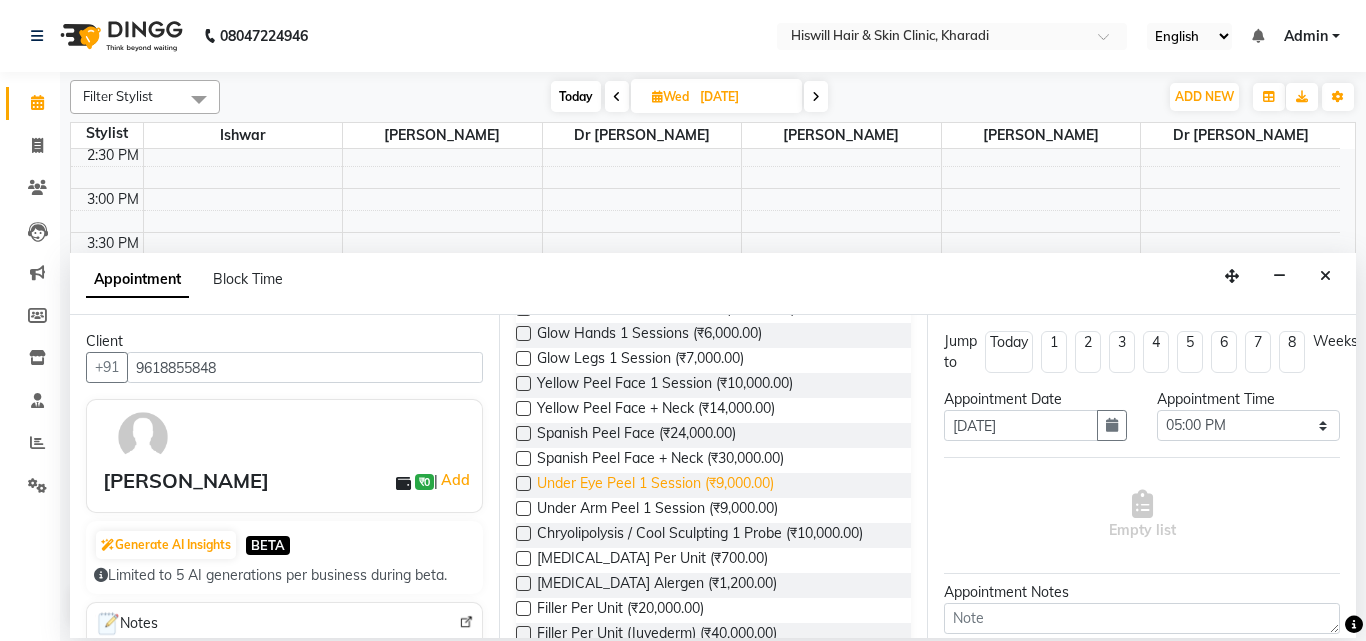 scroll, scrollTop: 700, scrollLeft: 0, axis: vertical 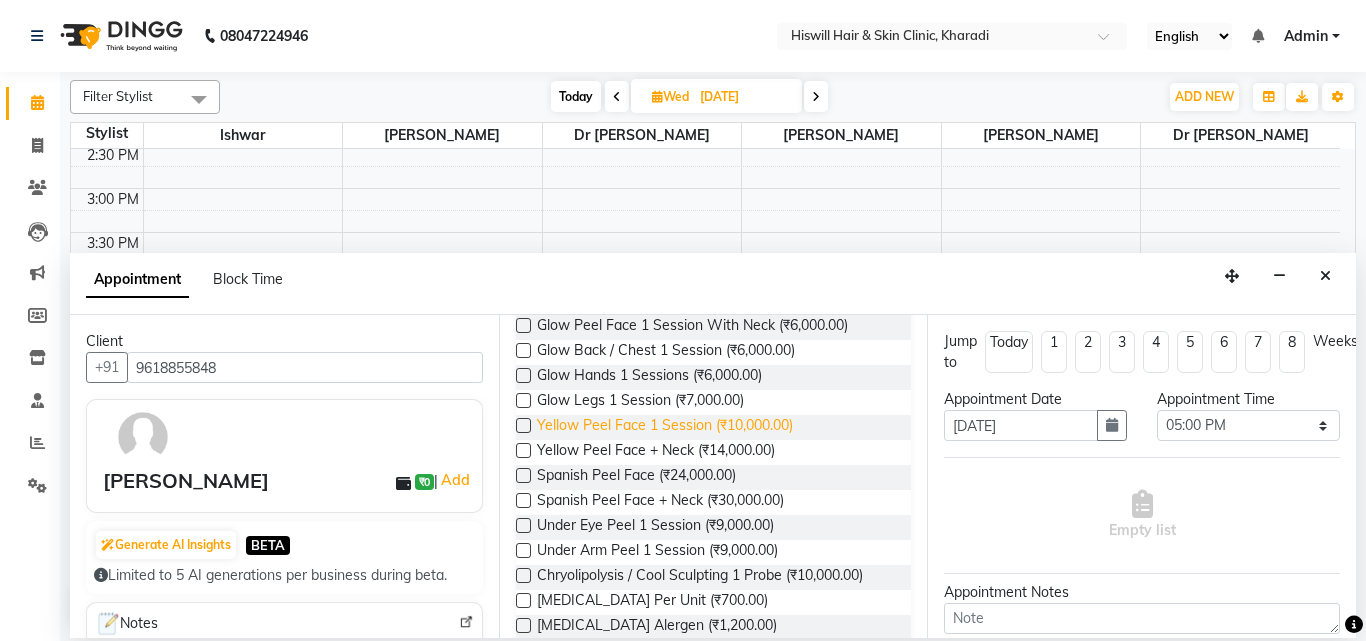 type on "9618855848" 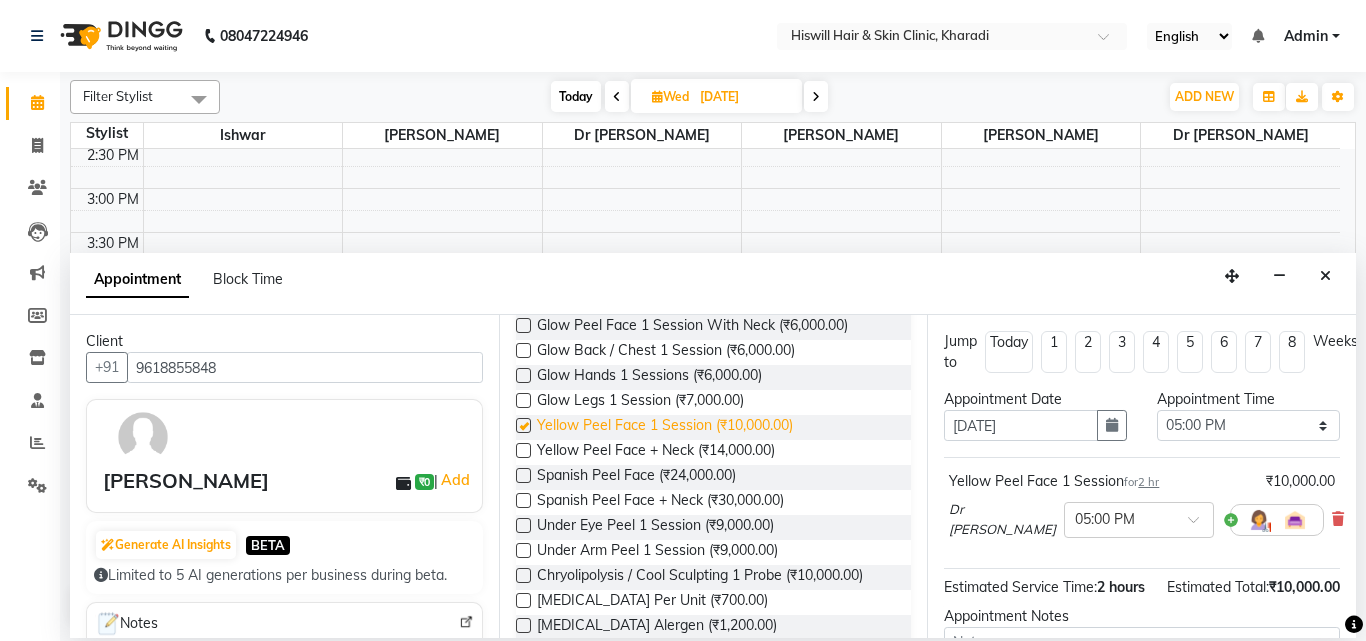 checkbox on "false" 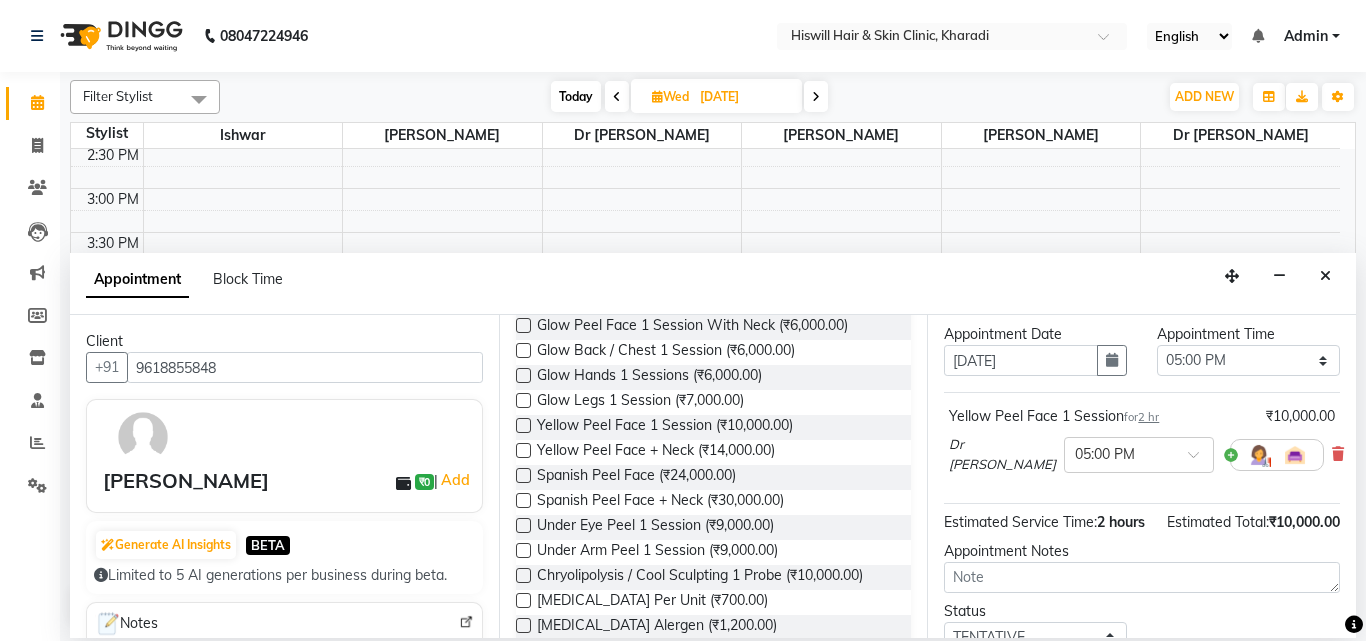 scroll, scrollTop: 200, scrollLeft: 0, axis: vertical 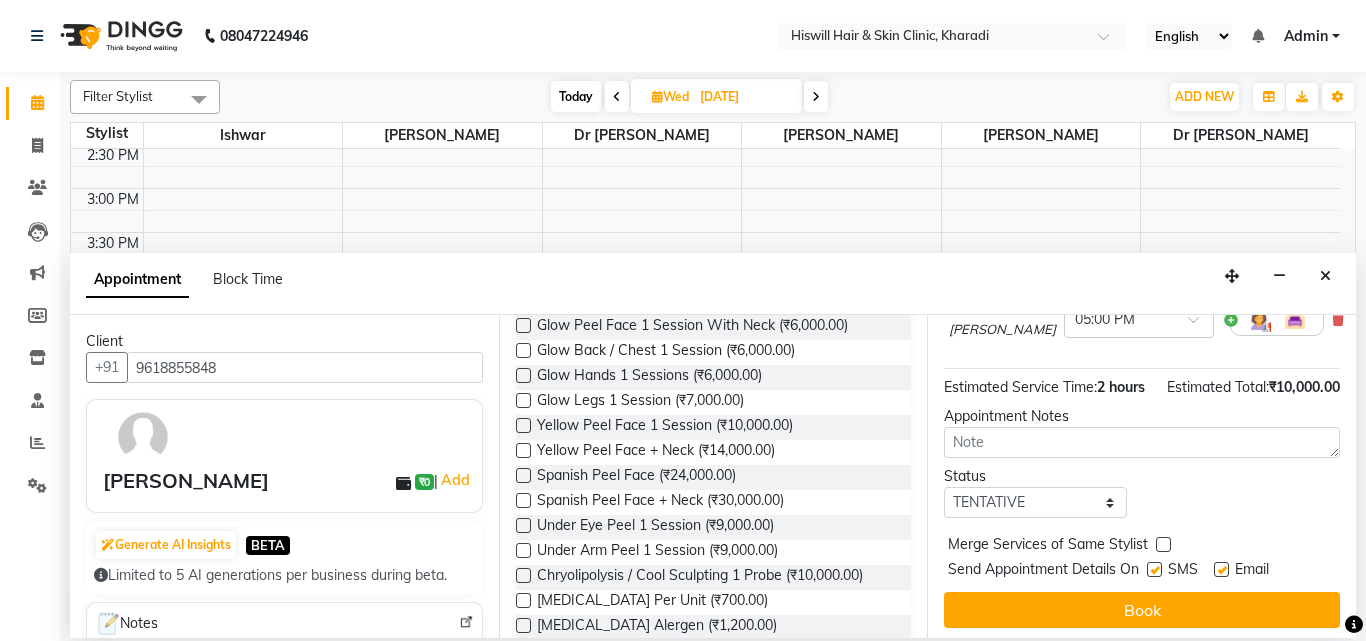 click at bounding box center (1163, 544) 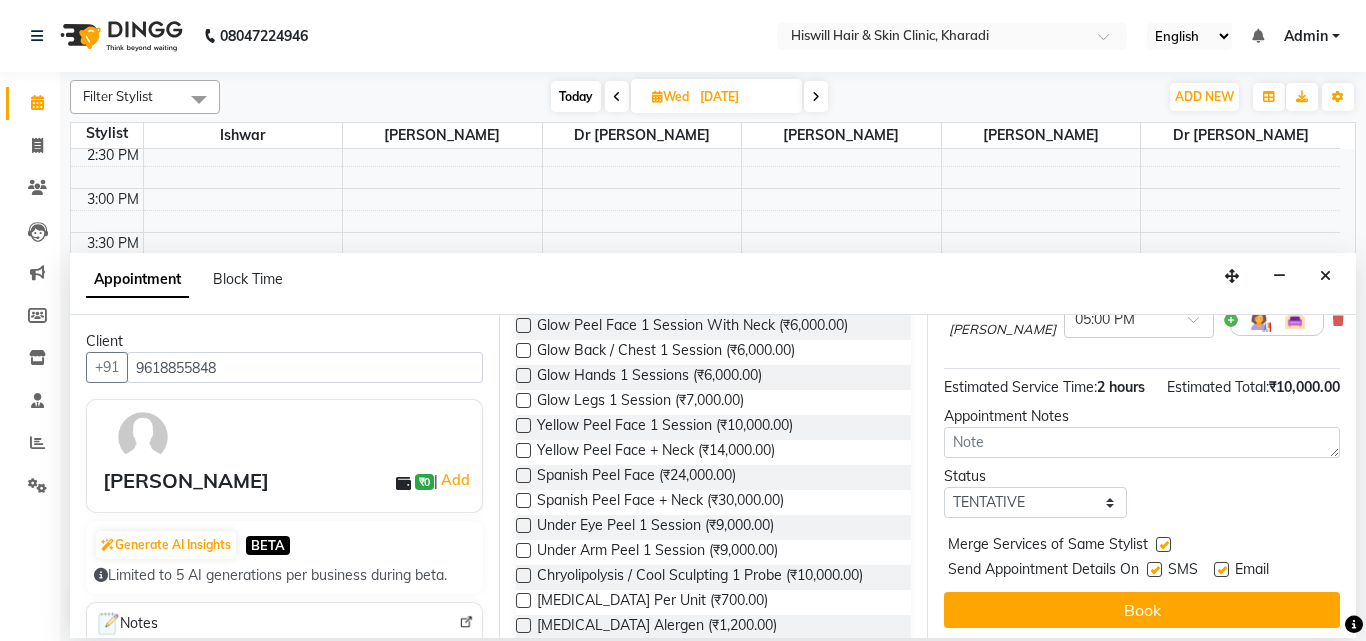 click at bounding box center [1163, 544] 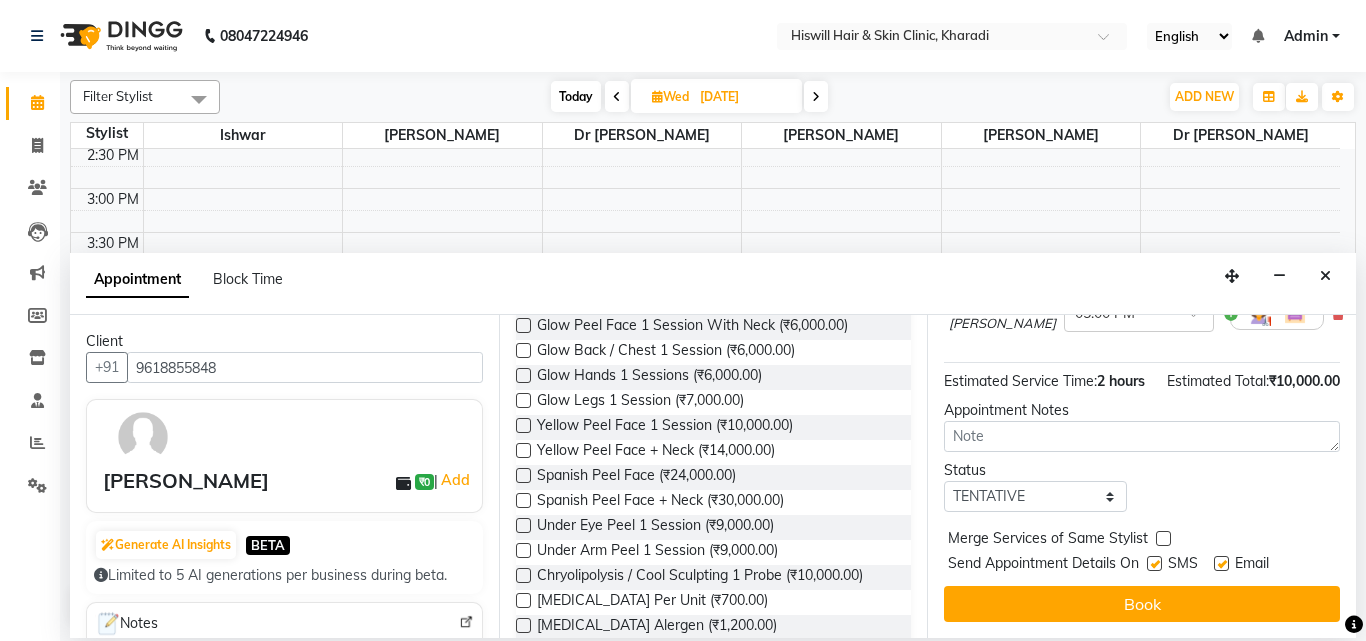scroll, scrollTop: 239, scrollLeft: 0, axis: vertical 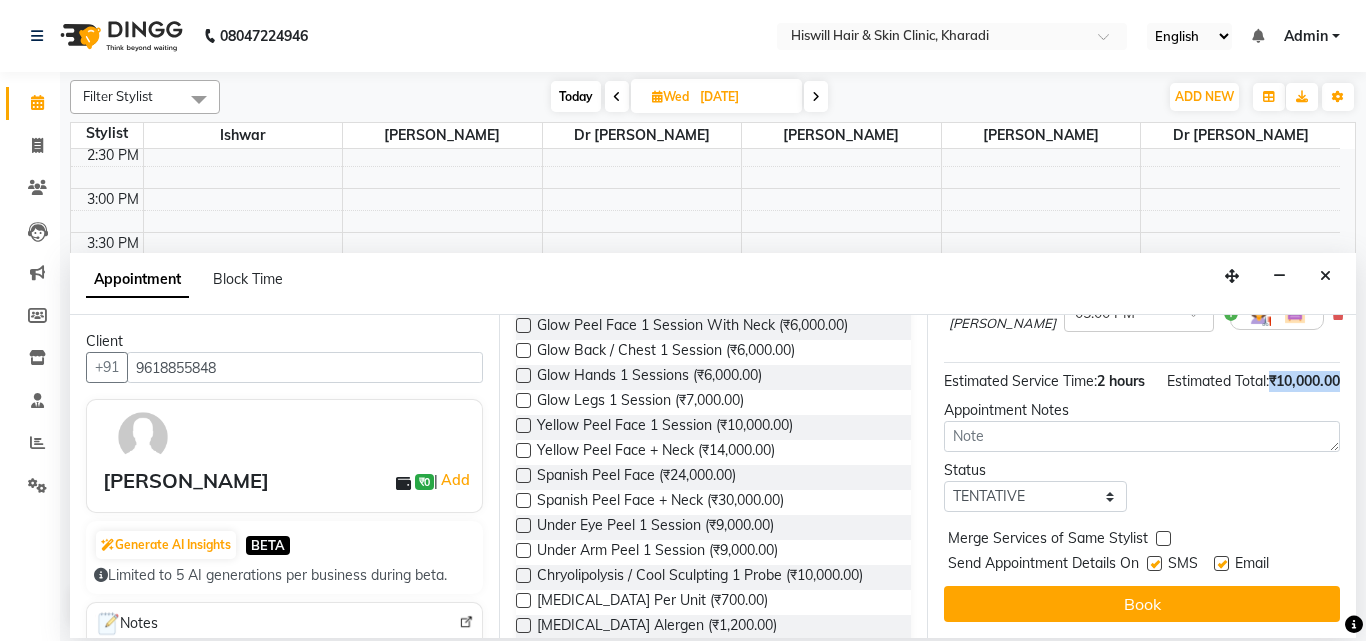 drag, startPoint x: 1151, startPoint y: 371, endPoint x: 1240, endPoint y: 374, distance: 89.050545 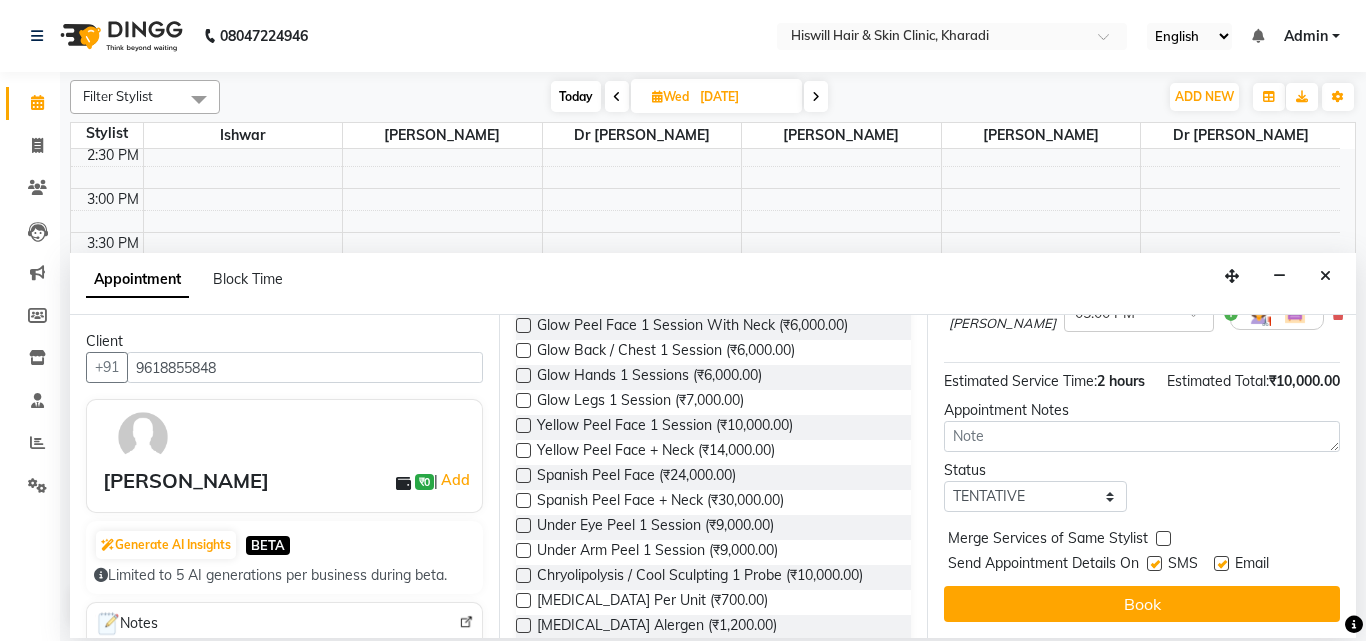click on "Status Select TENTATIVE CONFIRM UPCOMING" at bounding box center (1142, 486) 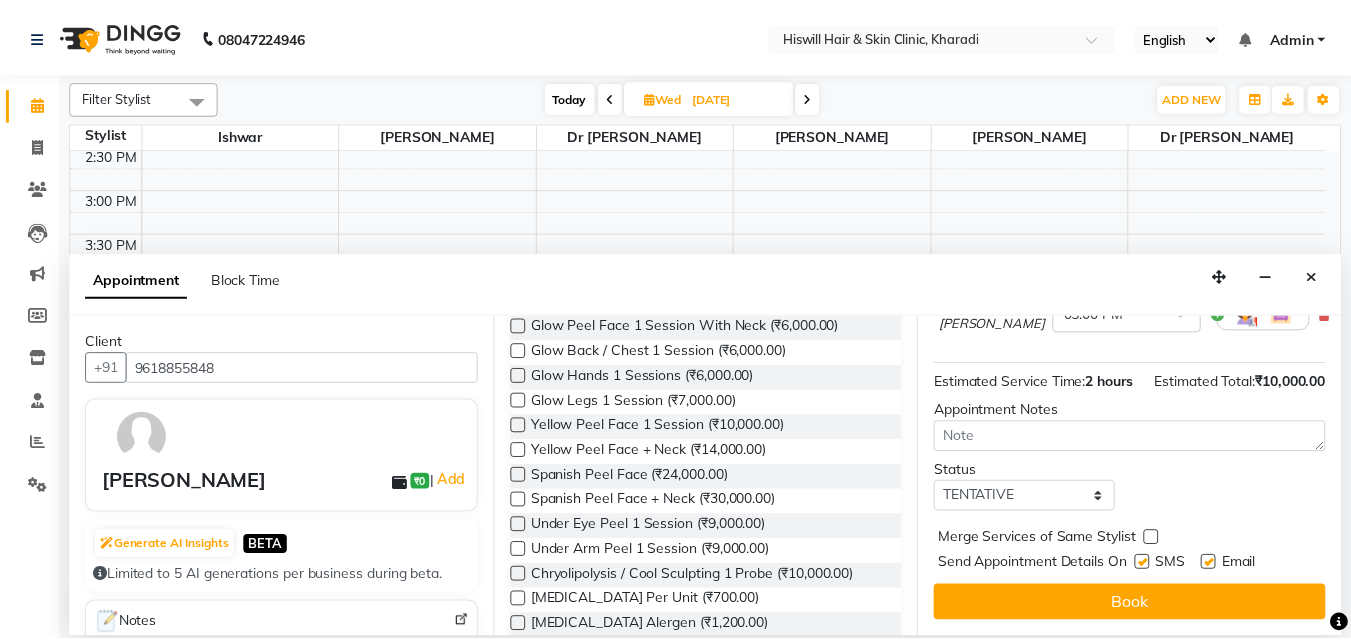 scroll, scrollTop: 239, scrollLeft: 0, axis: vertical 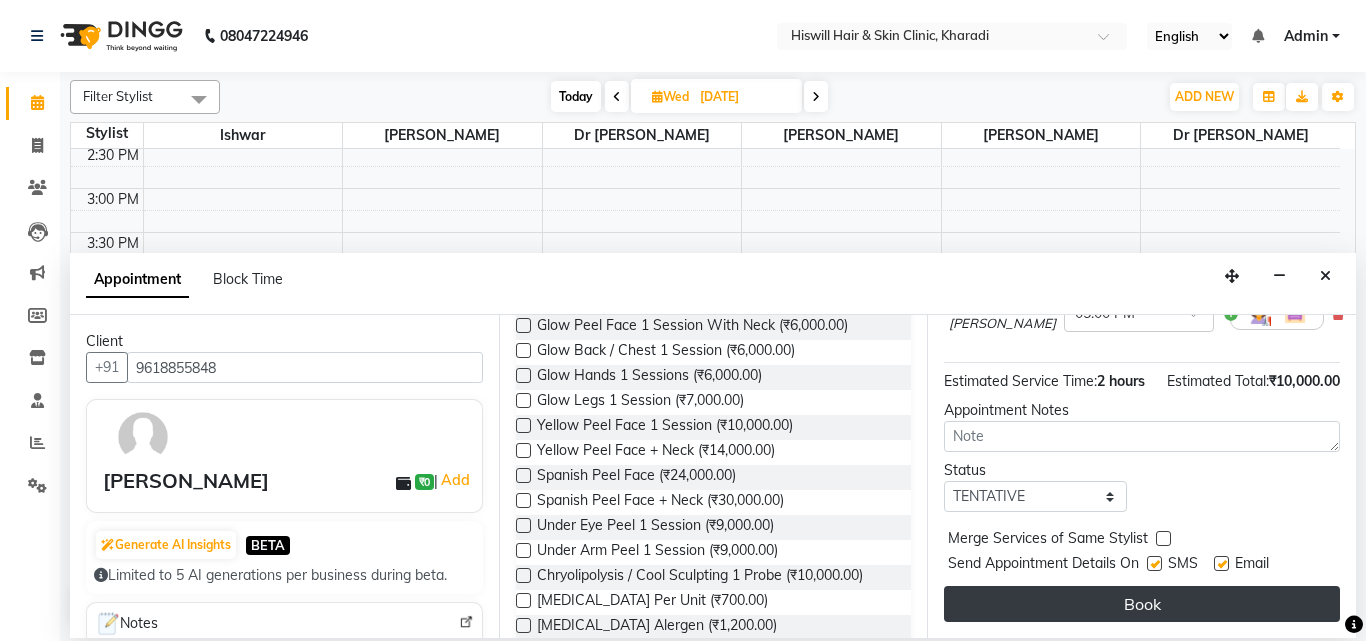 click on "Book" at bounding box center (1142, 604) 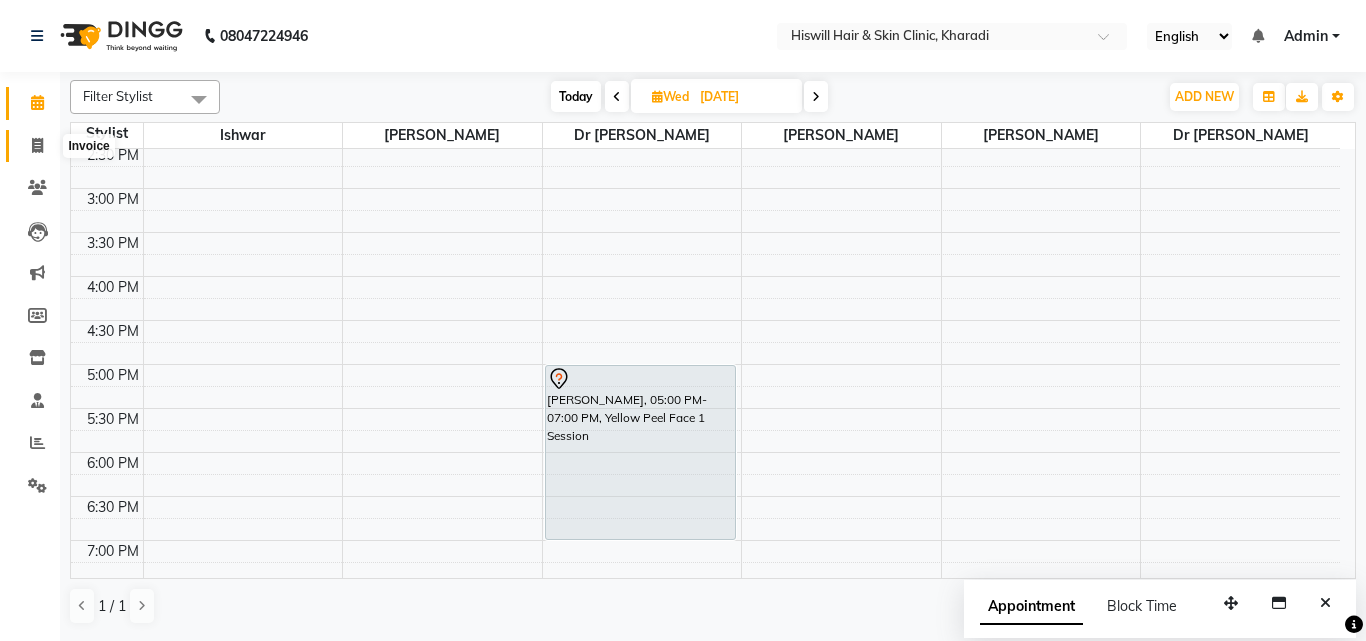 click 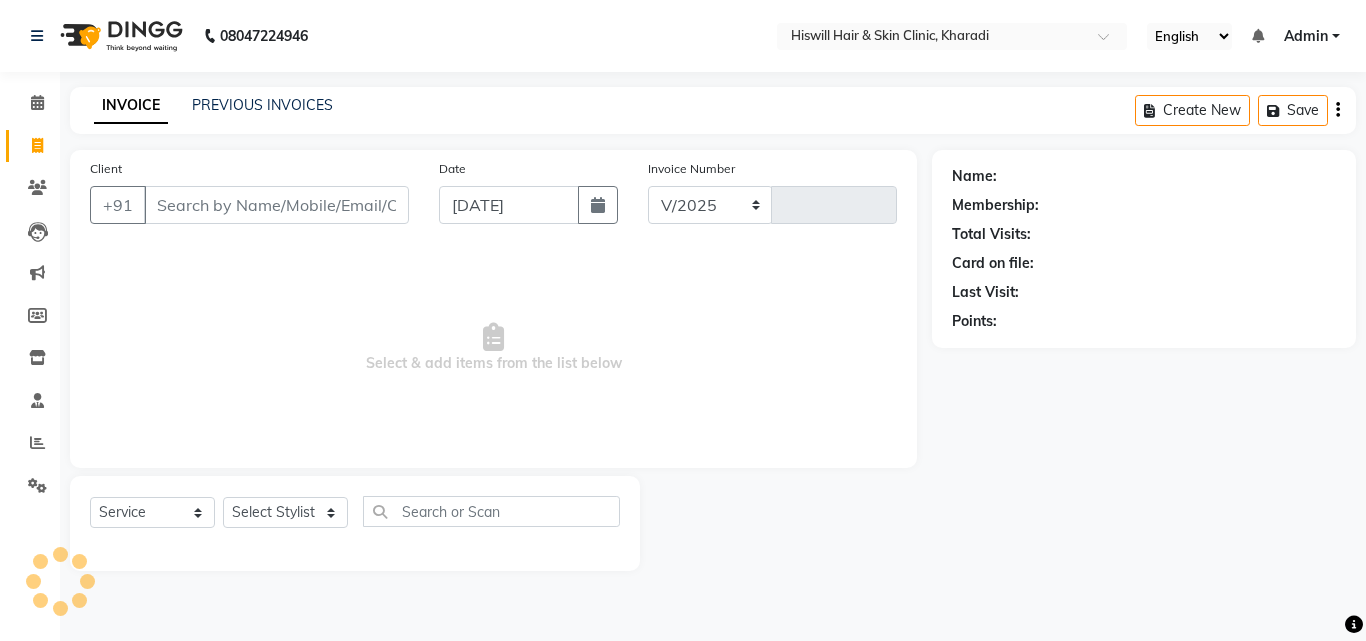 select on "7262" 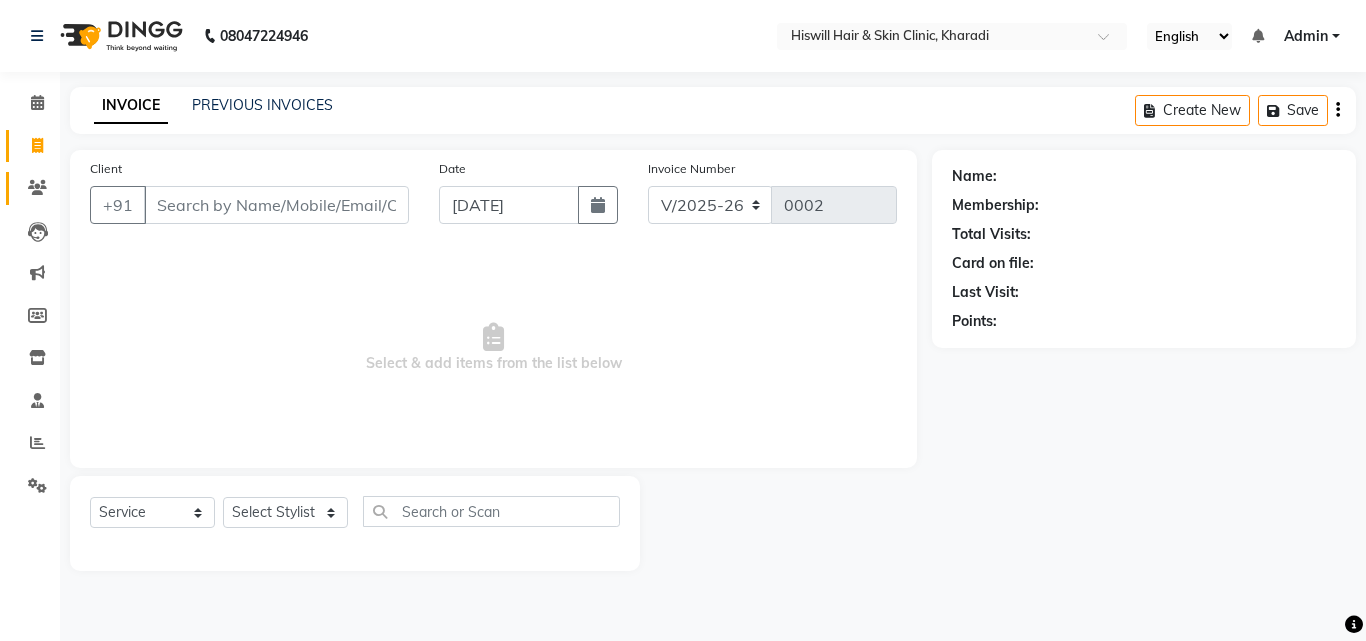 click on "Clients" 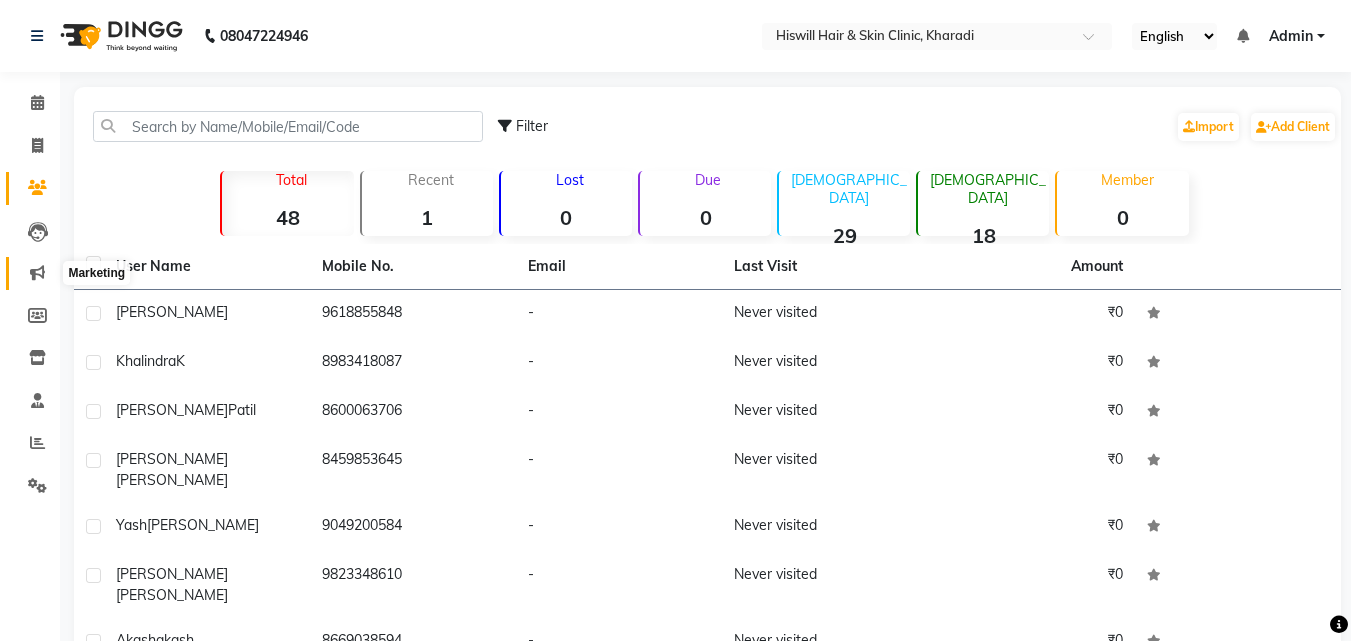 click 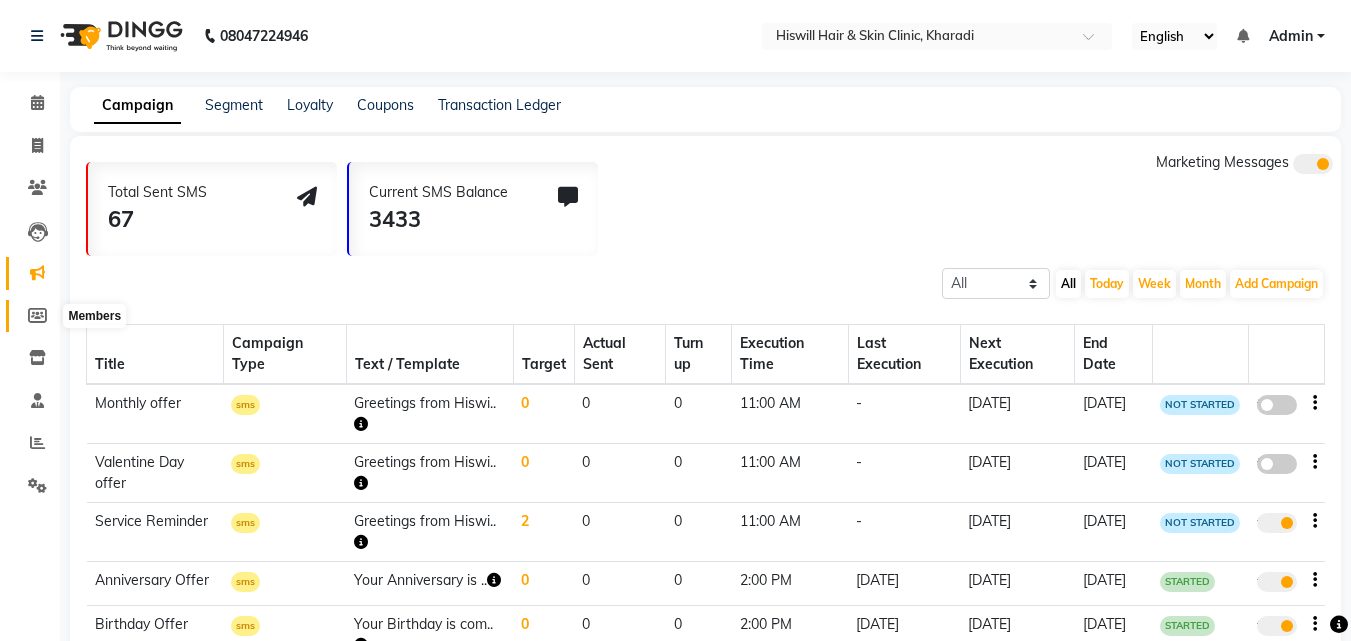 click 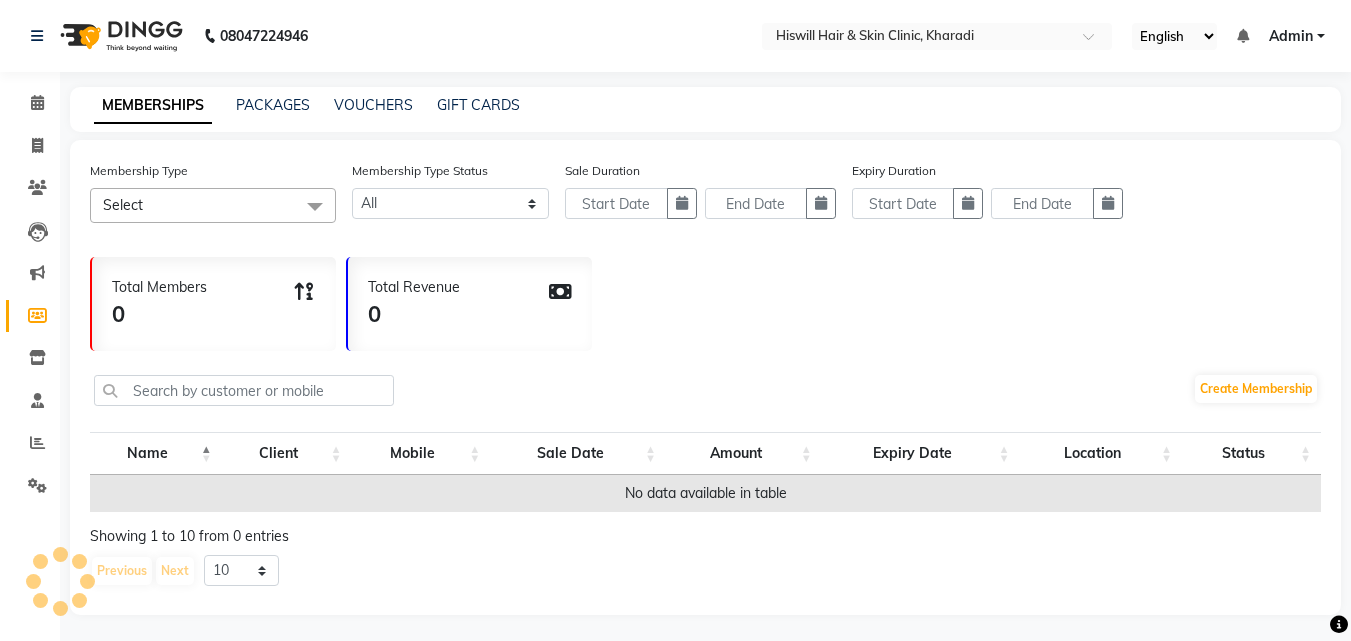scroll, scrollTop: 4, scrollLeft: 0, axis: vertical 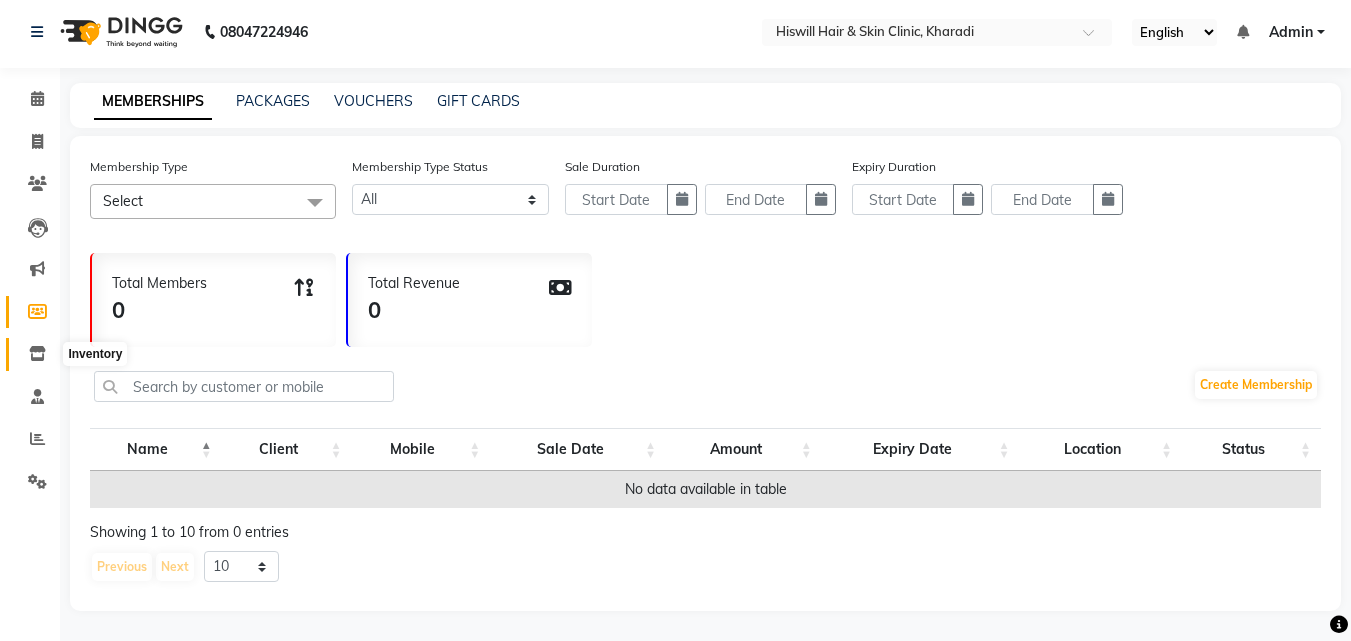 click 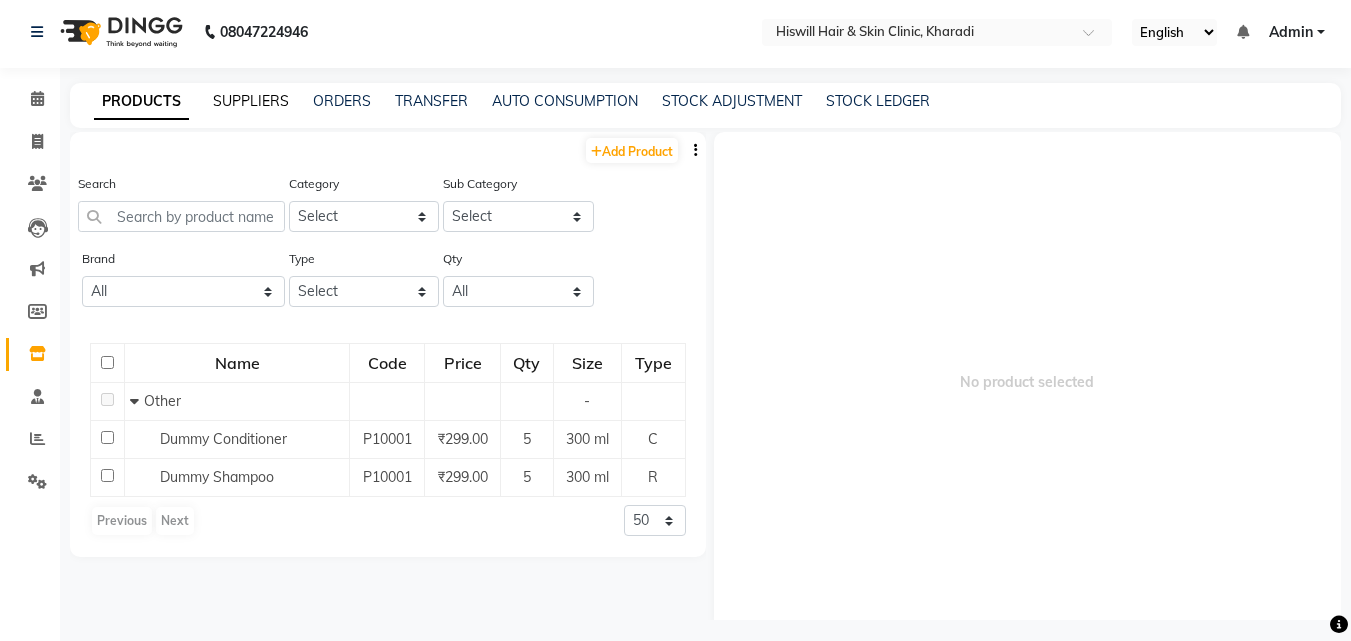 click on "SUPPLIERS" 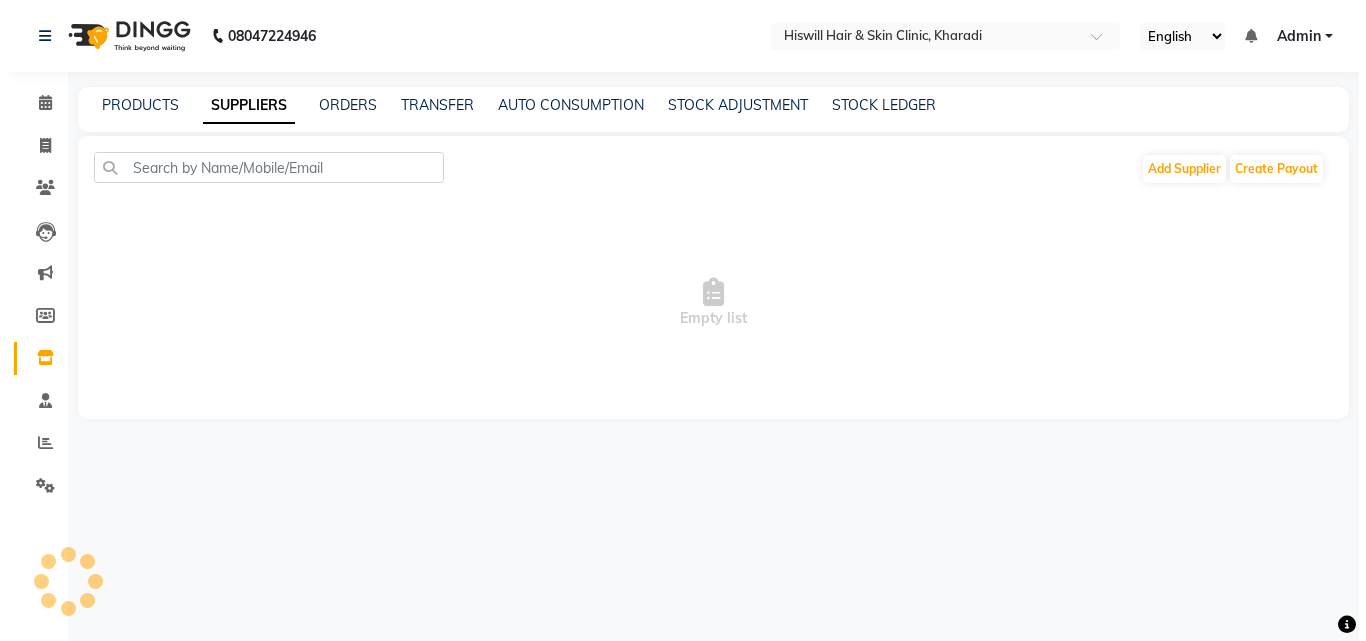 scroll, scrollTop: 0, scrollLeft: 0, axis: both 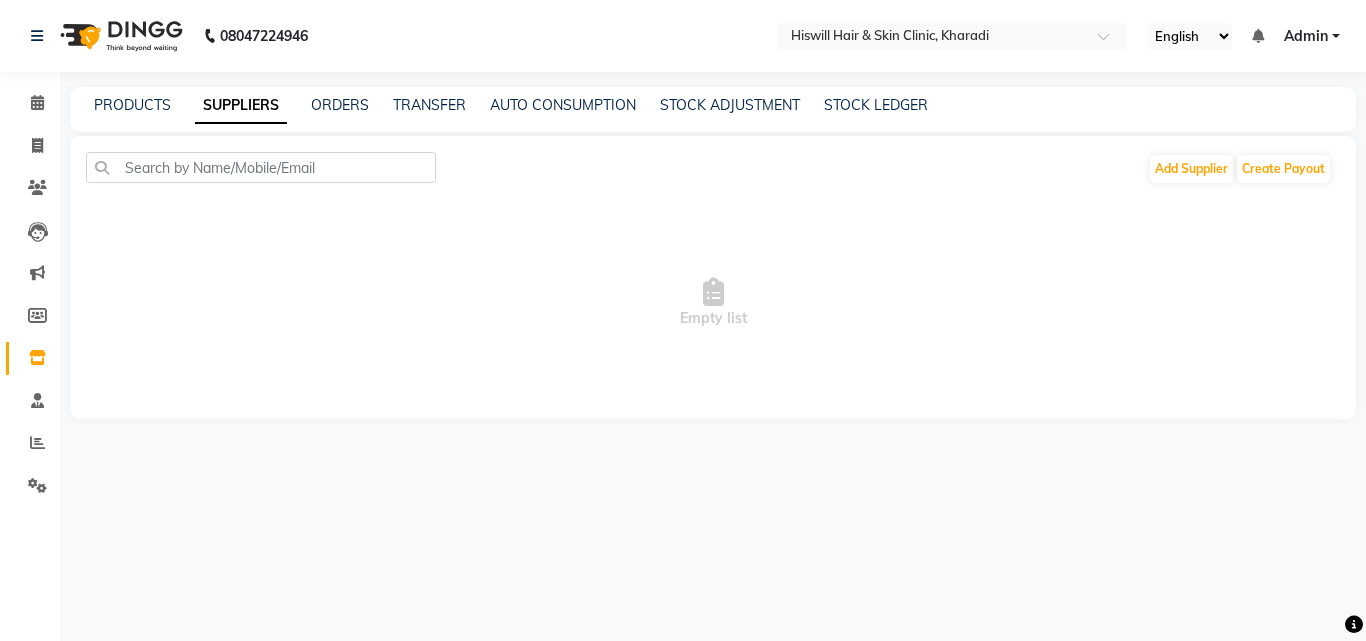click on "PRODUCTS SUPPLIERS ORDERS TRANSFER AUTO CONSUMPTION STOCK ADJUSTMENT STOCK LEDGER" 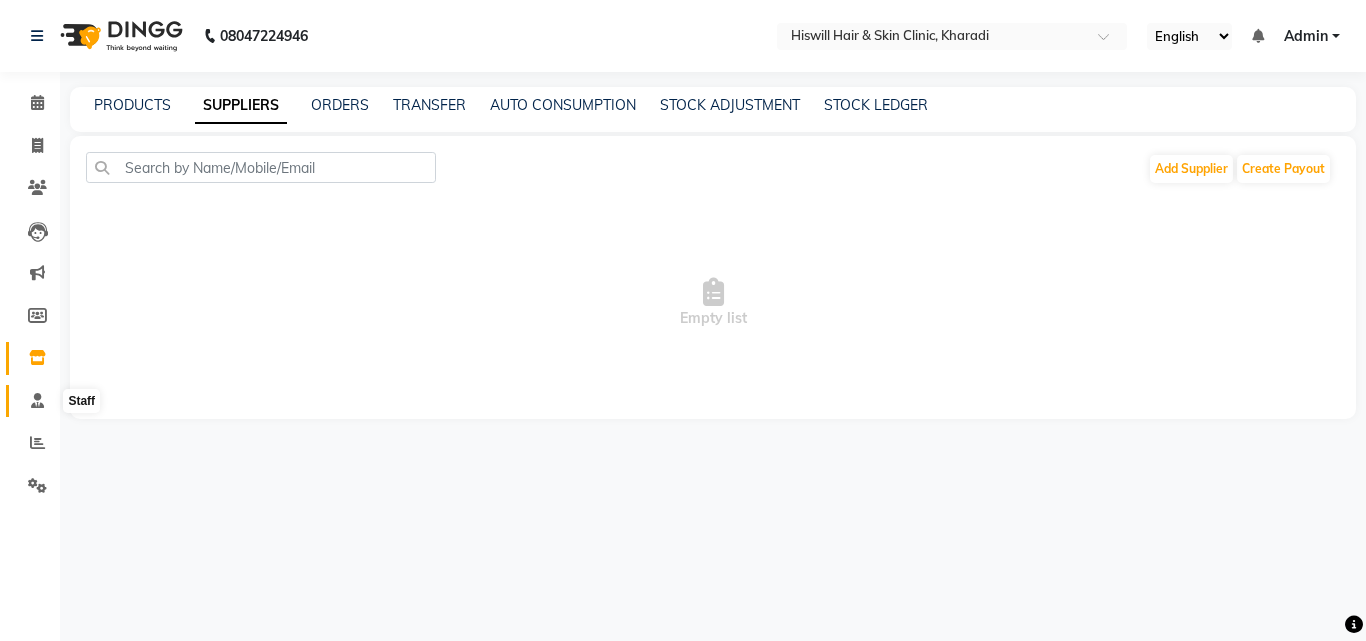click 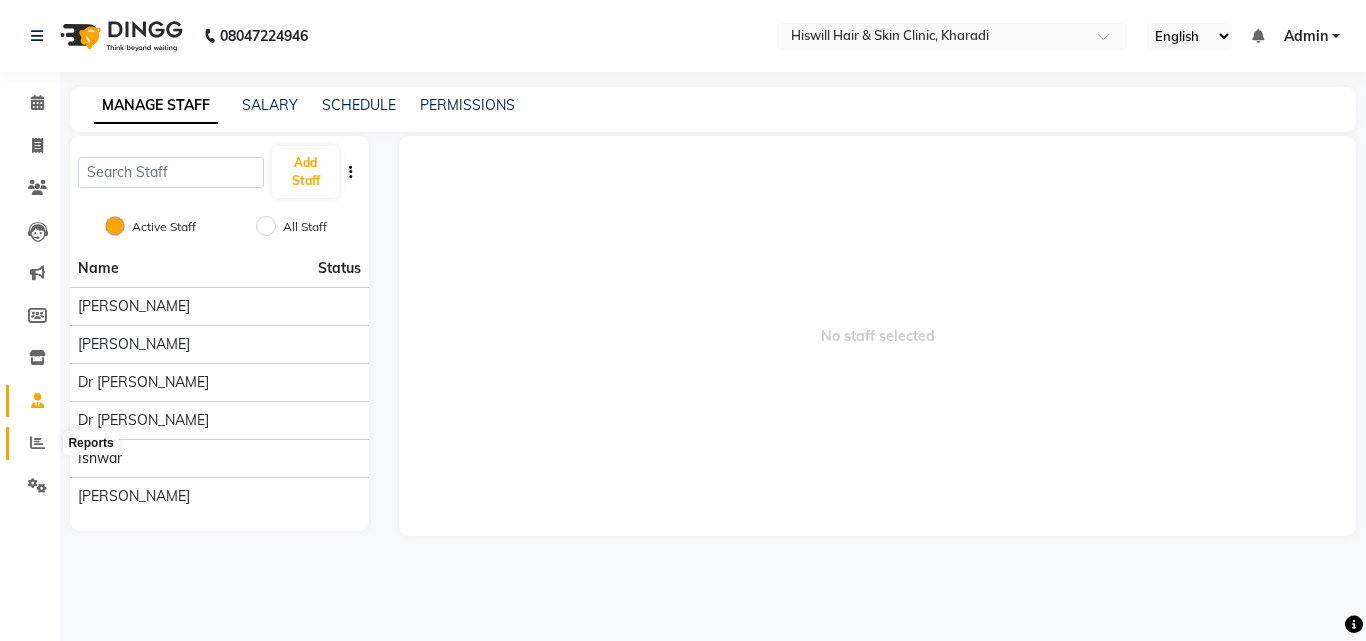 click 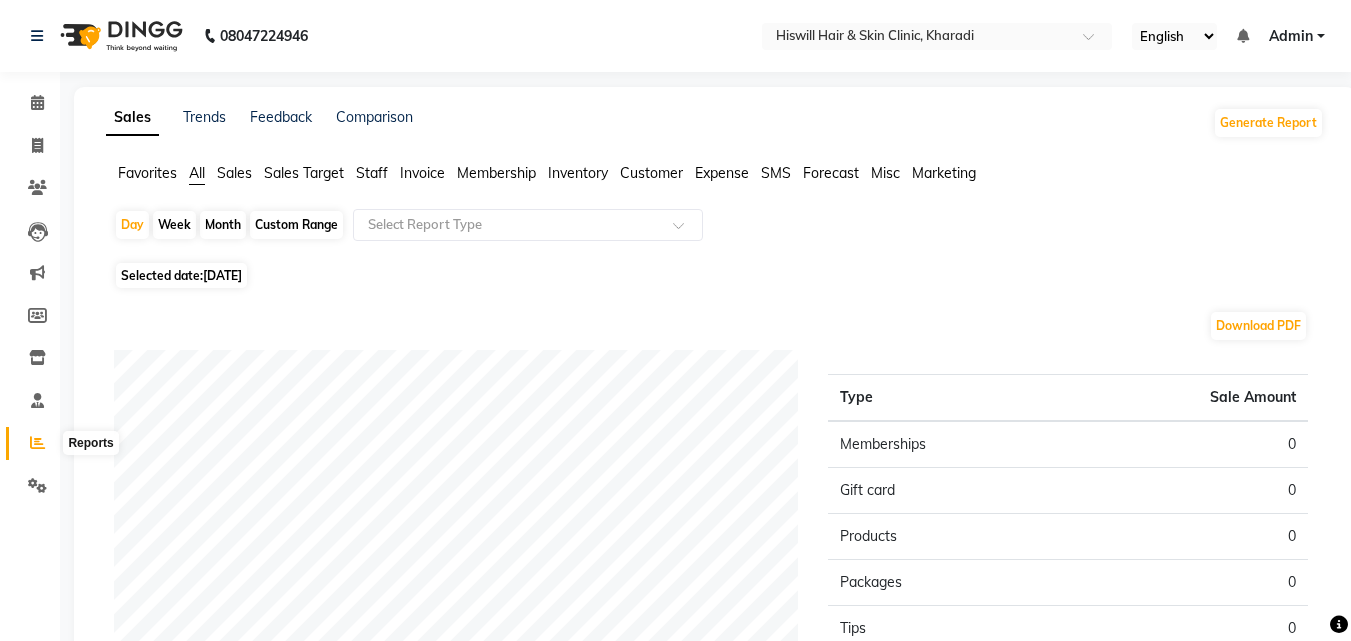 click 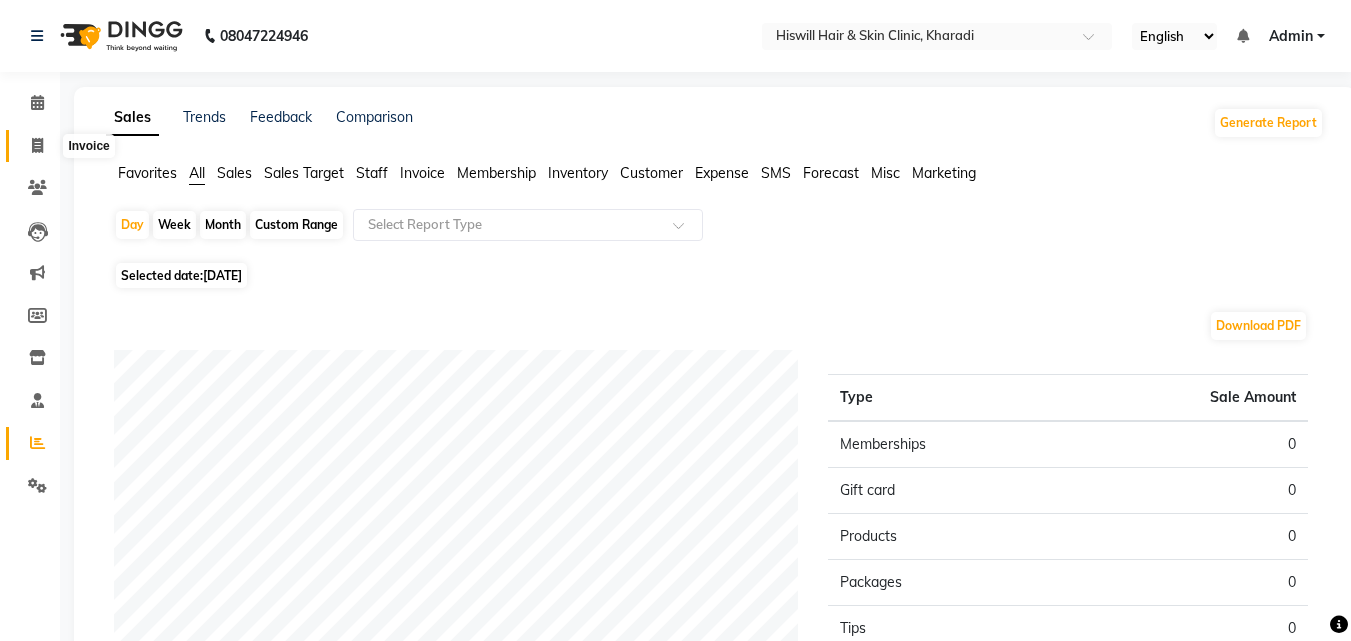click 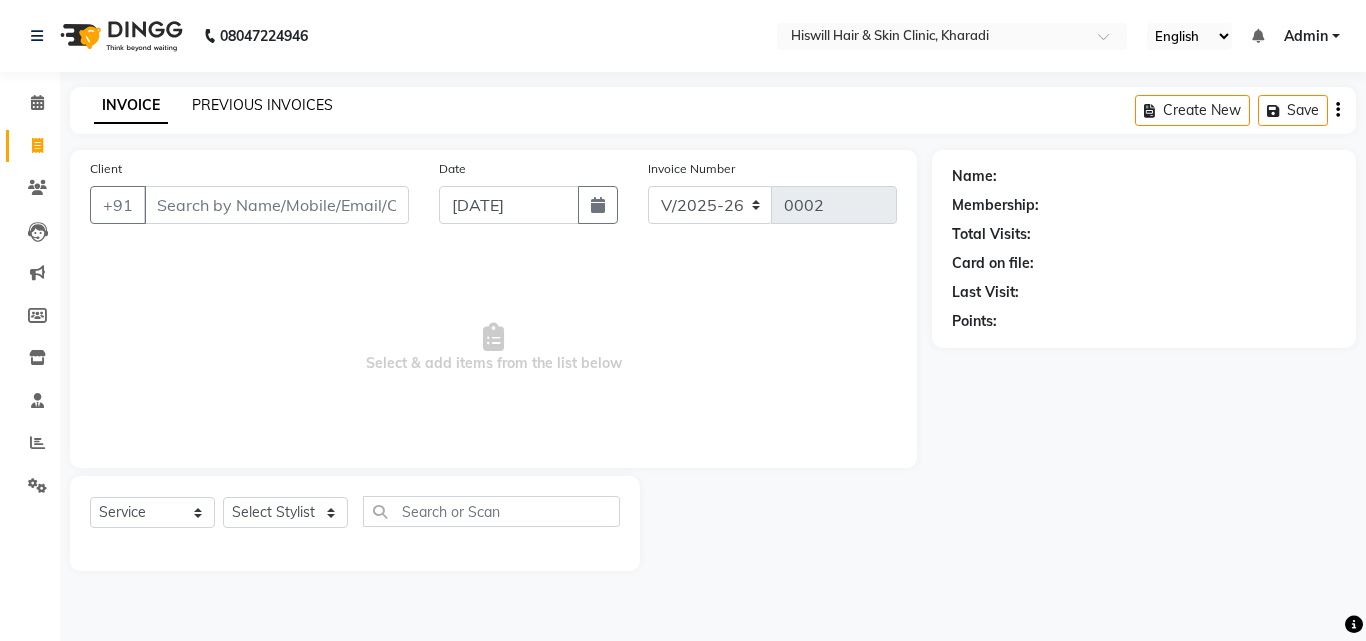 click on "PREVIOUS INVOICES" 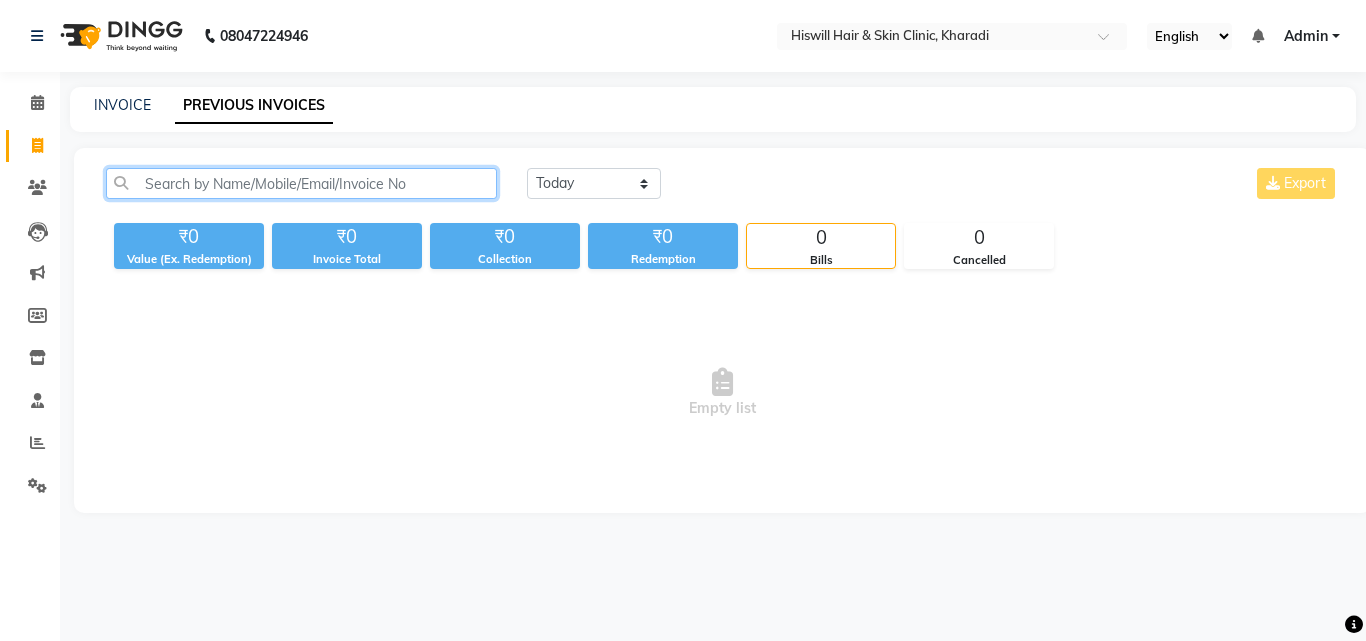 click 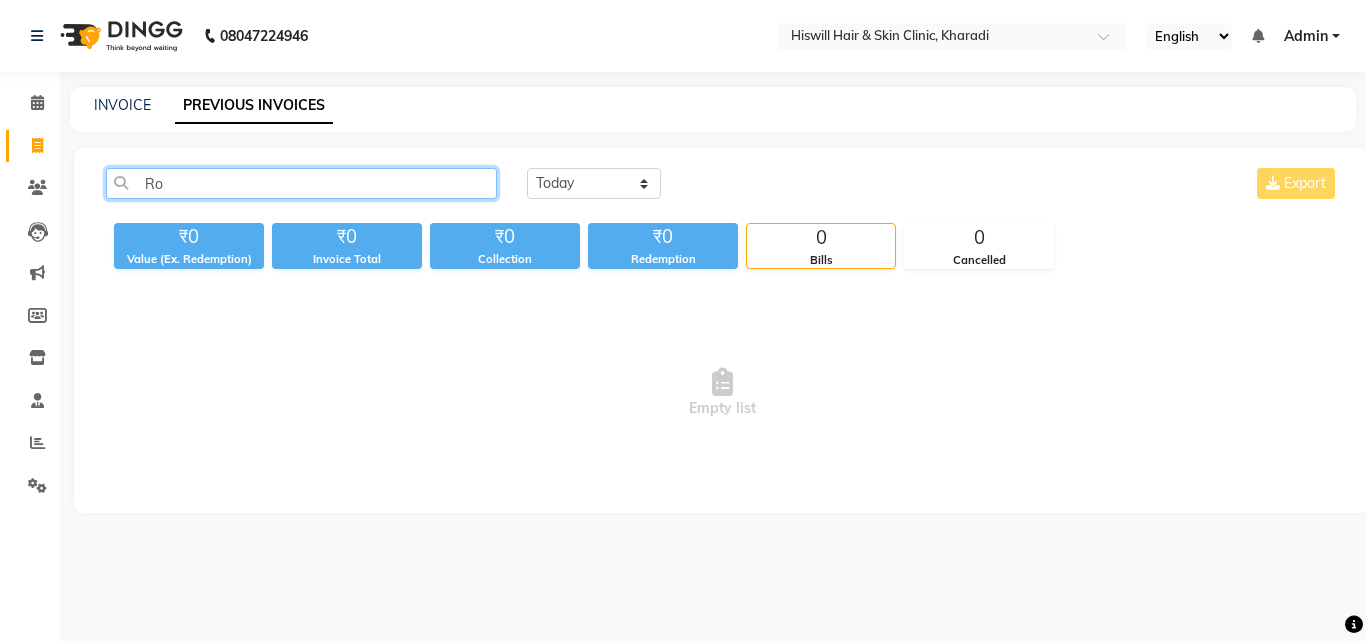 type on "R" 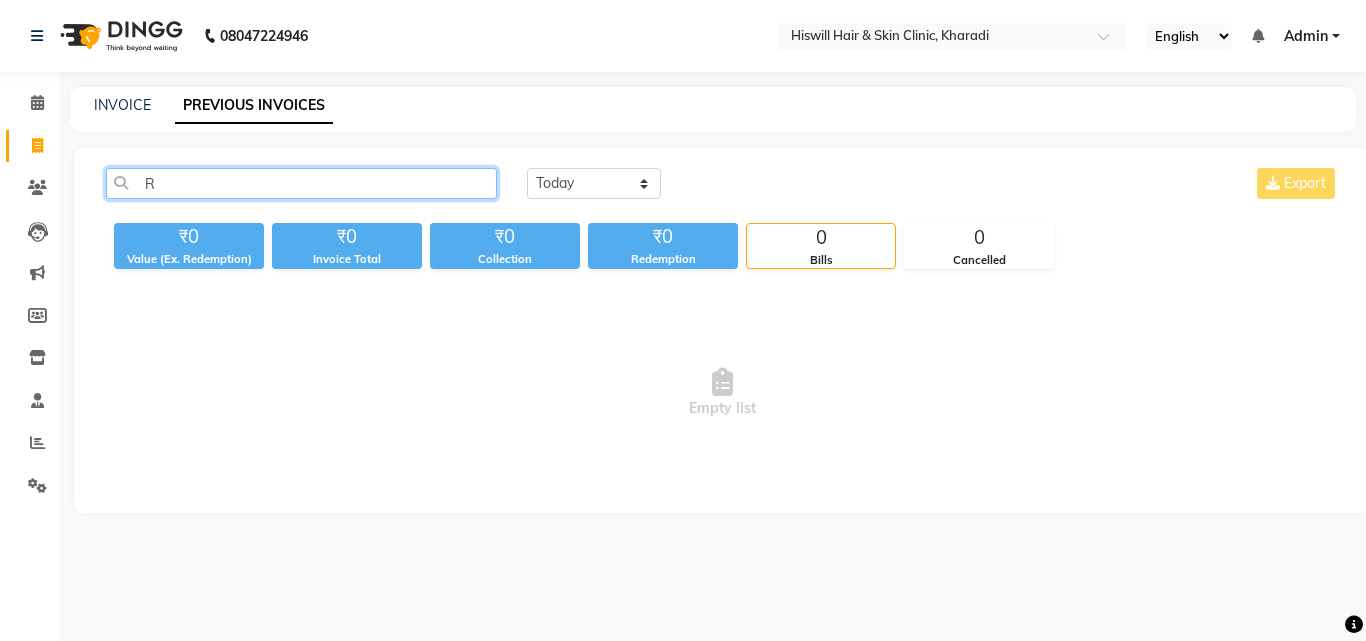 type 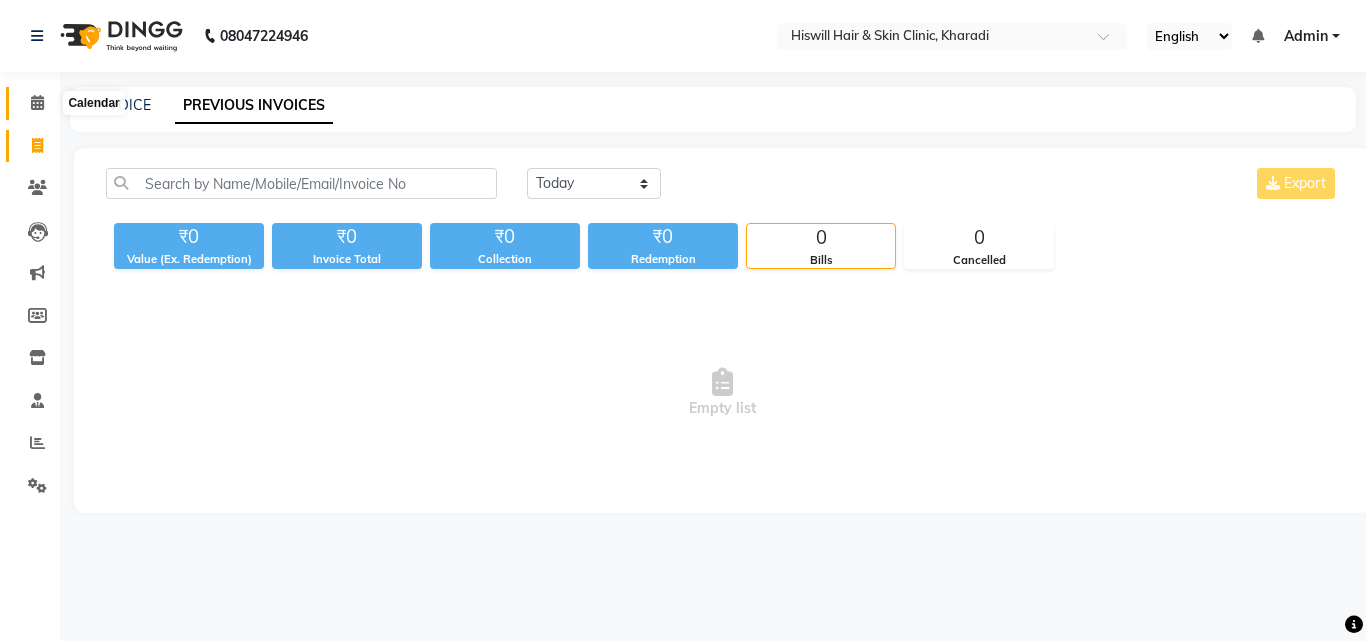 click 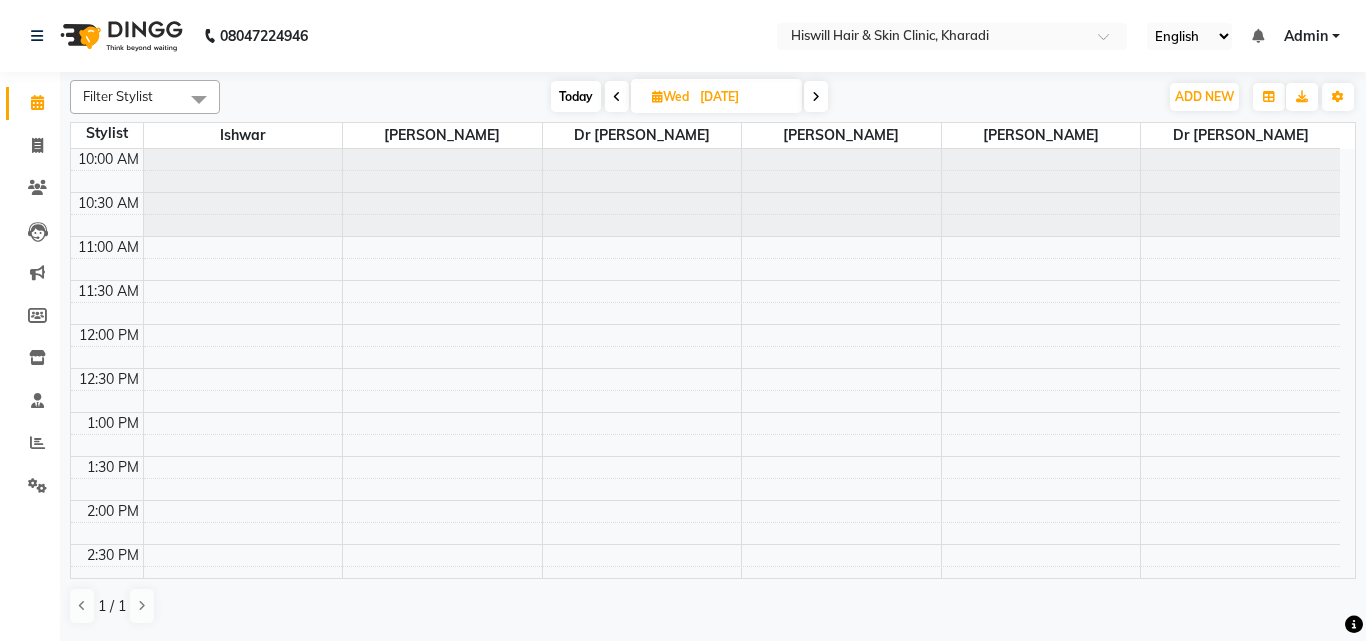 click on "Today" at bounding box center [576, 96] 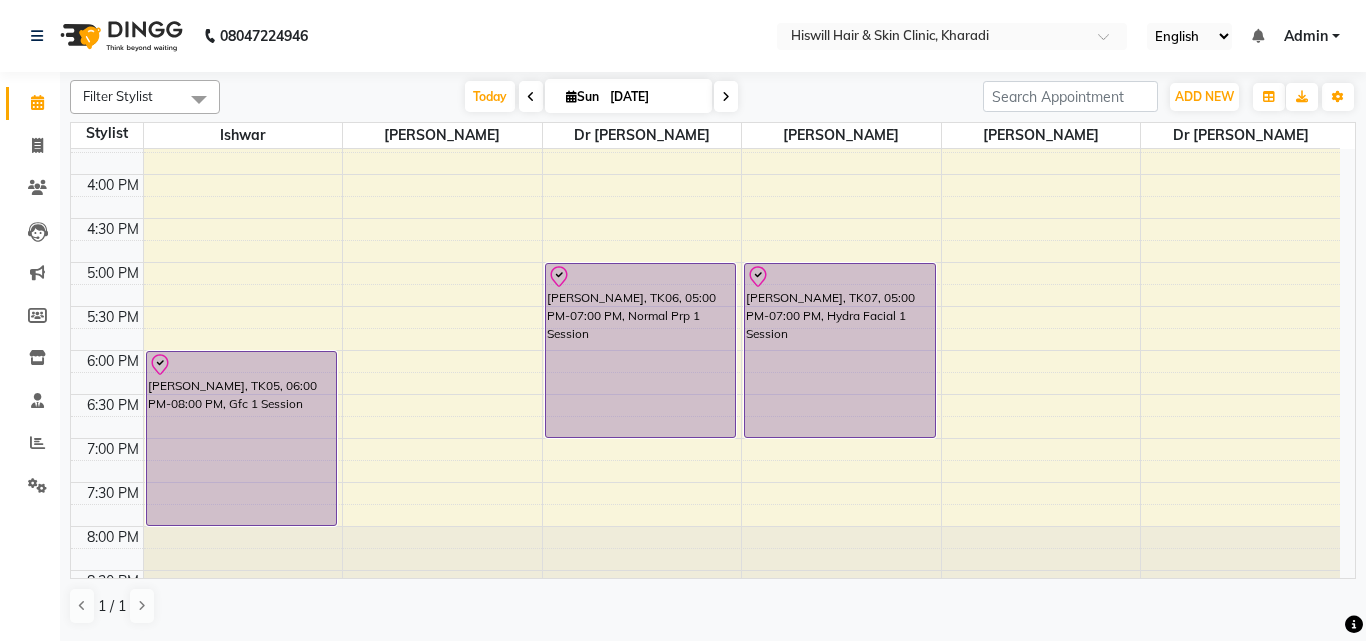 scroll, scrollTop: 538, scrollLeft: 0, axis: vertical 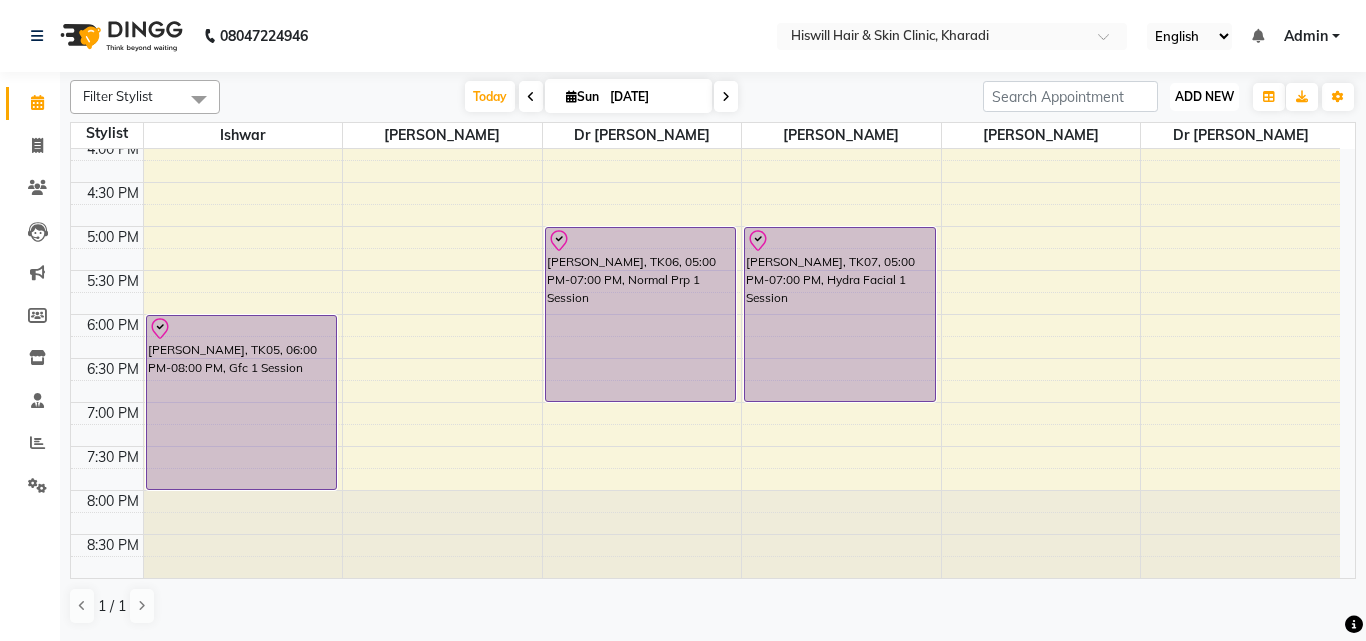 click on "ADD NEW" at bounding box center (1204, 96) 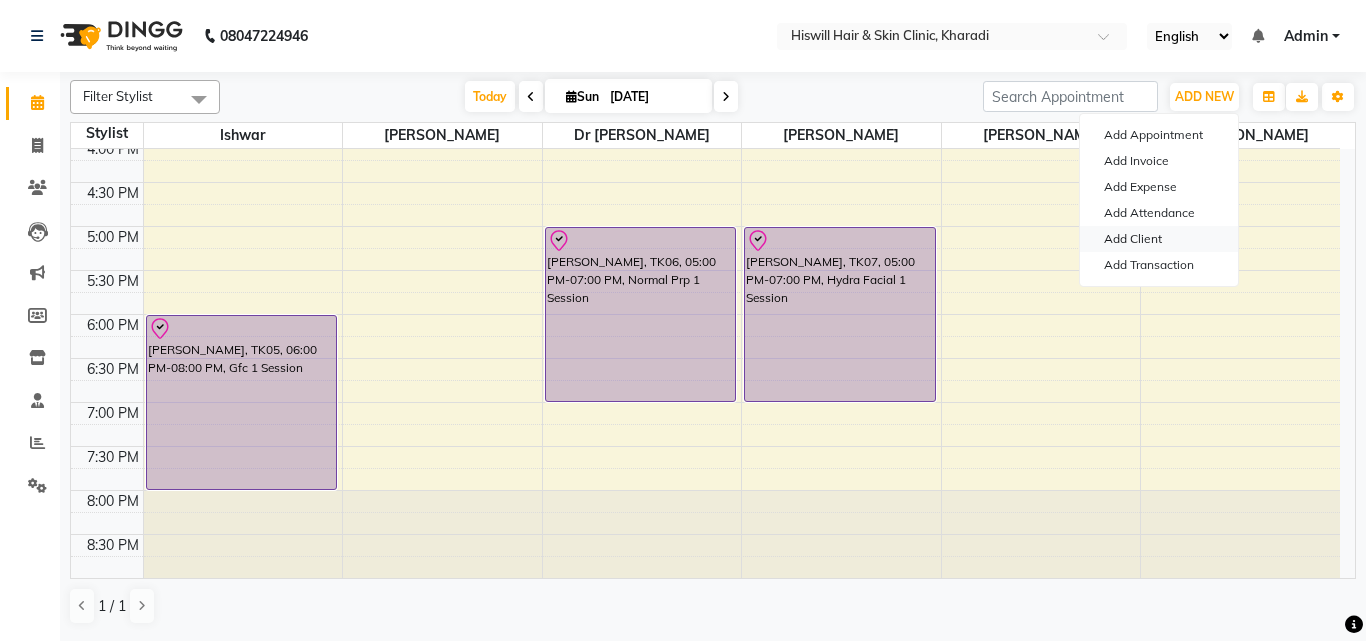 click on "Add Client" at bounding box center [1159, 239] 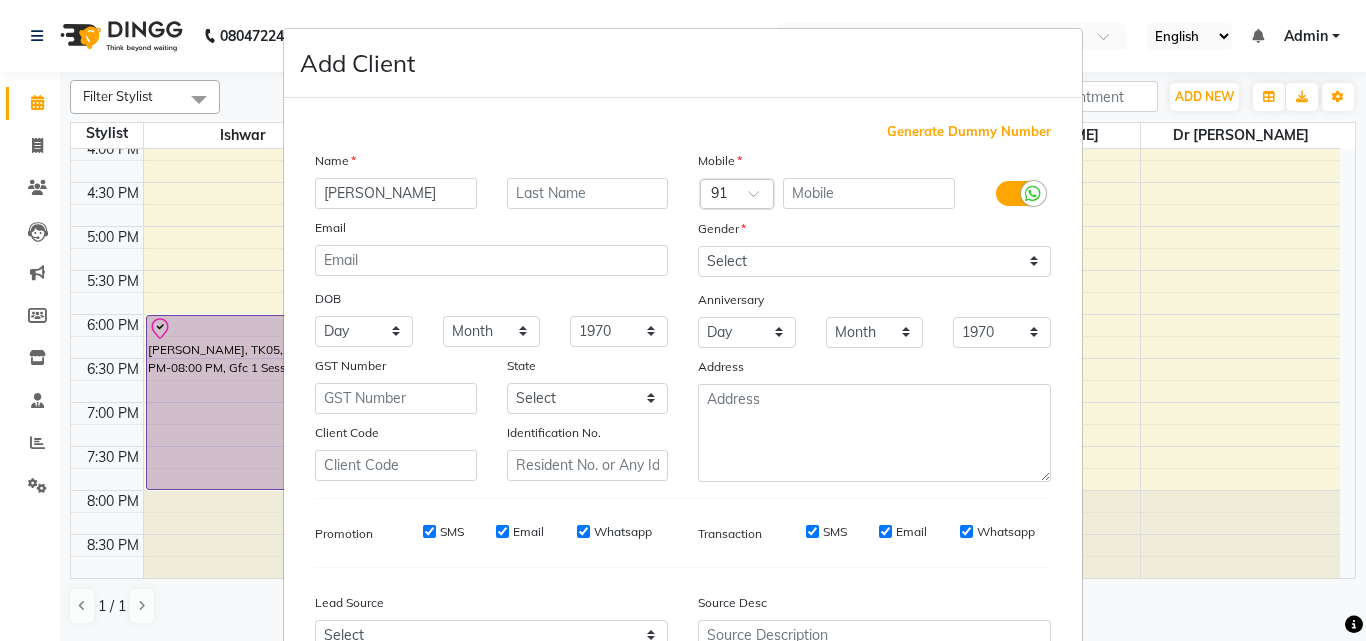 type on "[PERSON_NAME]" 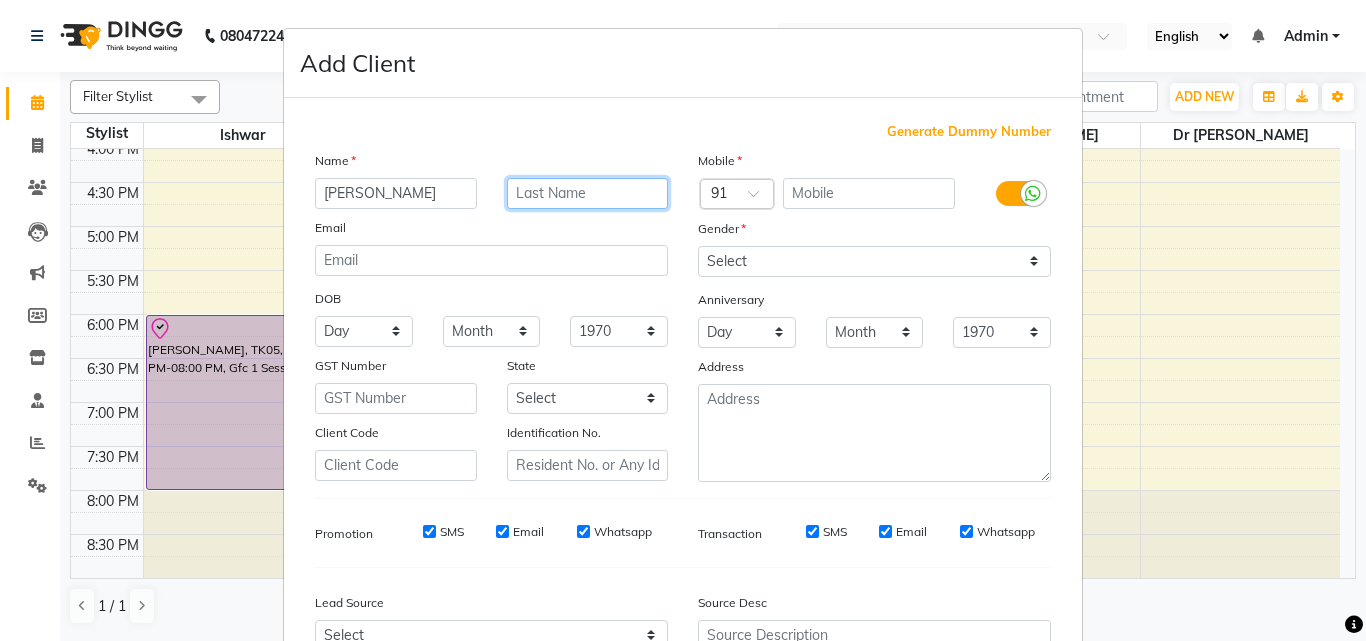 click at bounding box center (588, 193) 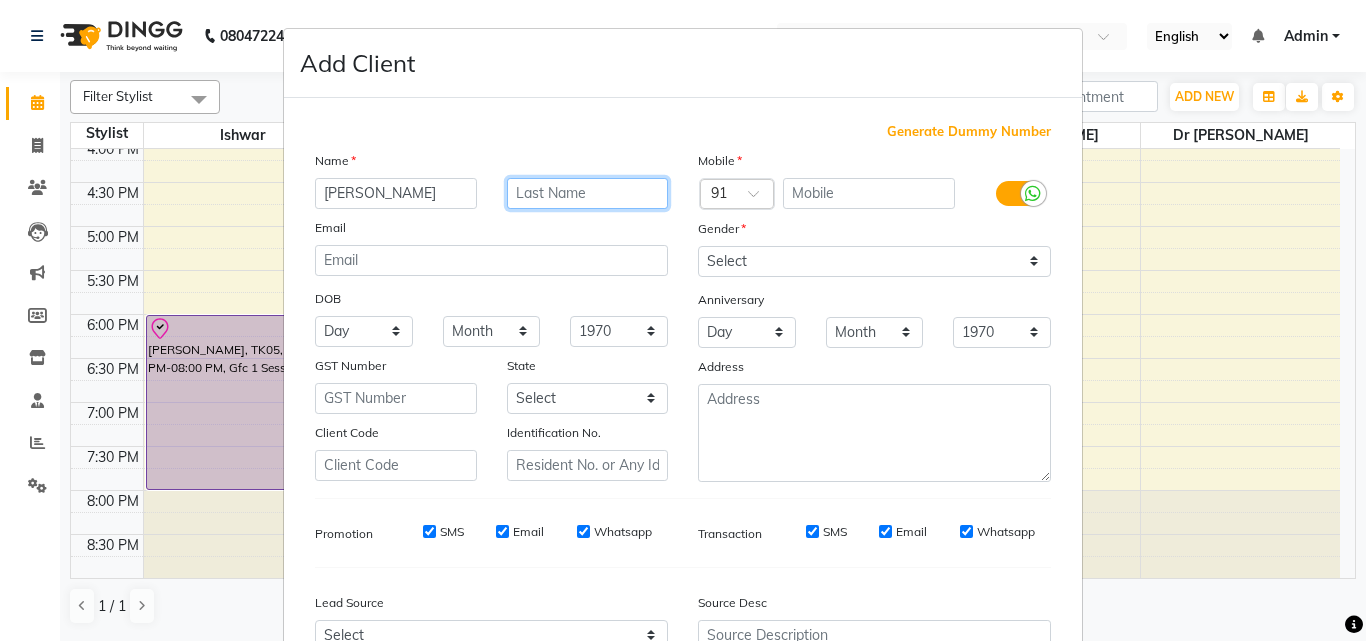 type on "D" 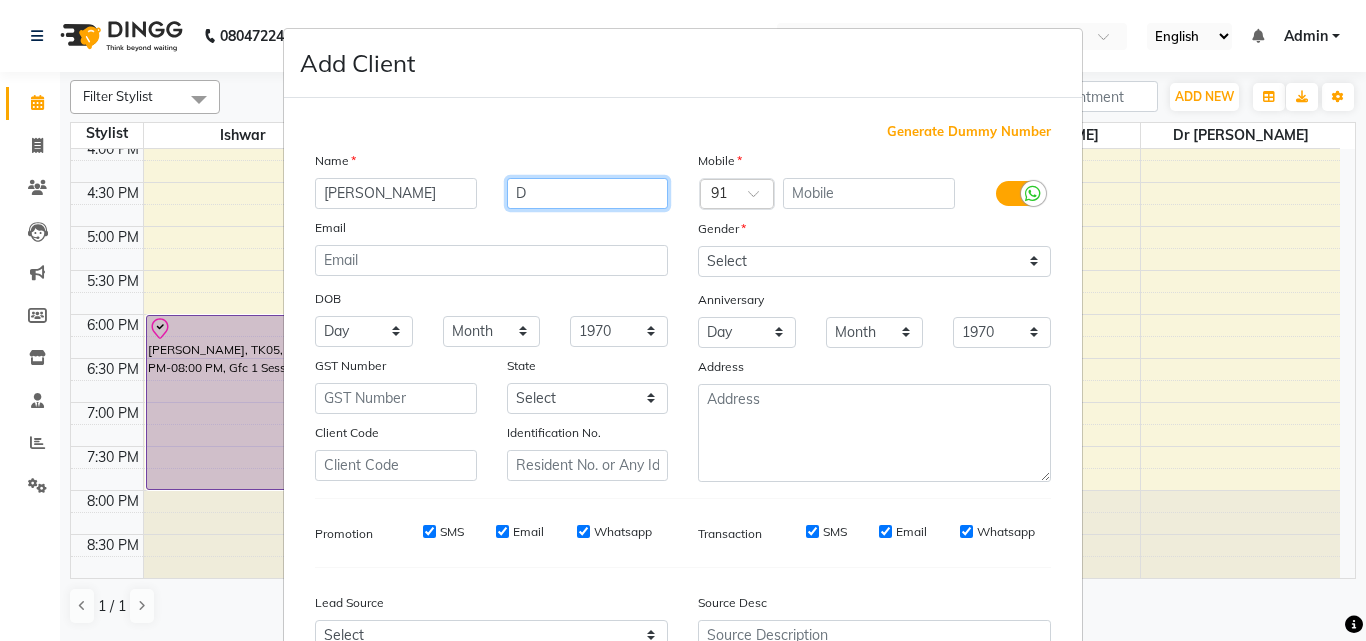 type 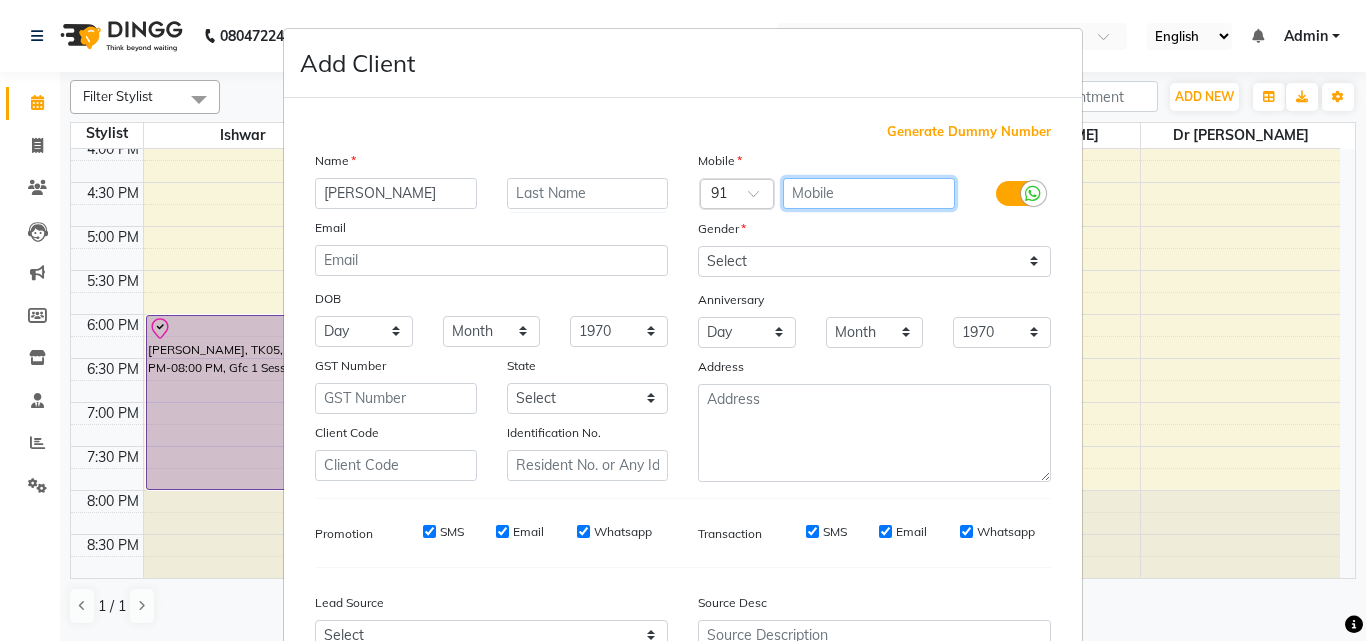 click at bounding box center [869, 193] 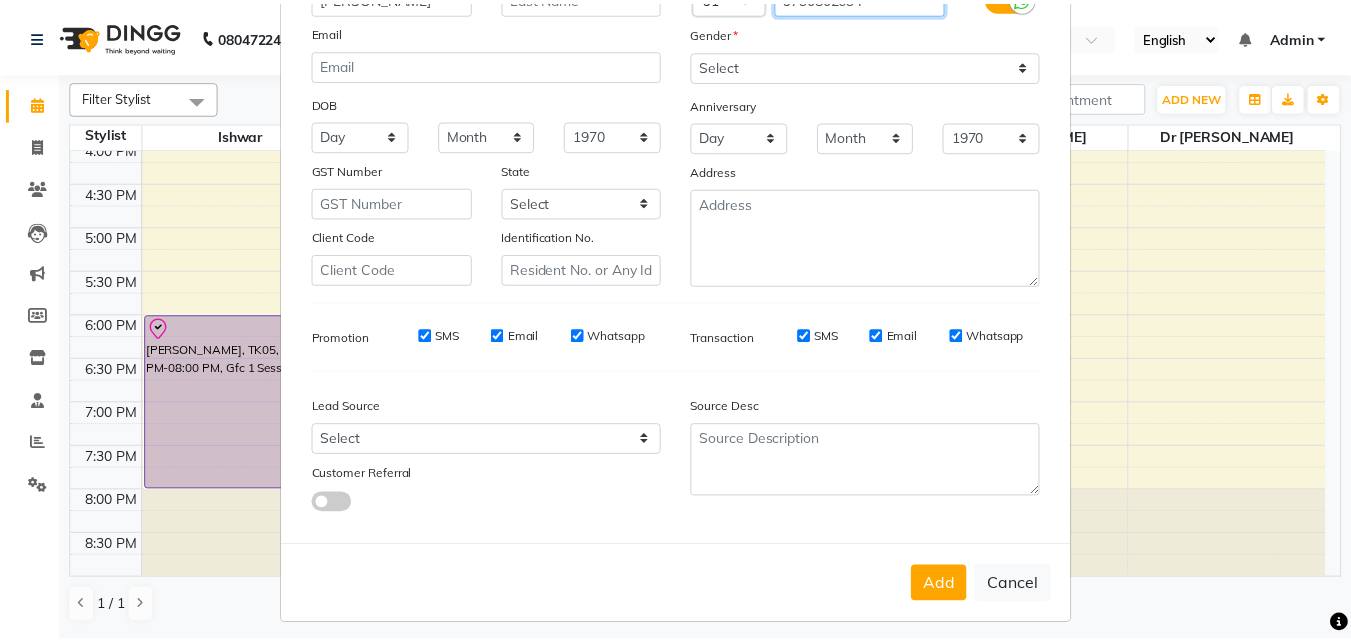scroll, scrollTop: 208, scrollLeft: 0, axis: vertical 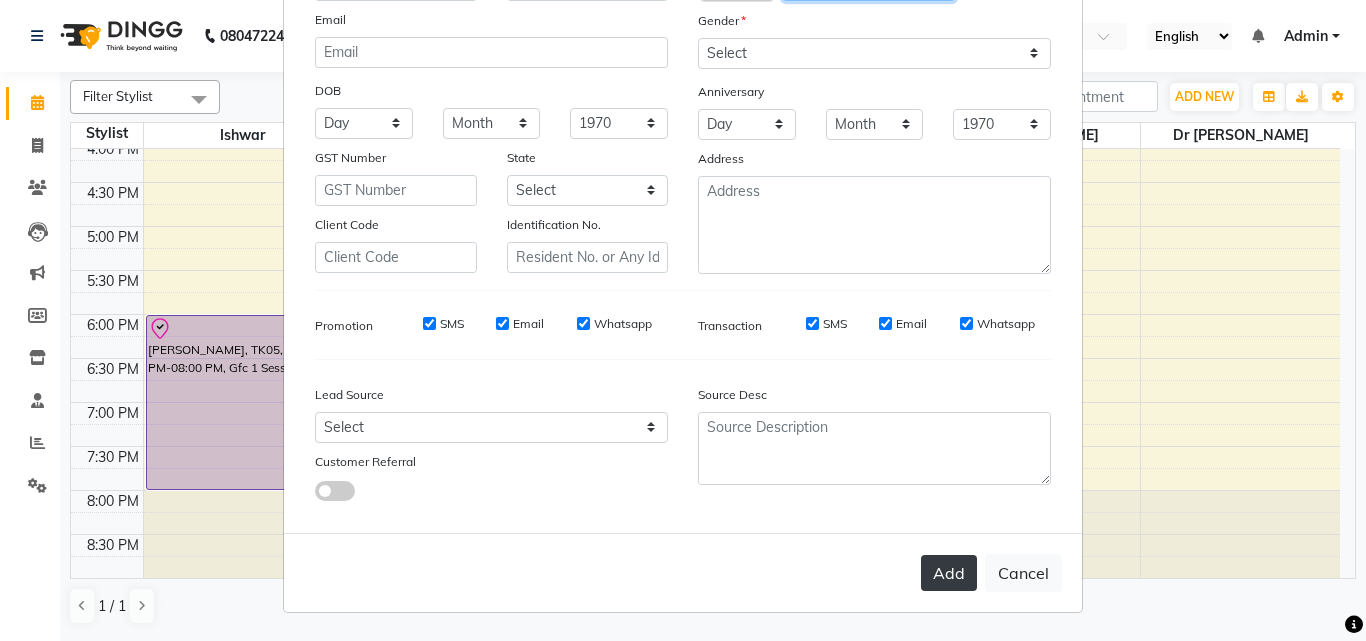 type on "9730802634" 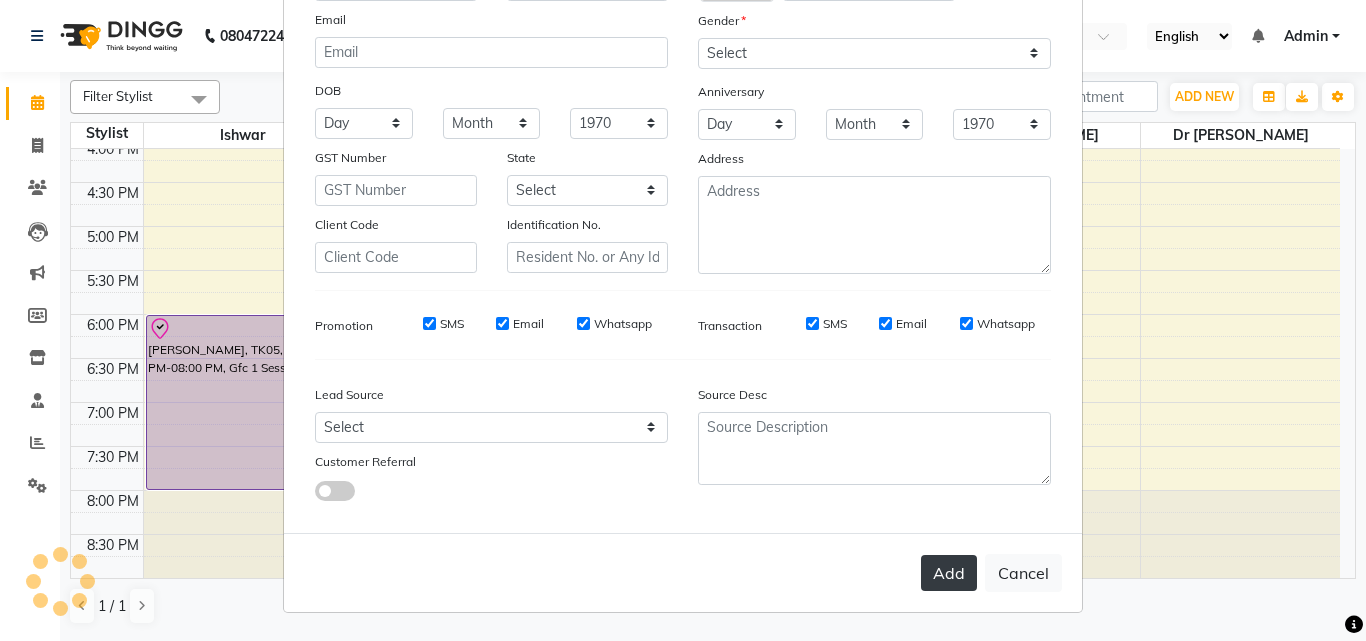 click on "Add" at bounding box center [949, 573] 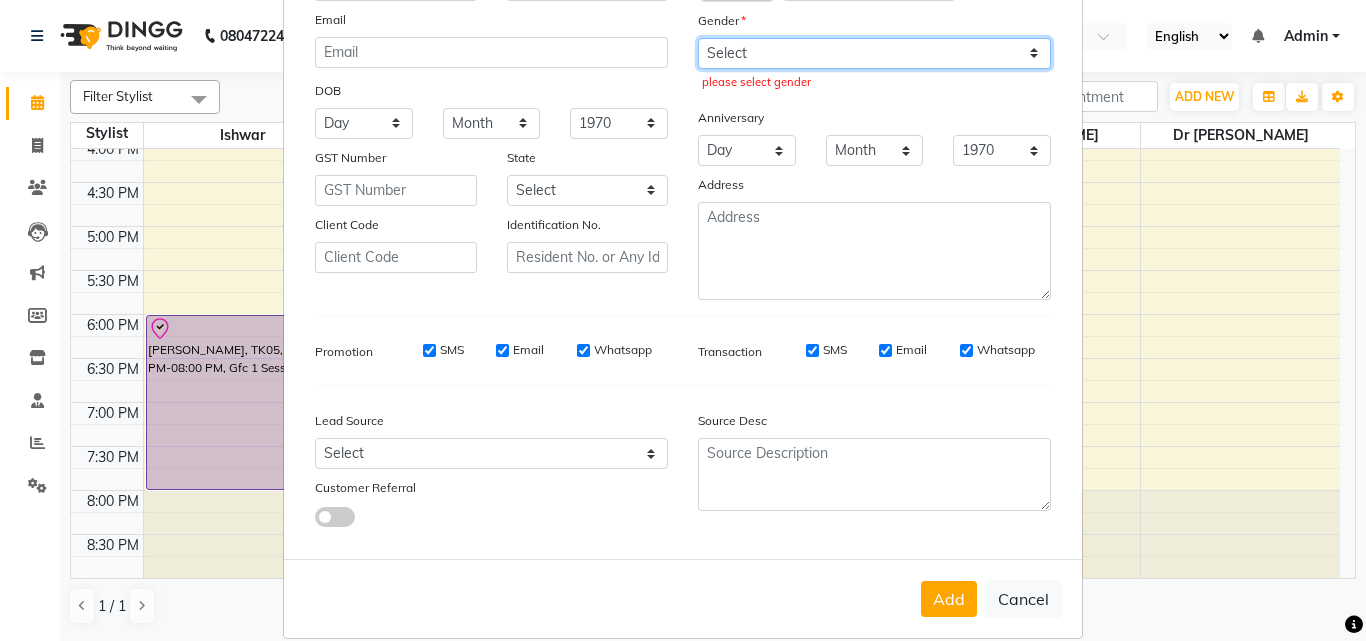 click on "Select [DEMOGRAPHIC_DATA] [DEMOGRAPHIC_DATA] Other Prefer Not To Say" at bounding box center (874, 53) 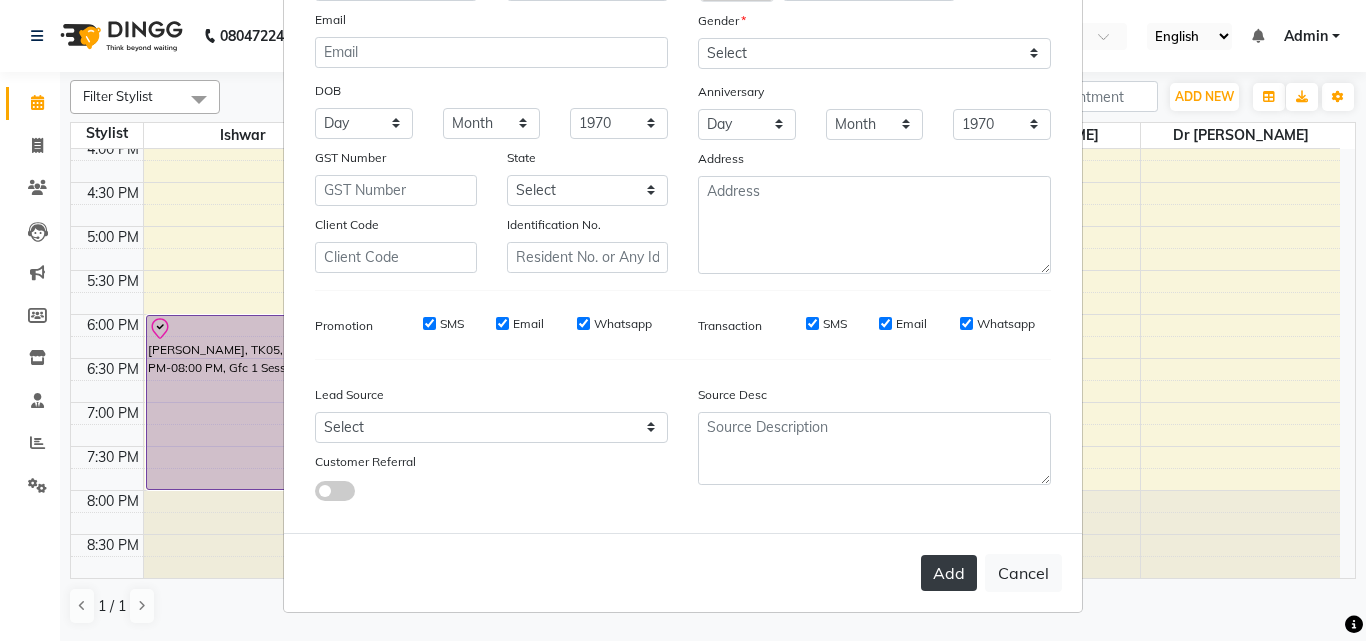 click on "Add" at bounding box center [949, 573] 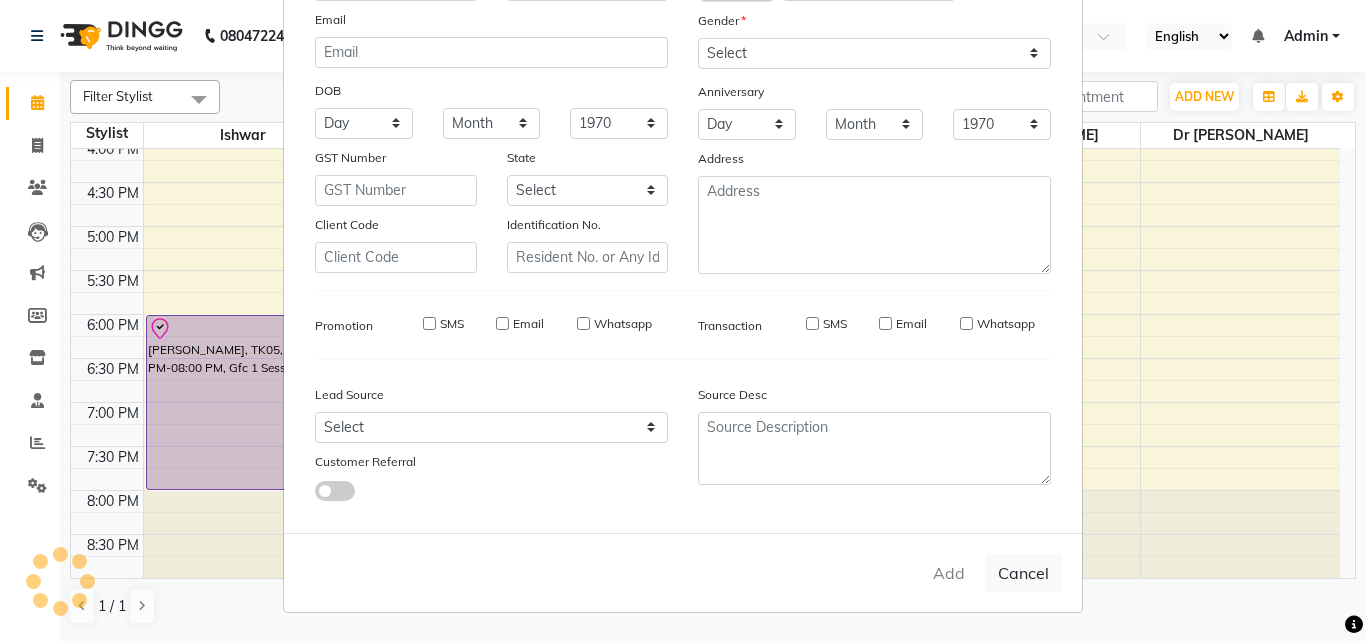 type 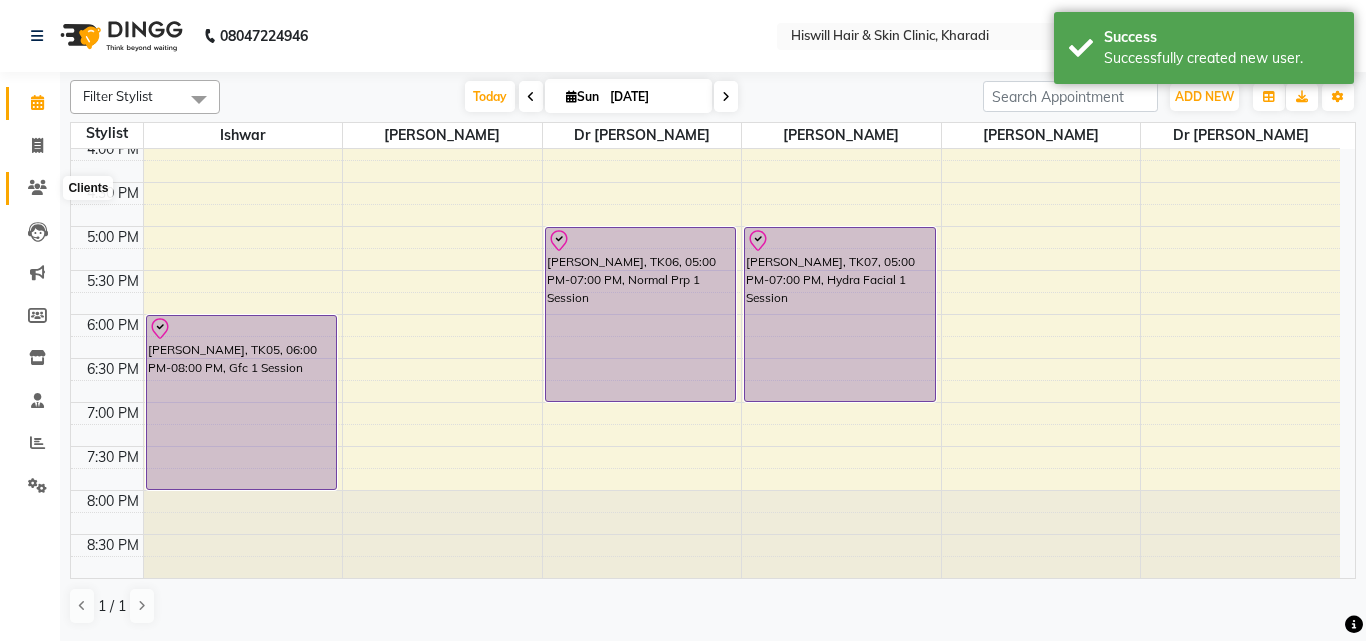 click 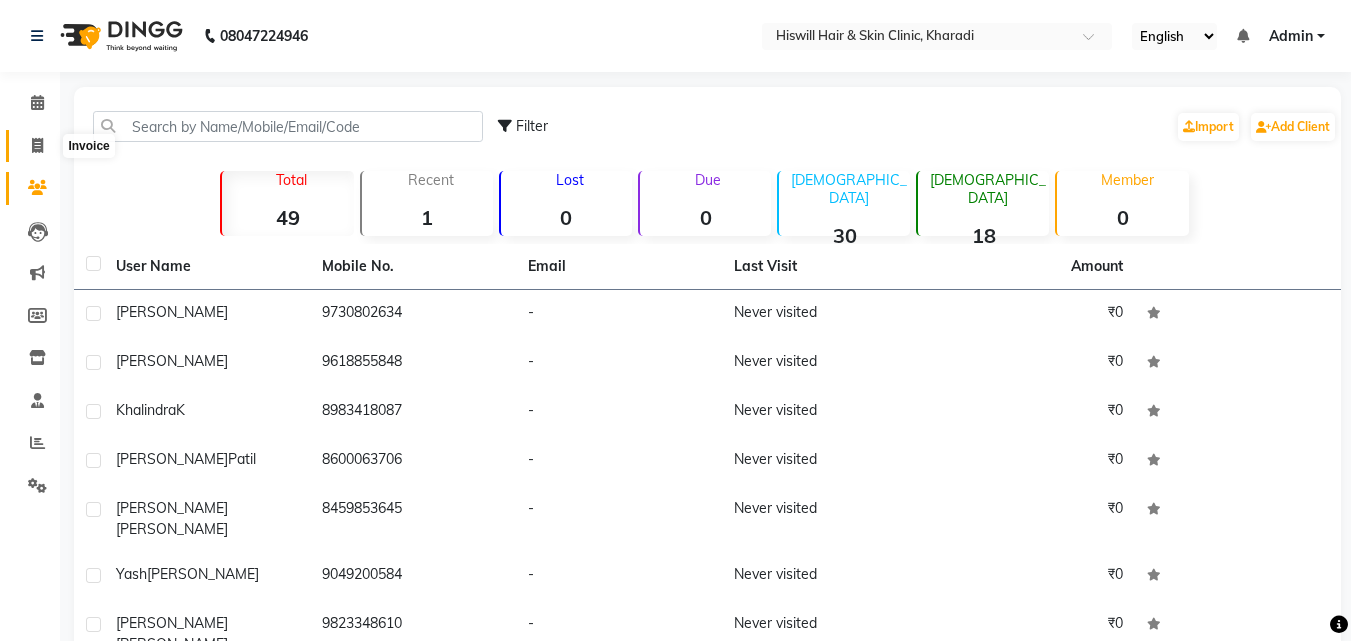 click 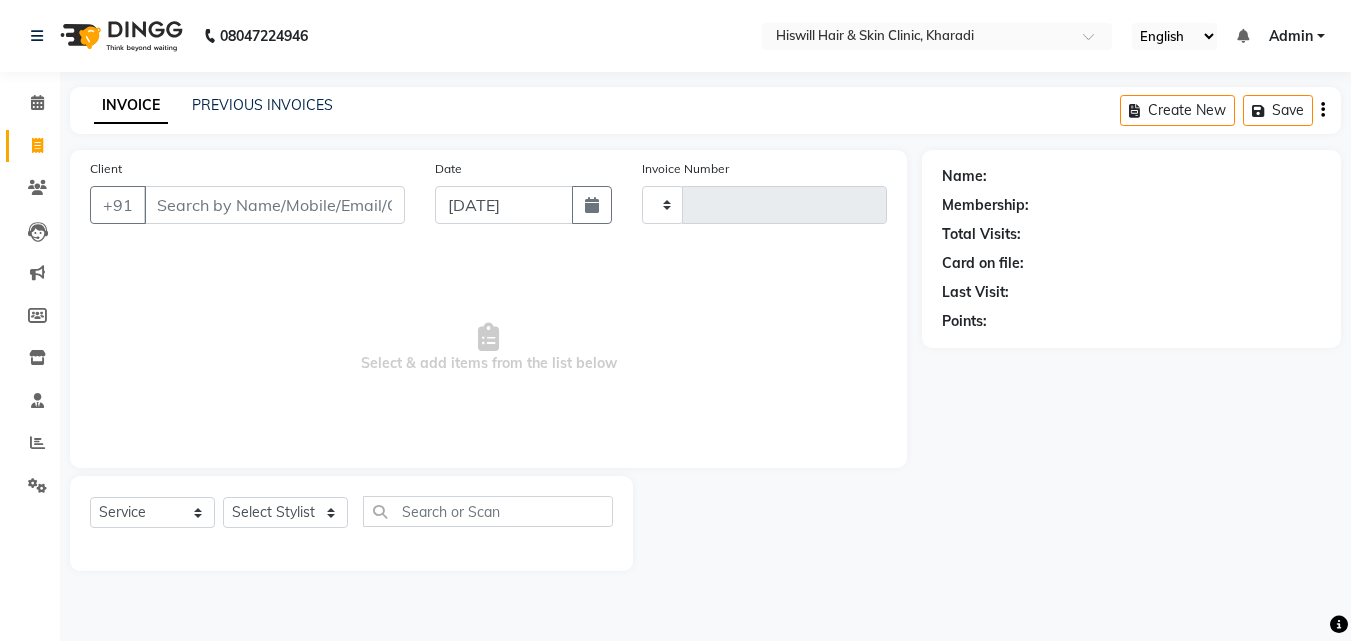 type on "0002" 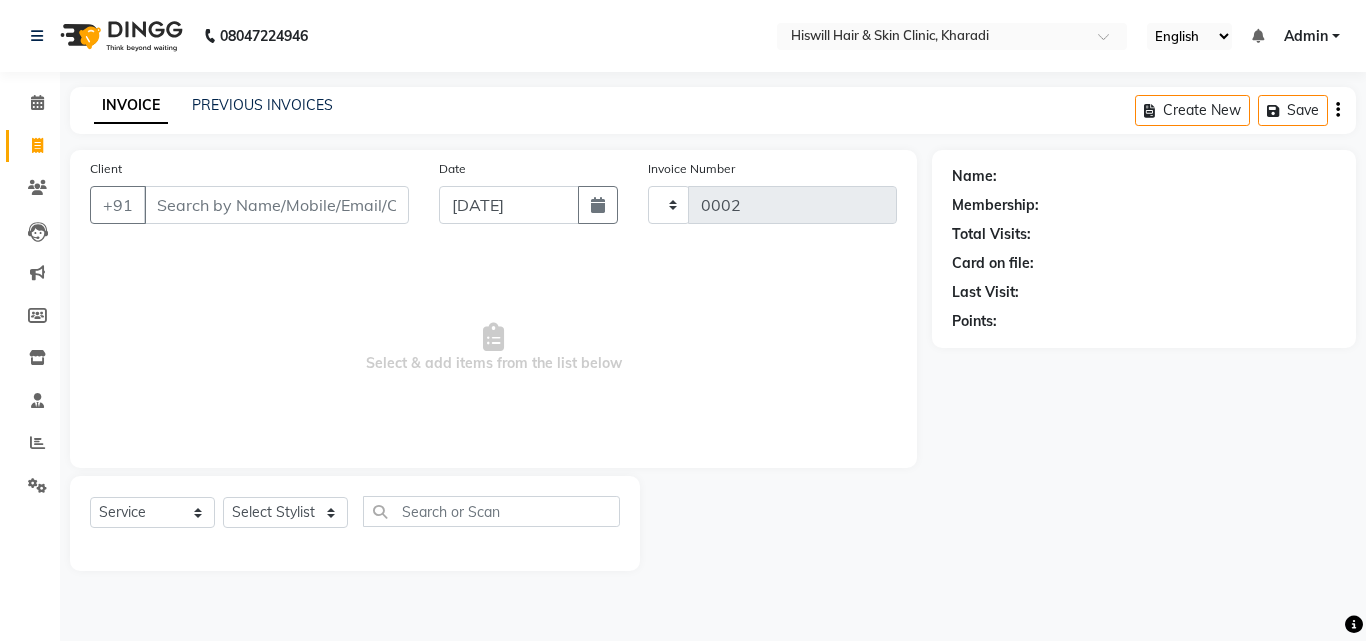 select on "7262" 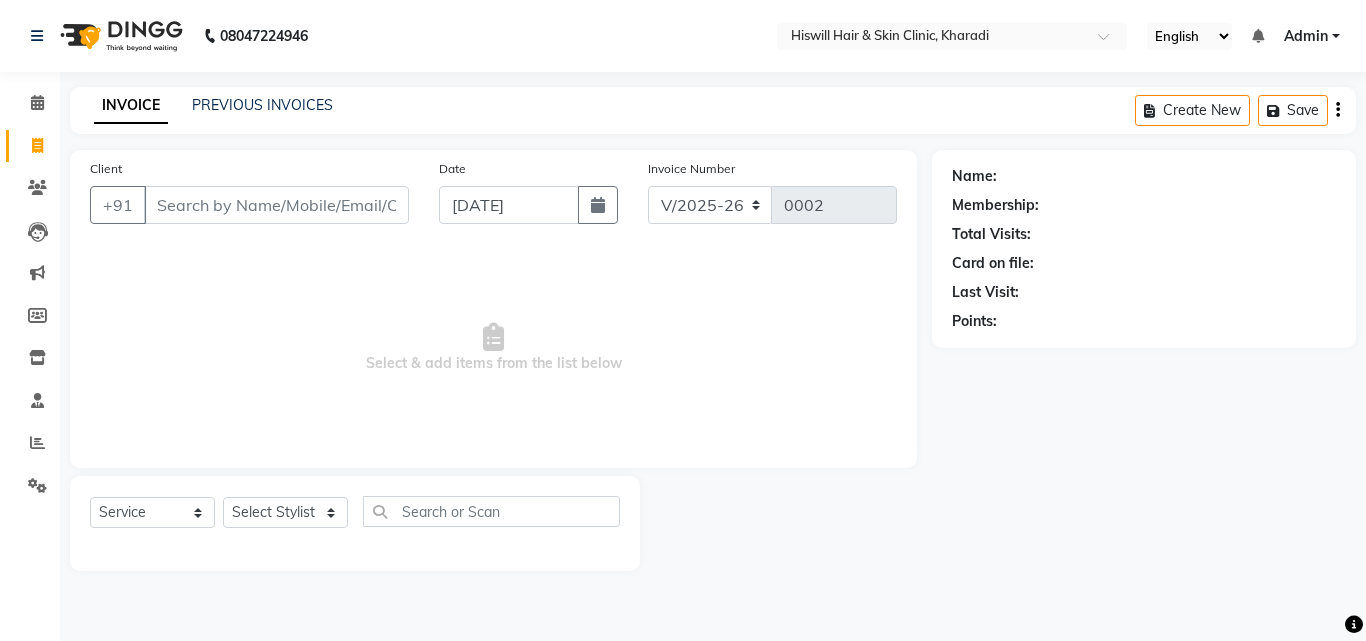 click on "Client" at bounding box center [276, 205] 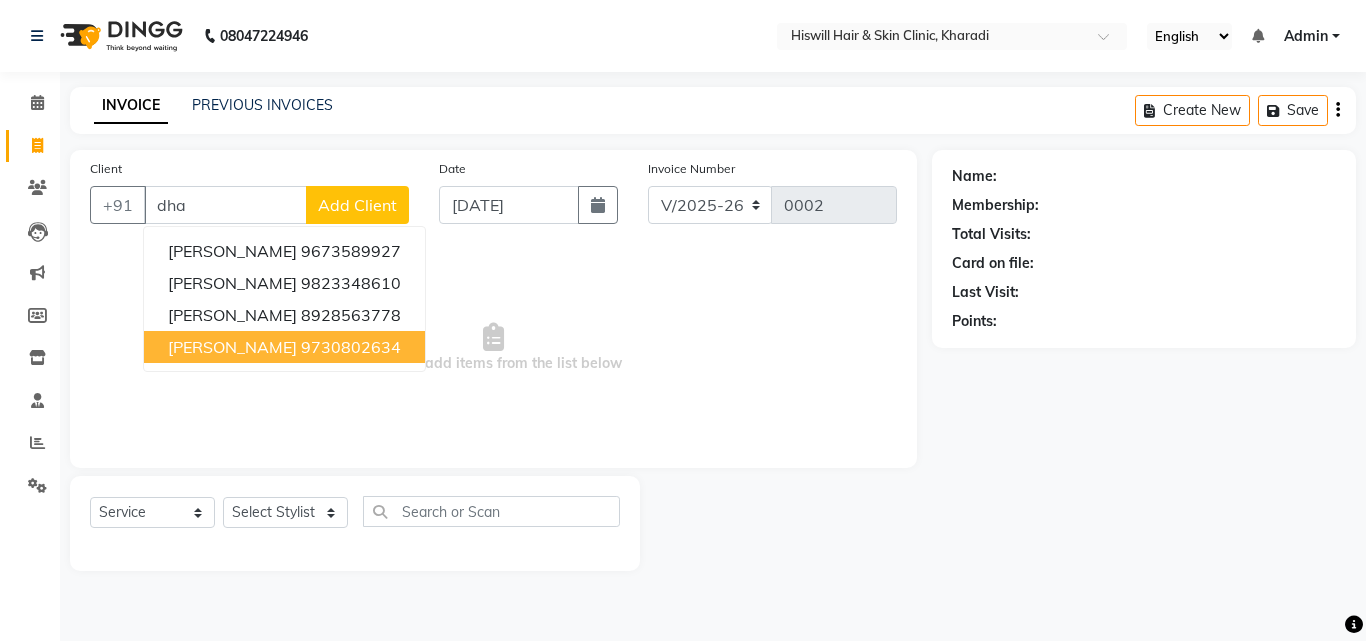 click on "9730802634" at bounding box center (351, 347) 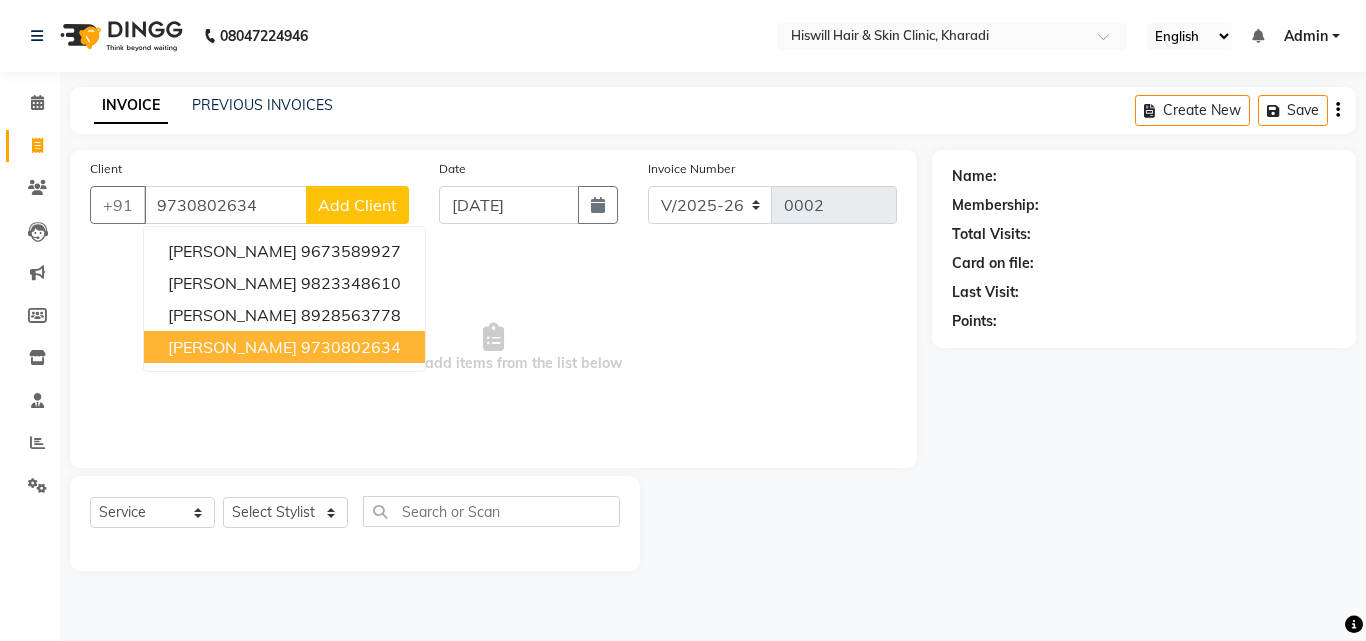 type on "9730802634" 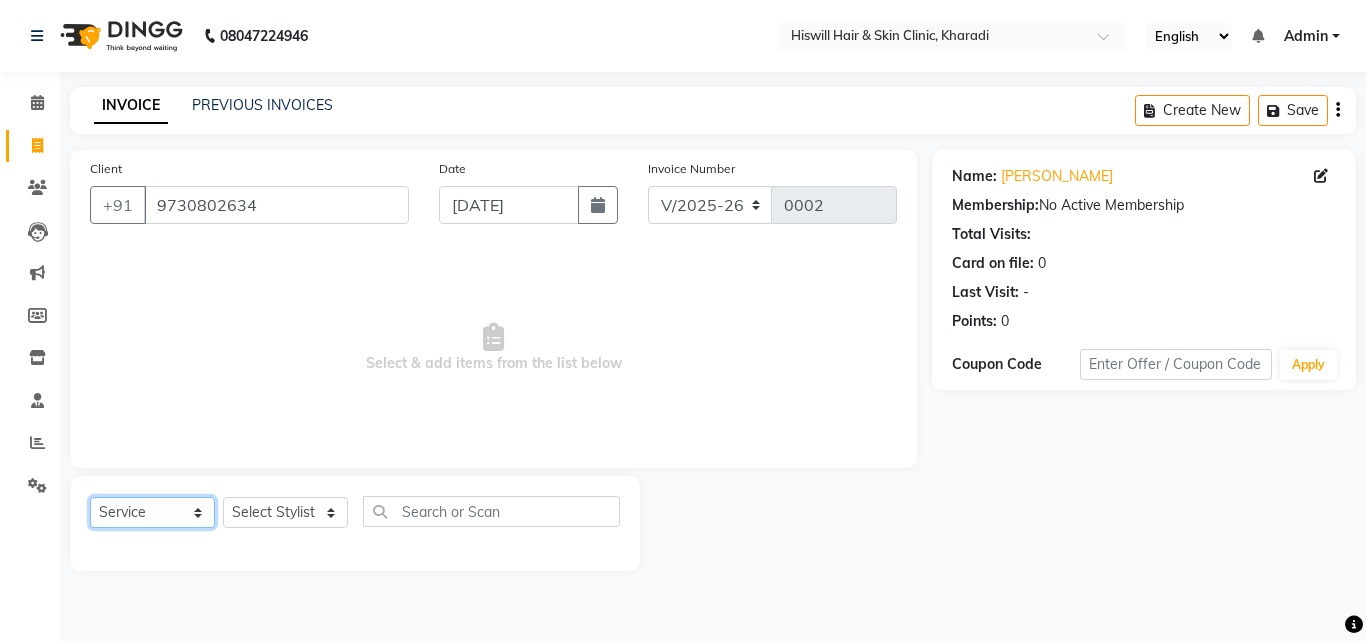click on "Select  Service  Product  Membership  Package Voucher Prepaid Gift Card" 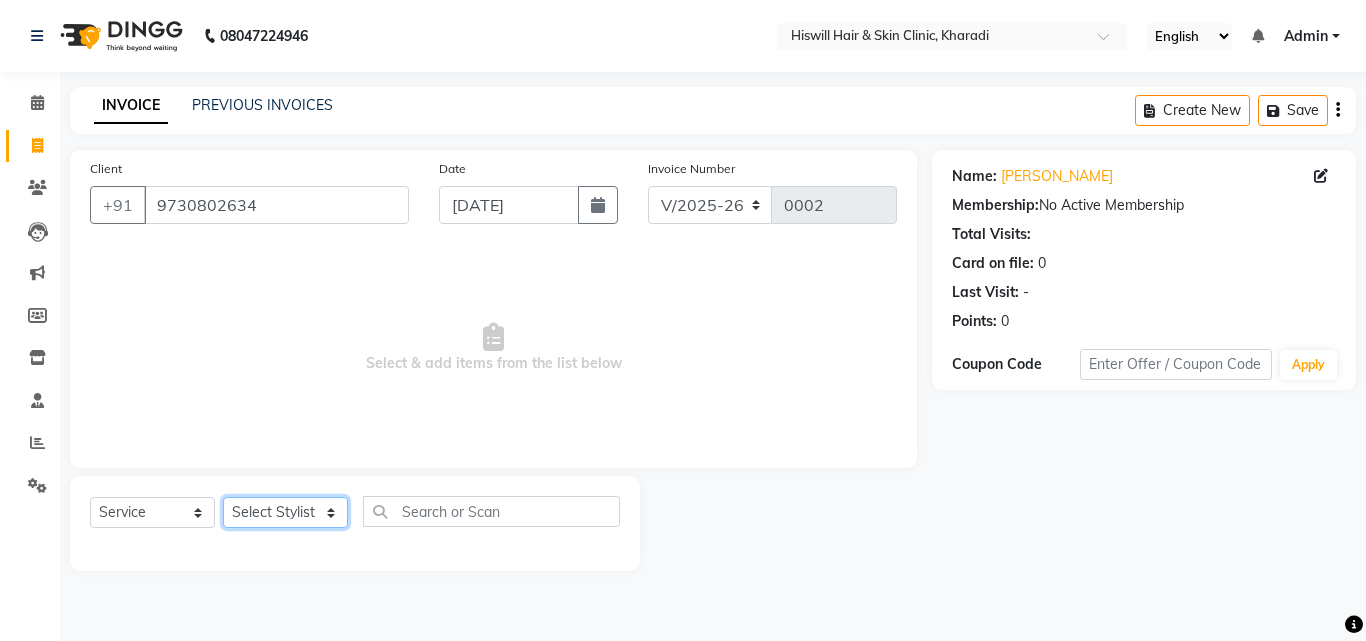 click on "Select Stylist [PERSON_NAME] [PERSON_NAME] Dr [PERSON_NAME] Dr [PERSON_NAME]" 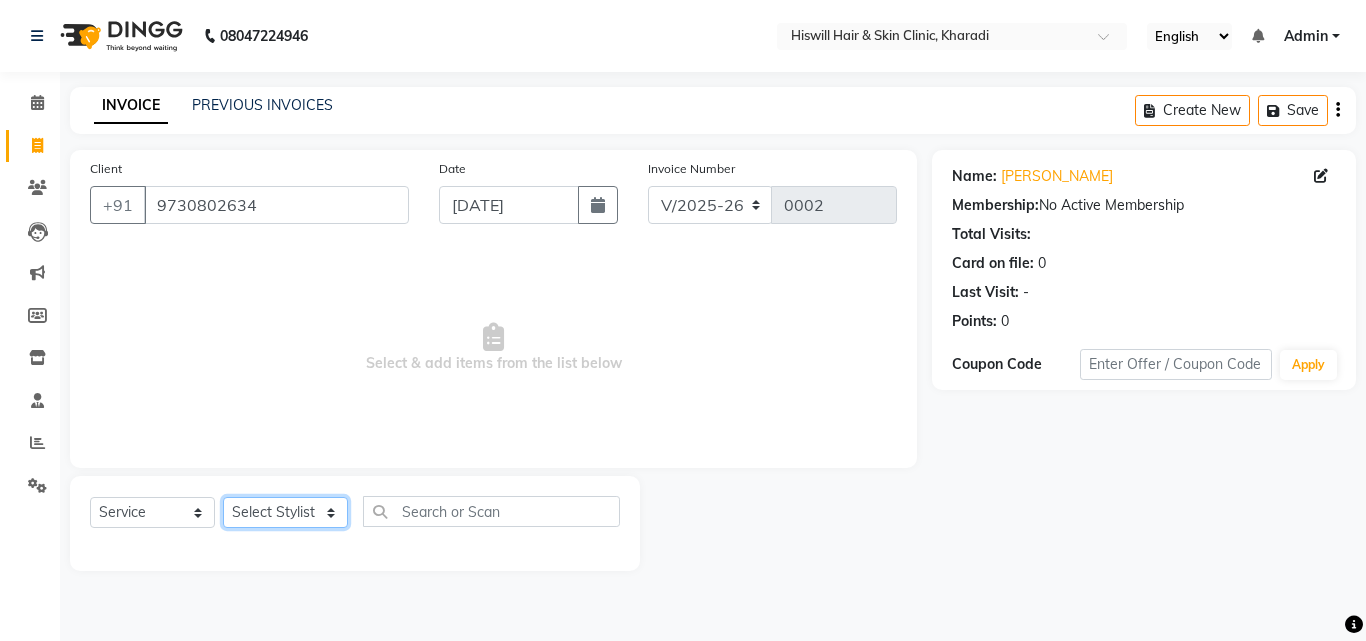 select on "62610" 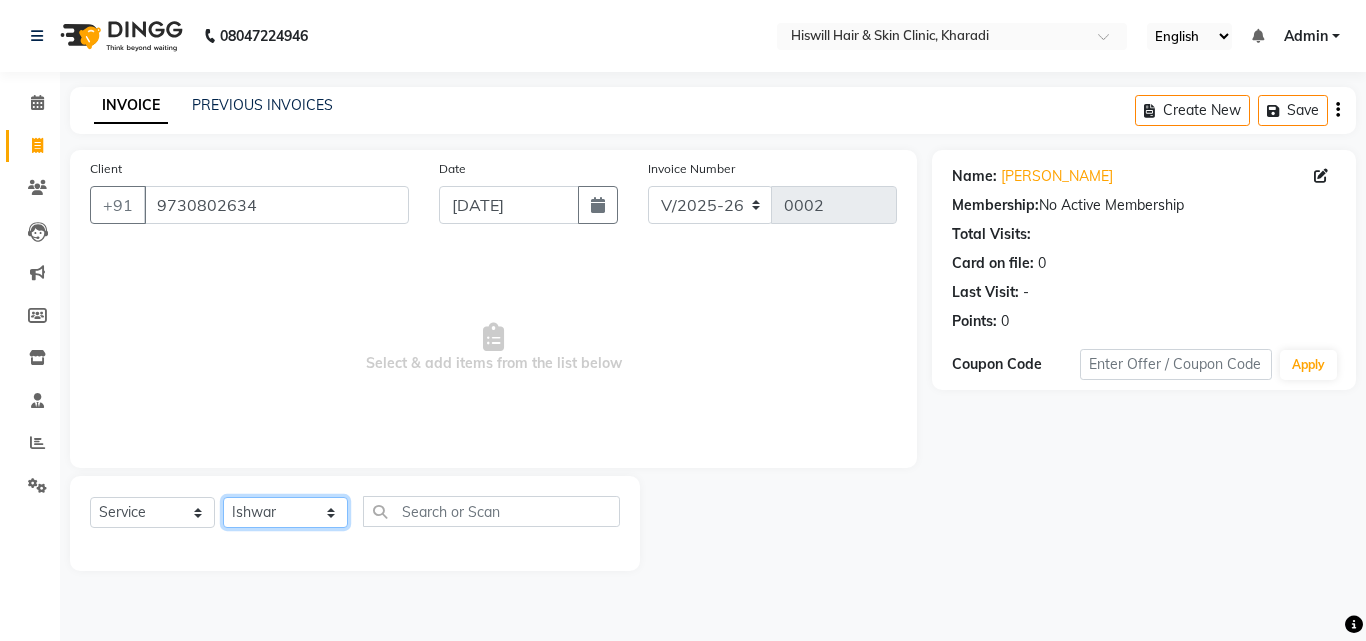 click on "Select Stylist [PERSON_NAME] [PERSON_NAME] Dr [PERSON_NAME] Dr [PERSON_NAME]" 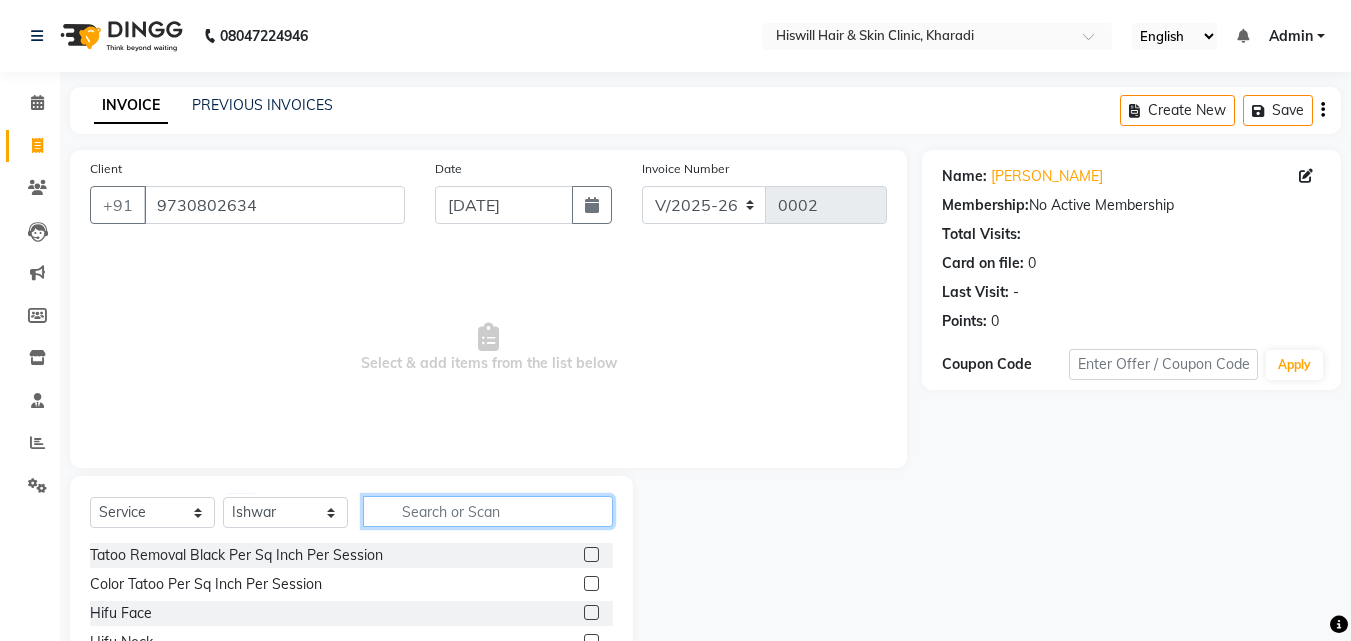 click 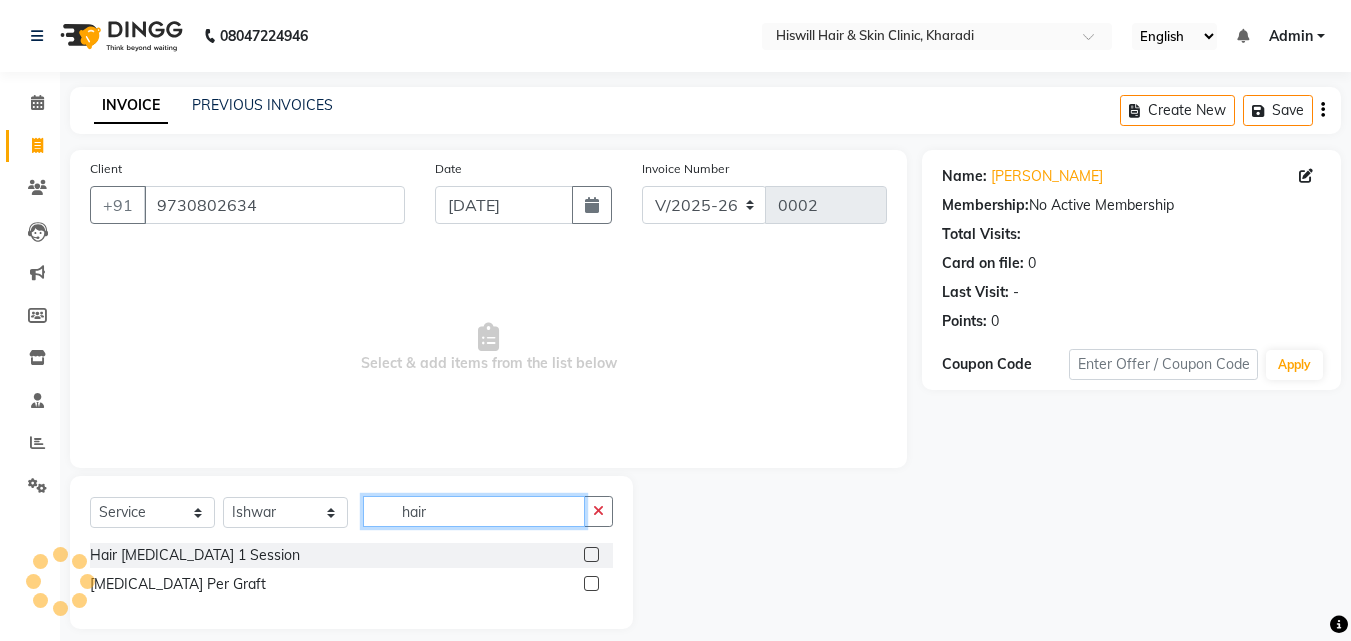 type on "hair" 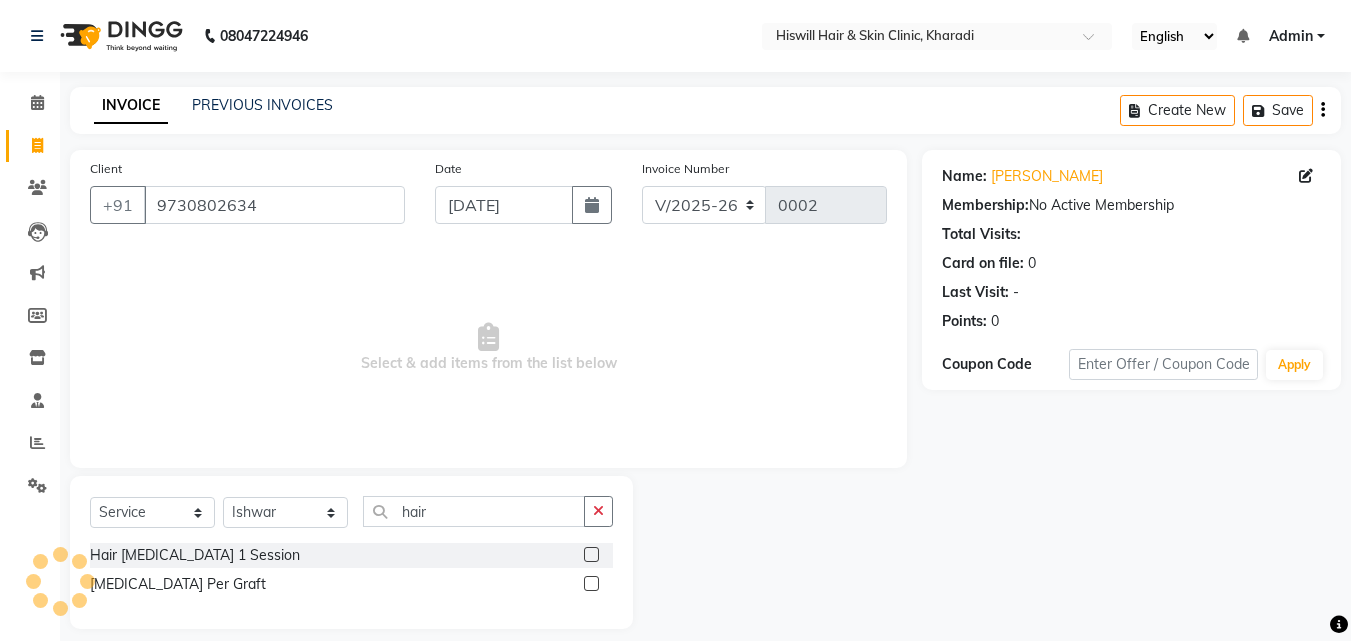 click 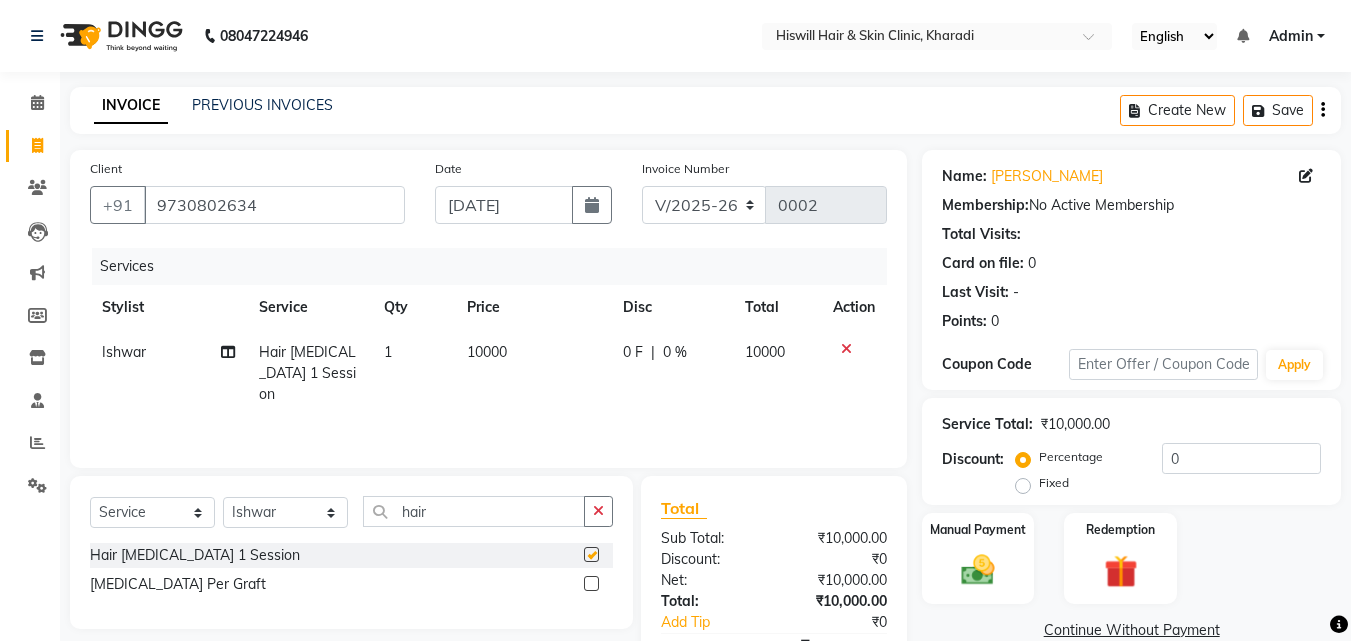 checkbox on "false" 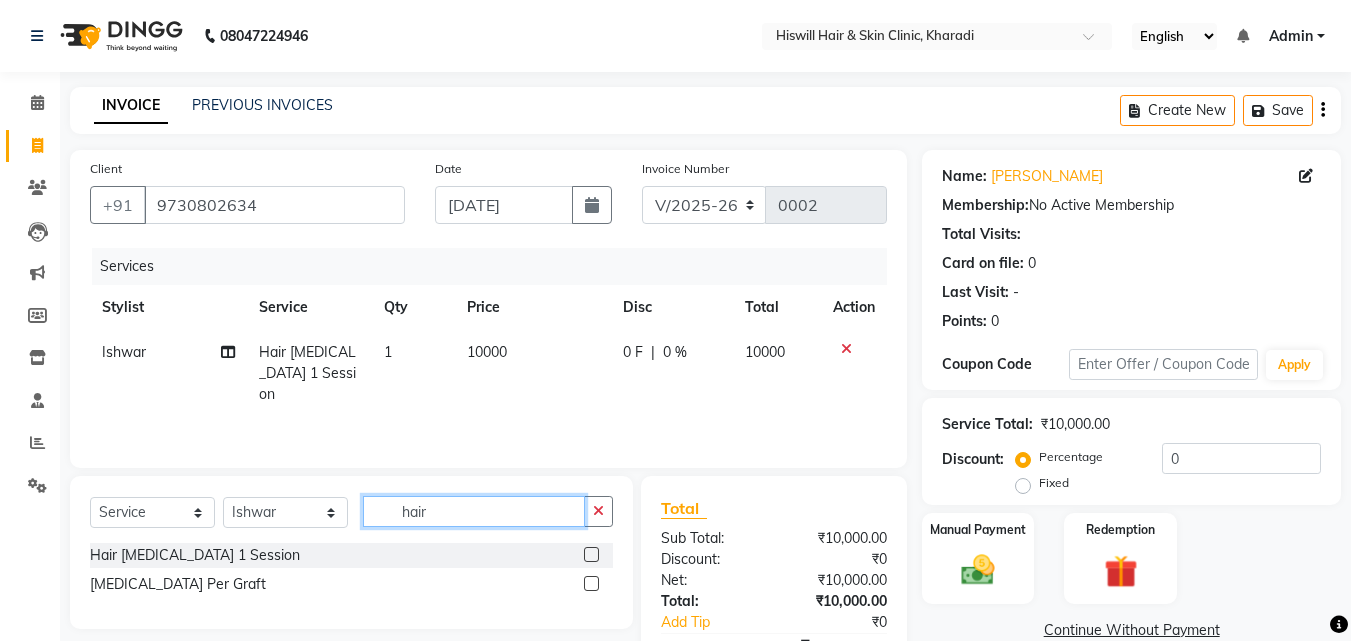 click on "hair" 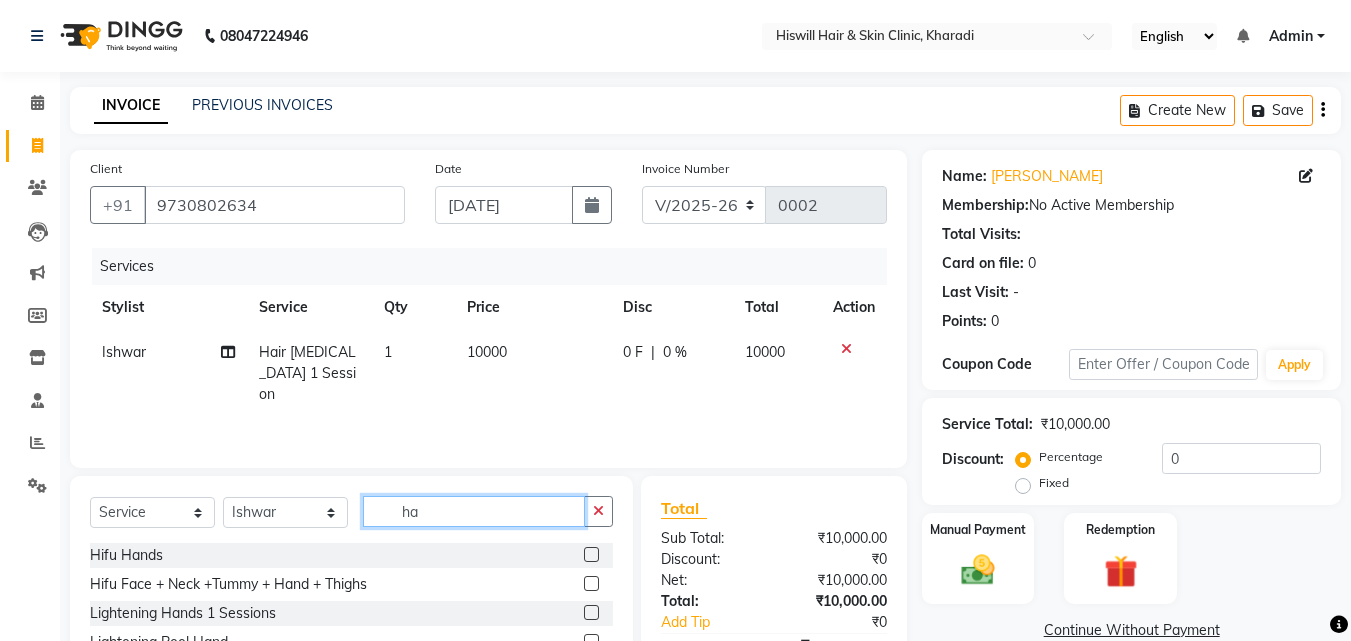 type on "h" 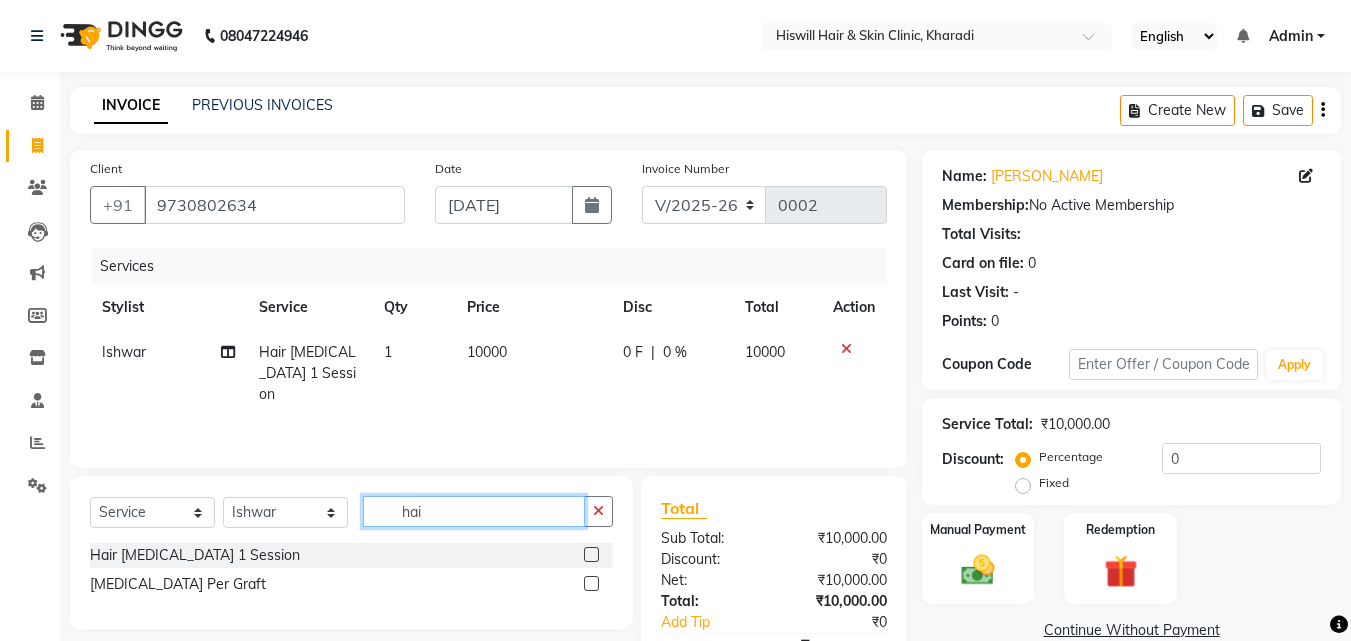 type on "hair" 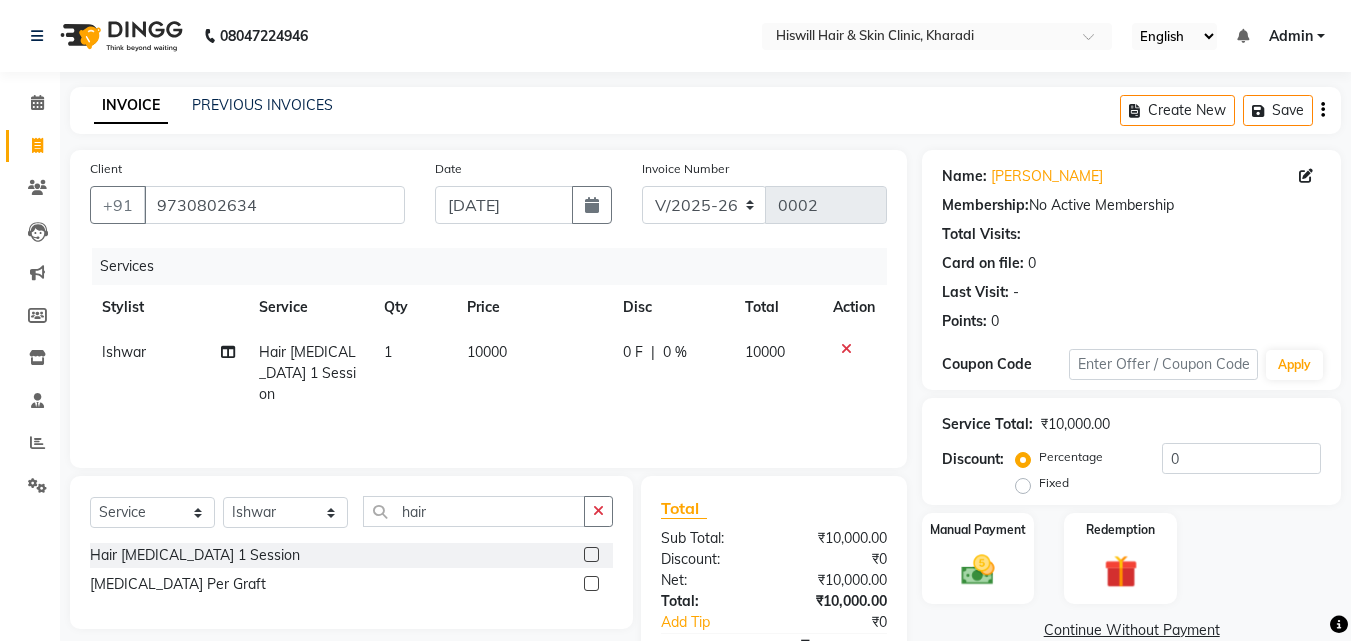 click 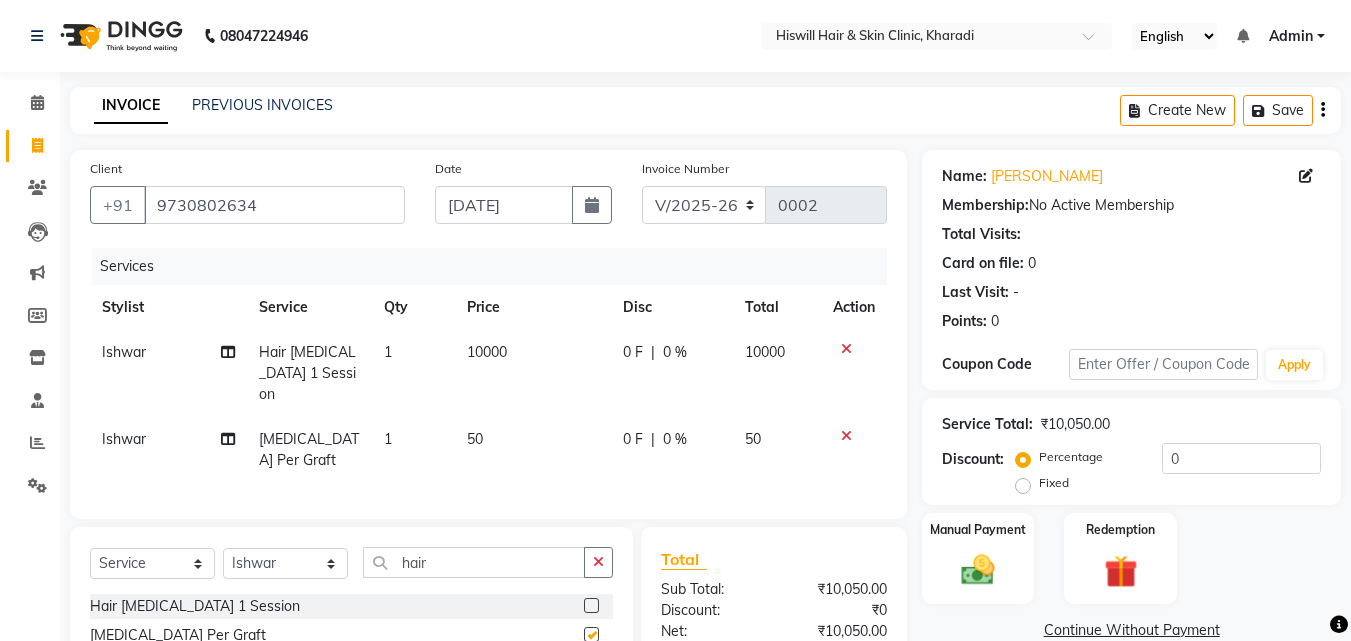 checkbox on "false" 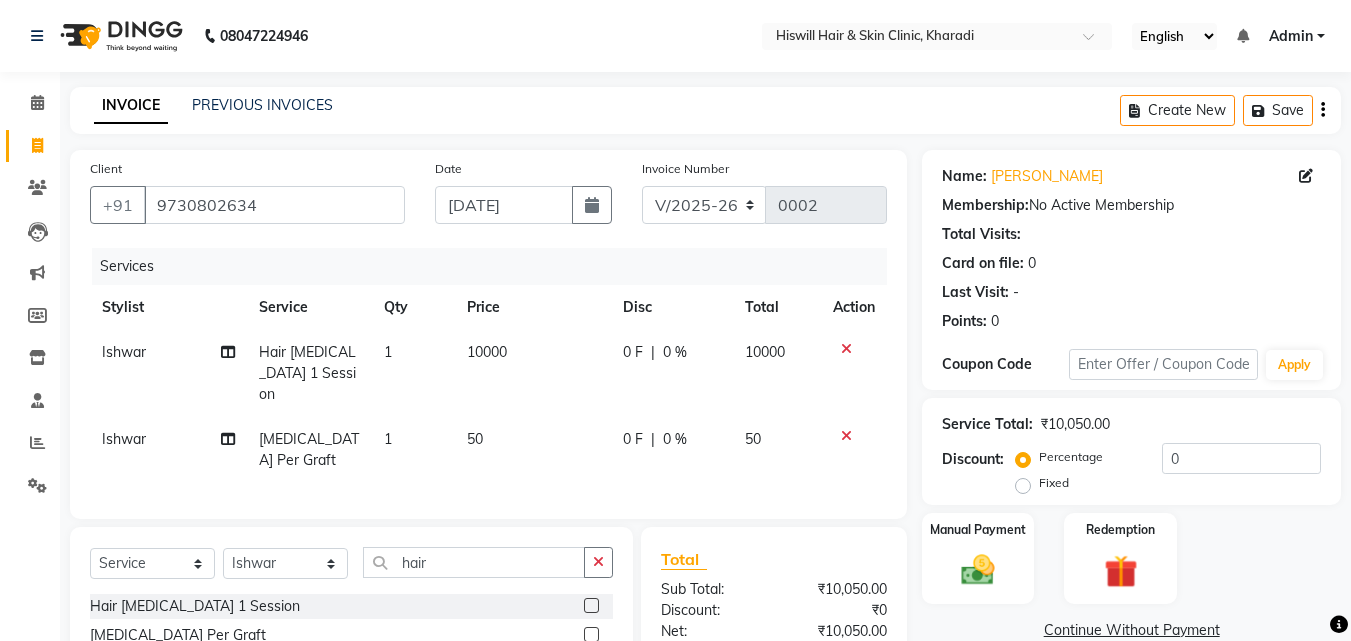 click 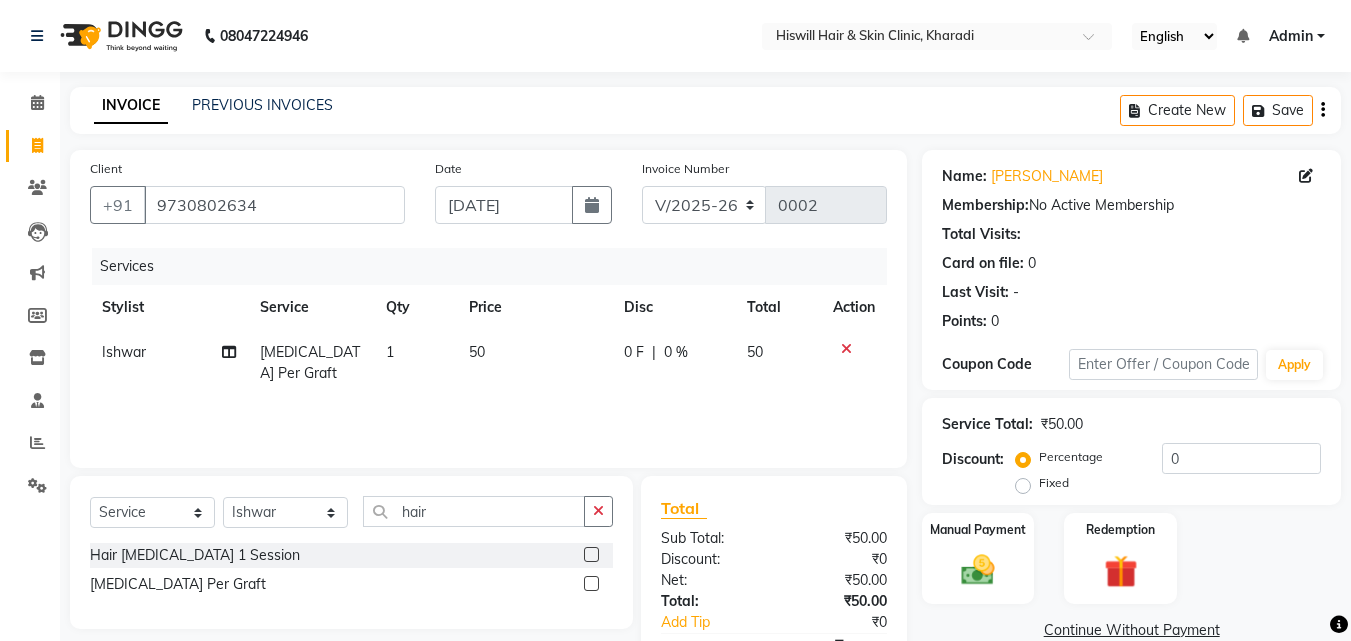 scroll, scrollTop: 117, scrollLeft: 0, axis: vertical 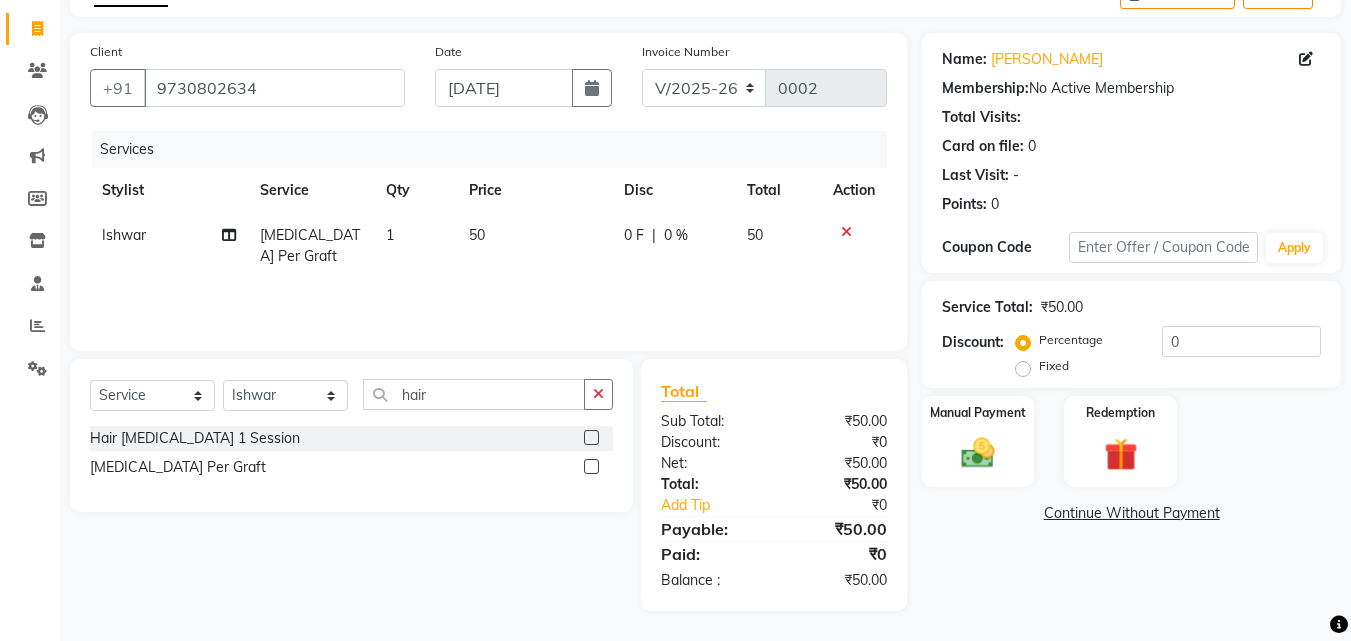 click 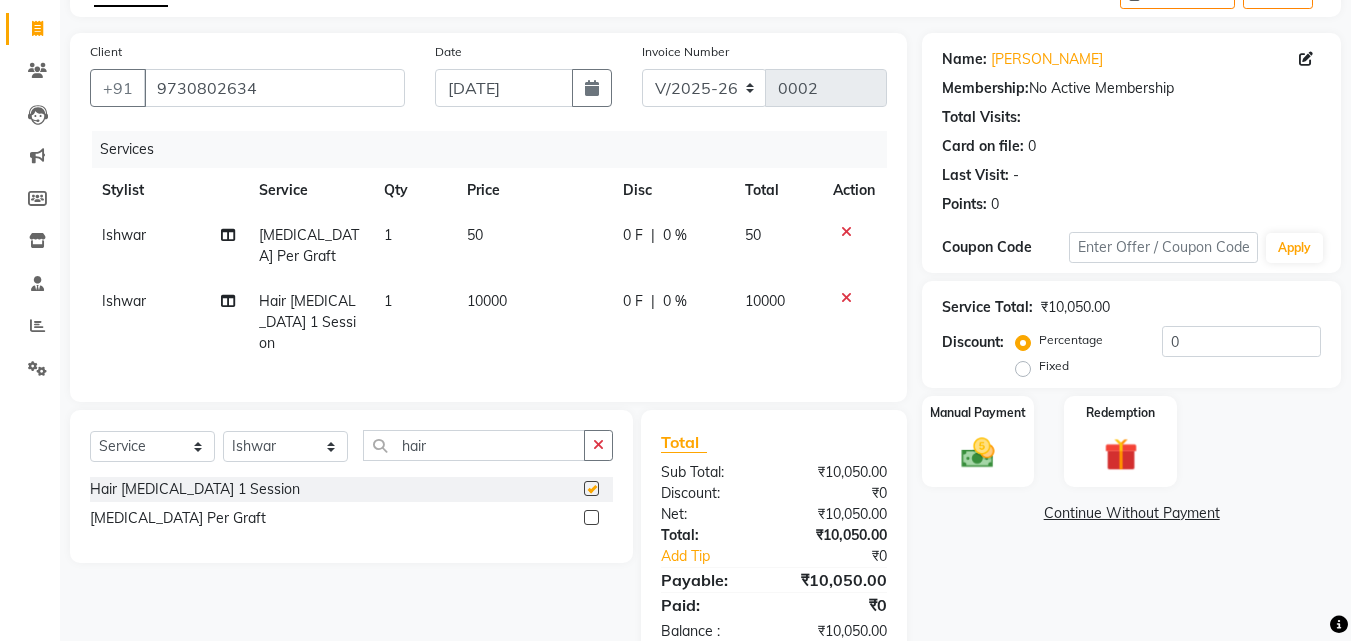checkbox on "false" 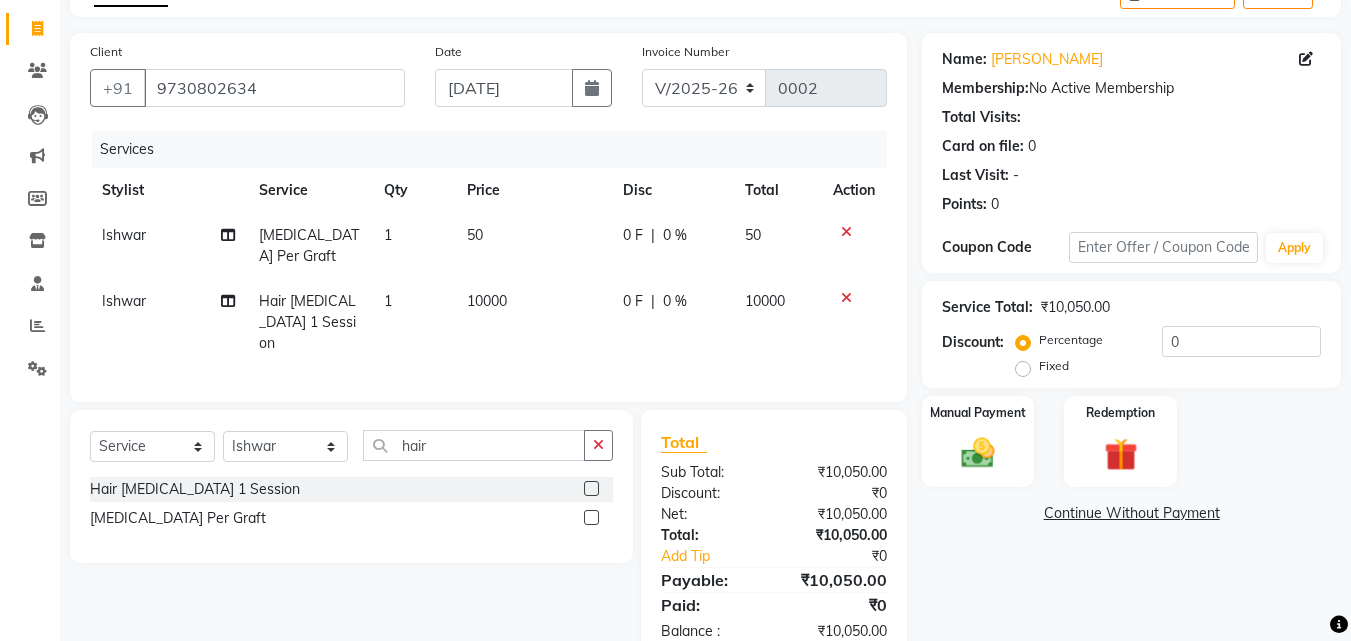 click 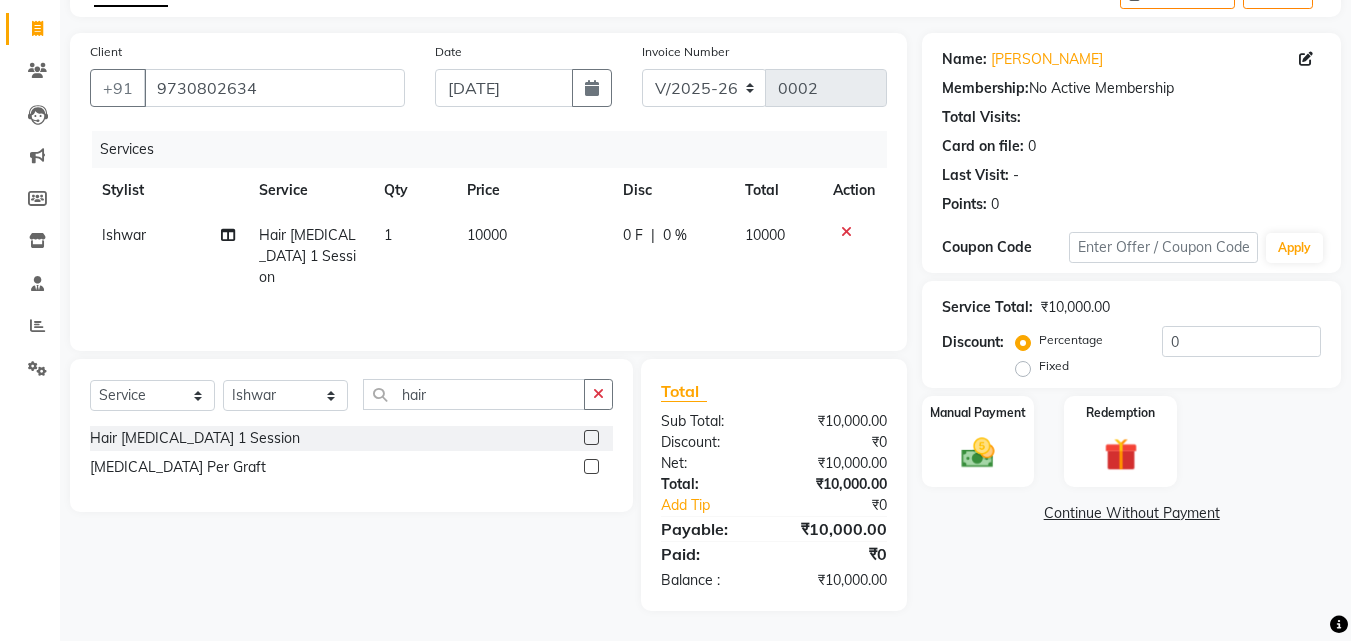 click 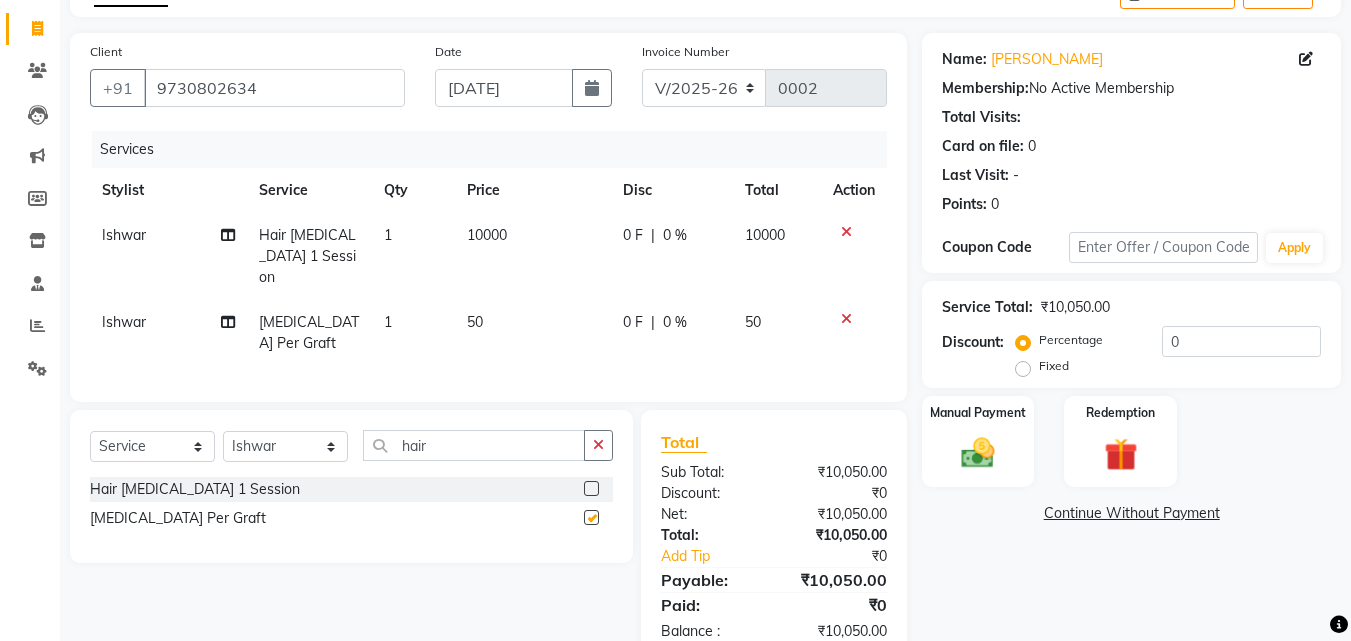 checkbox on "false" 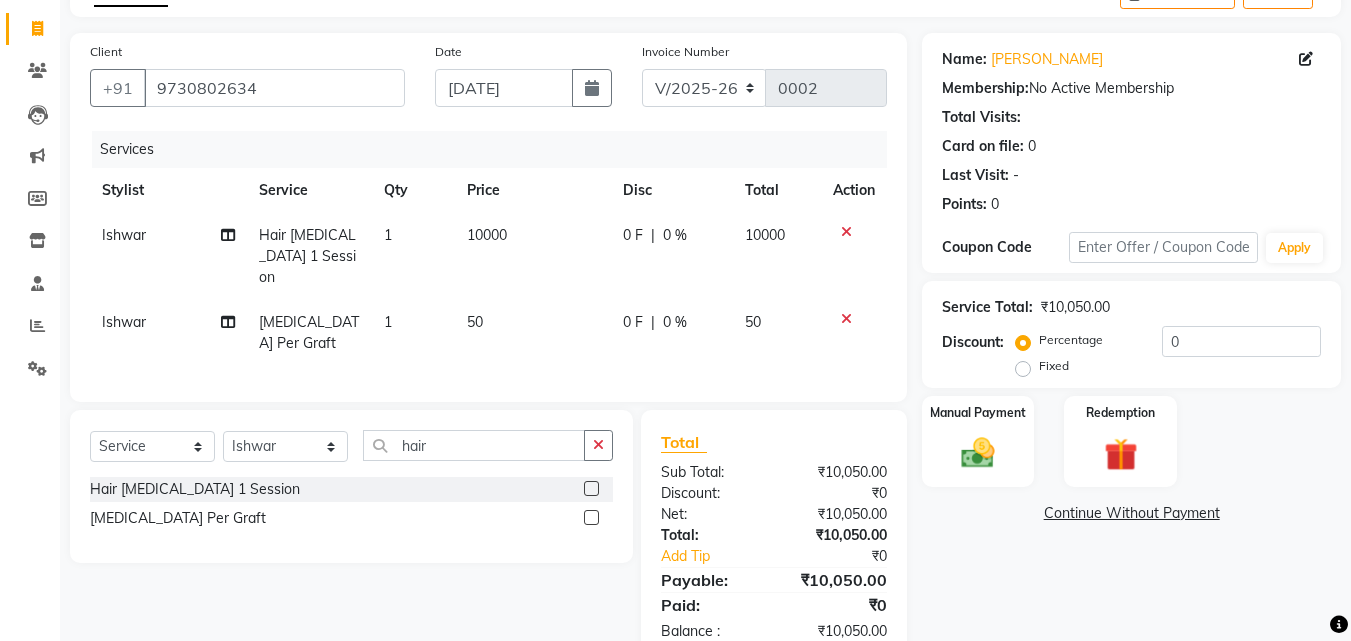 click 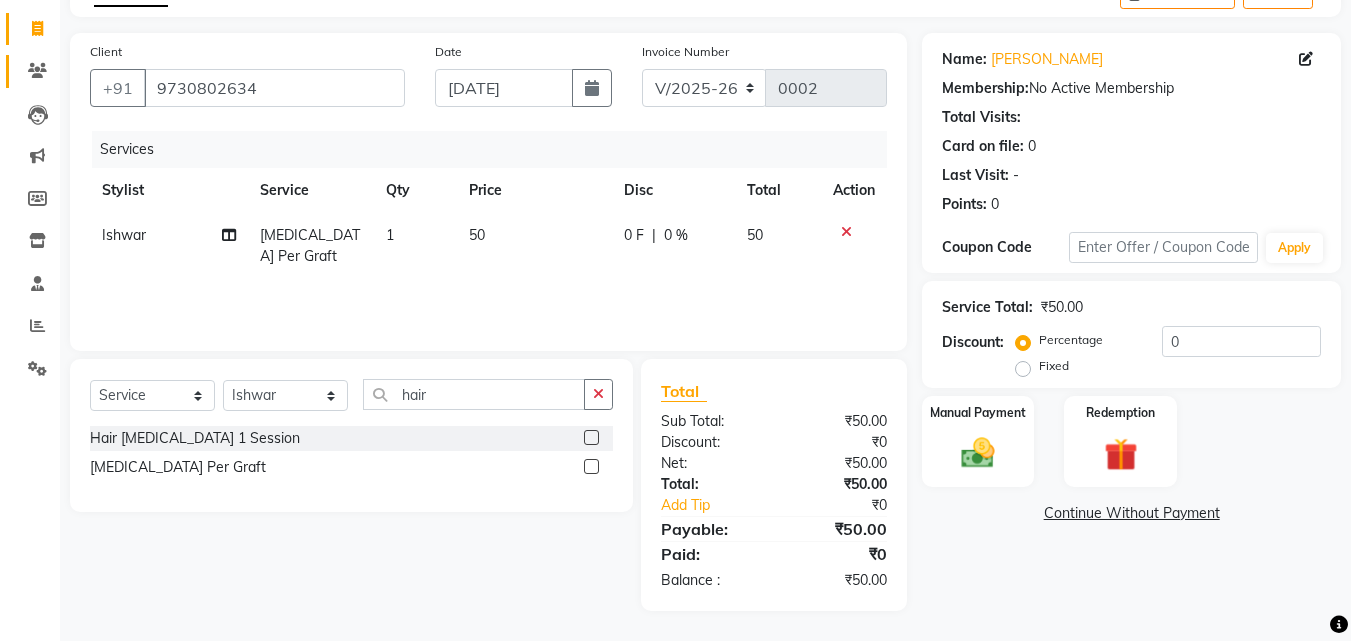 drag, startPoint x: 258, startPoint y: 145, endPoint x: 857, endPoint y: 143, distance: 599.00336 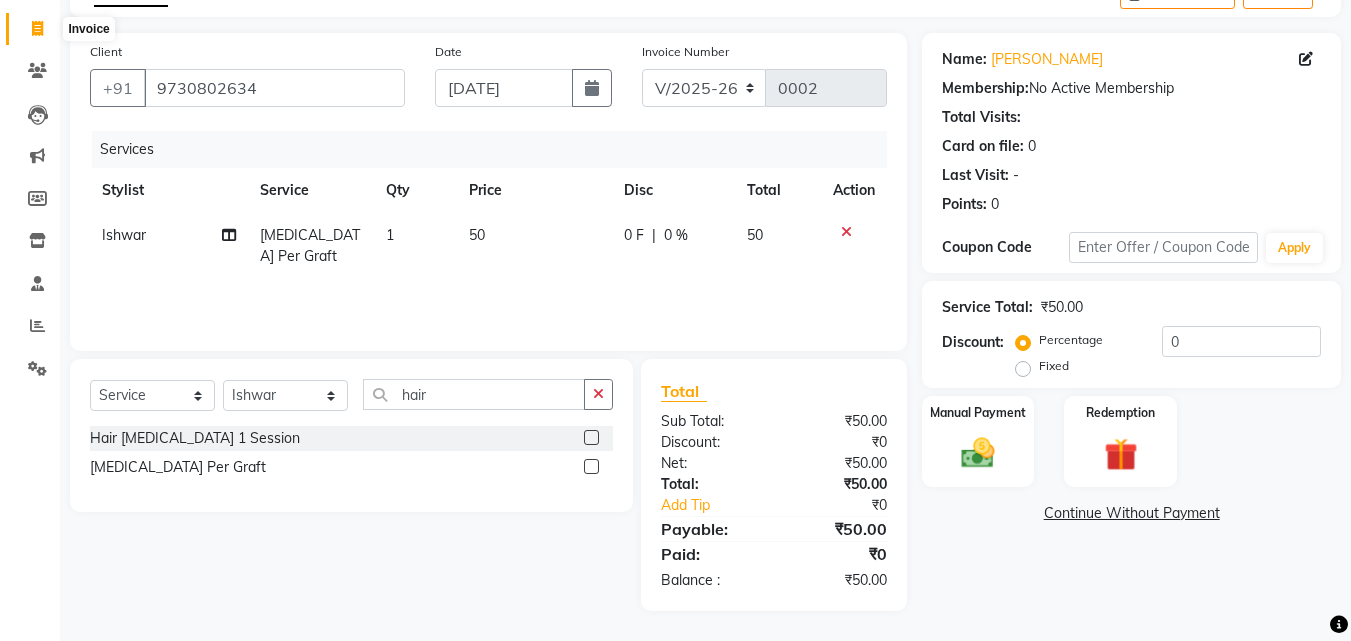 click 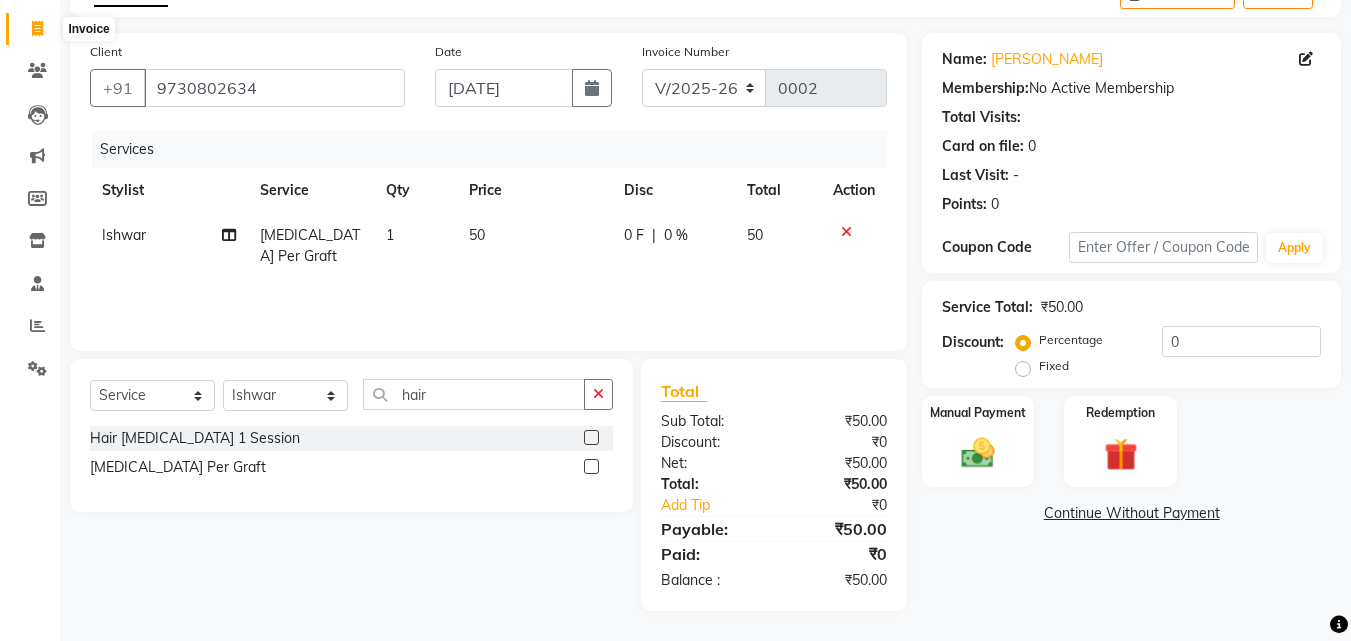 select on "service" 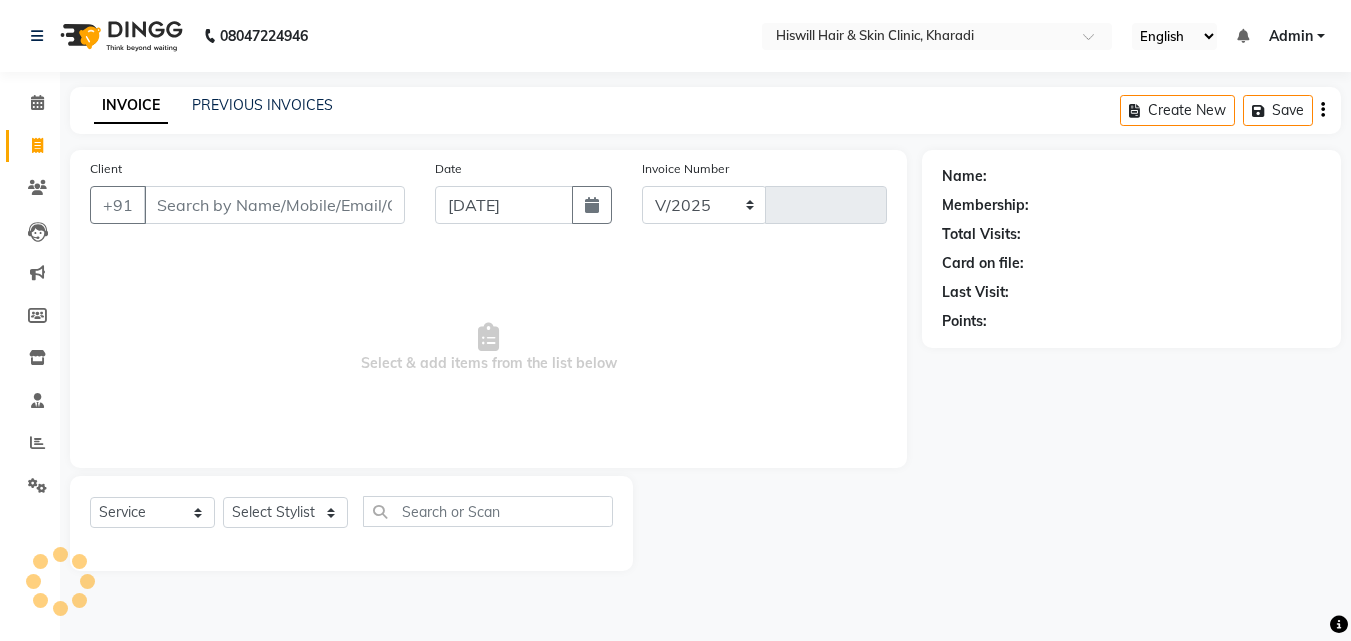 select on "7262" 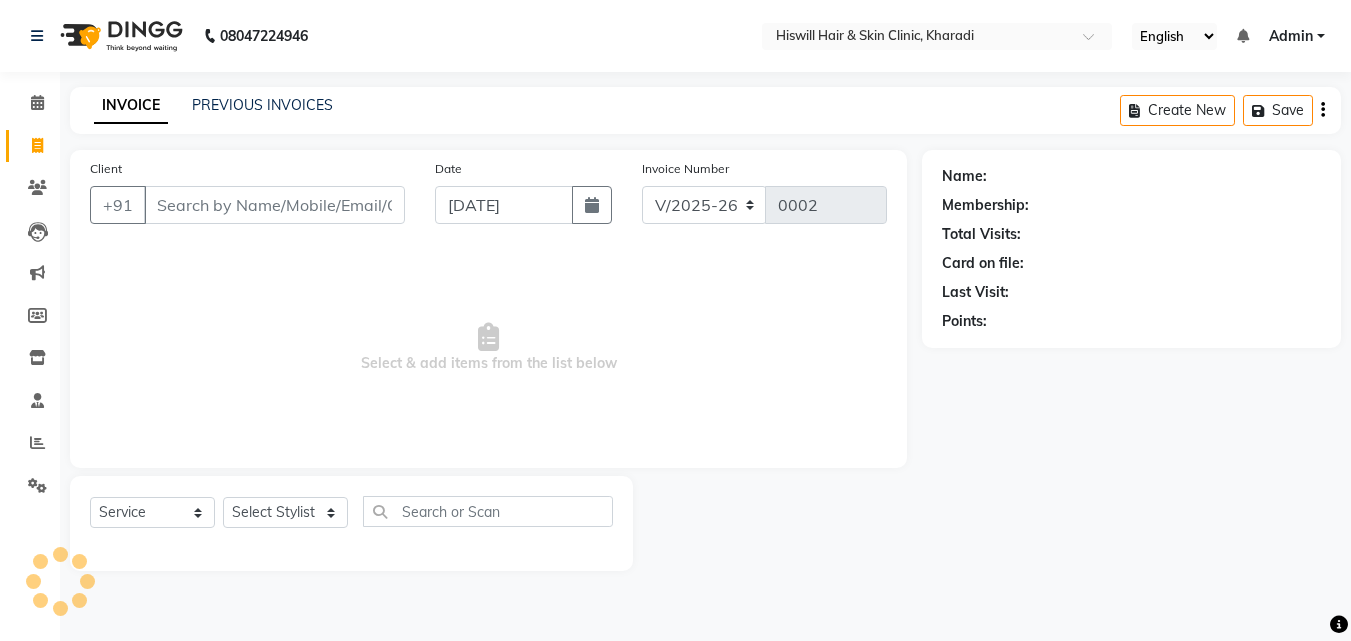 scroll, scrollTop: 0, scrollLeft: 0, axis: both 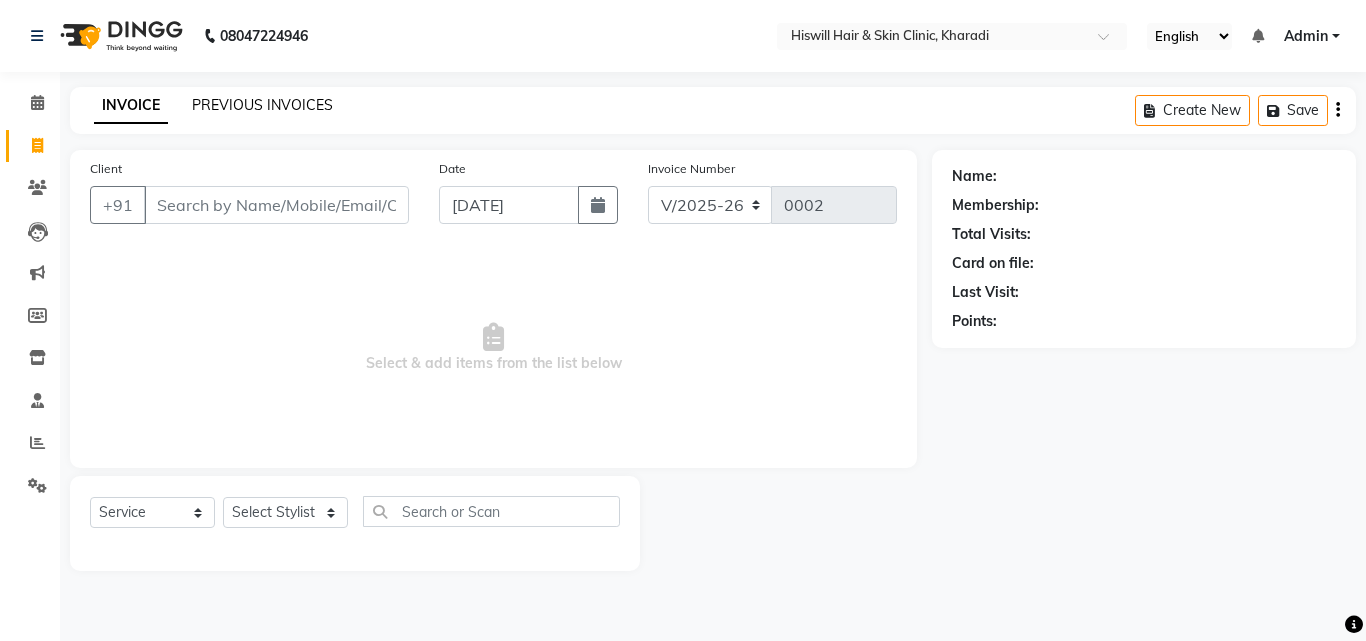 click on "PREVIOUS INVOICES" 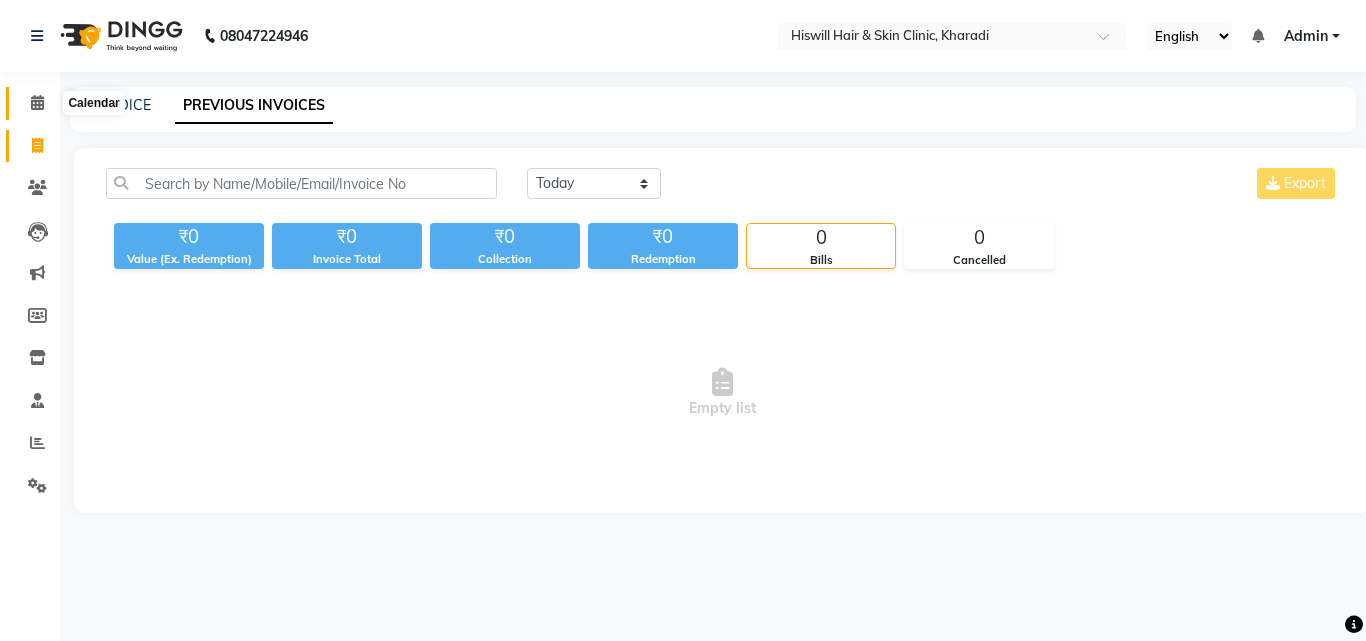 click 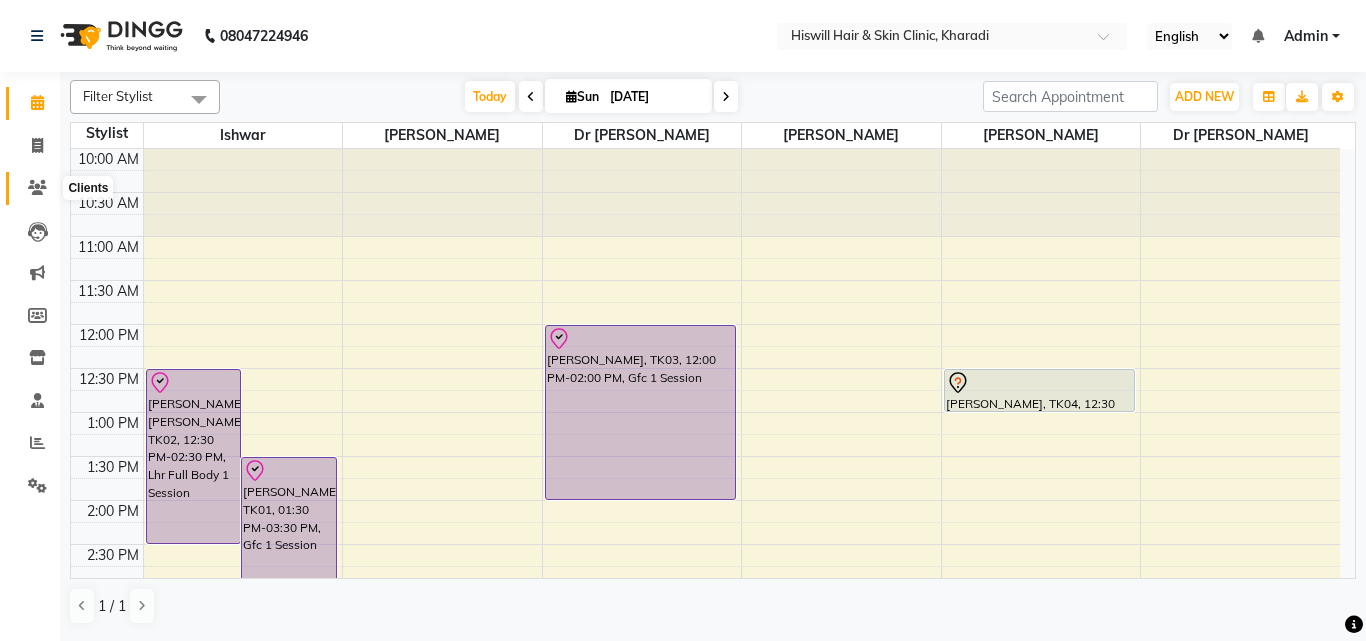 click 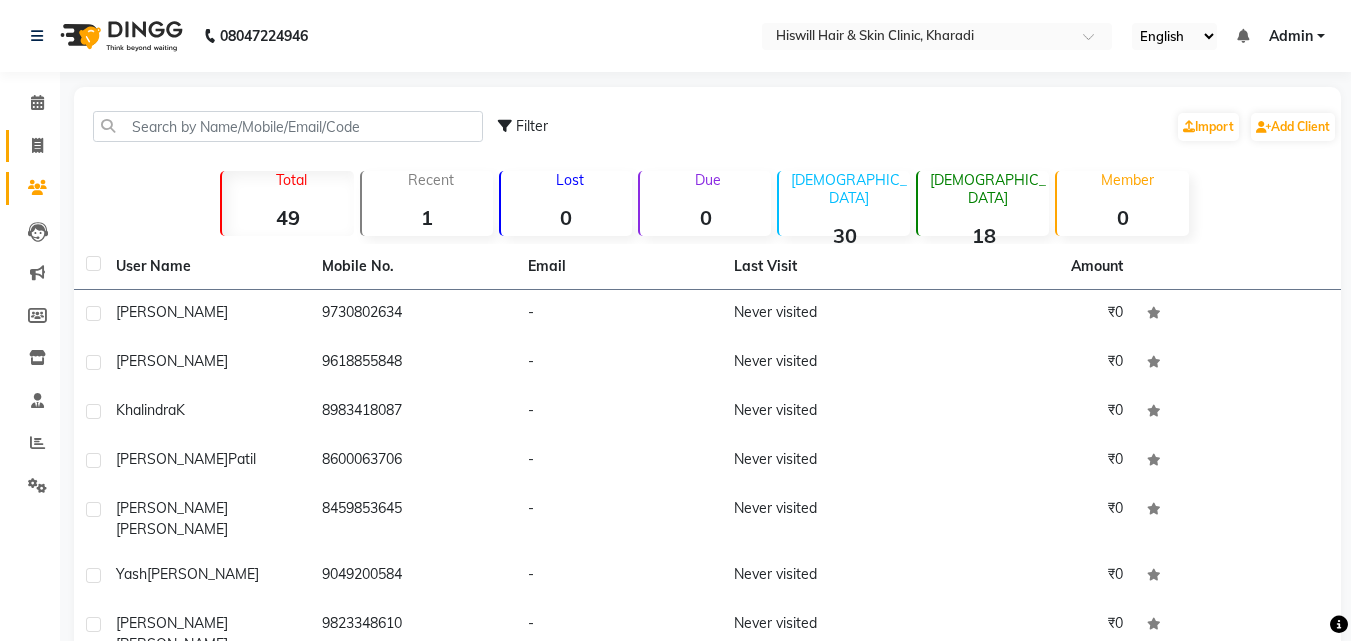 click on "Invoice" 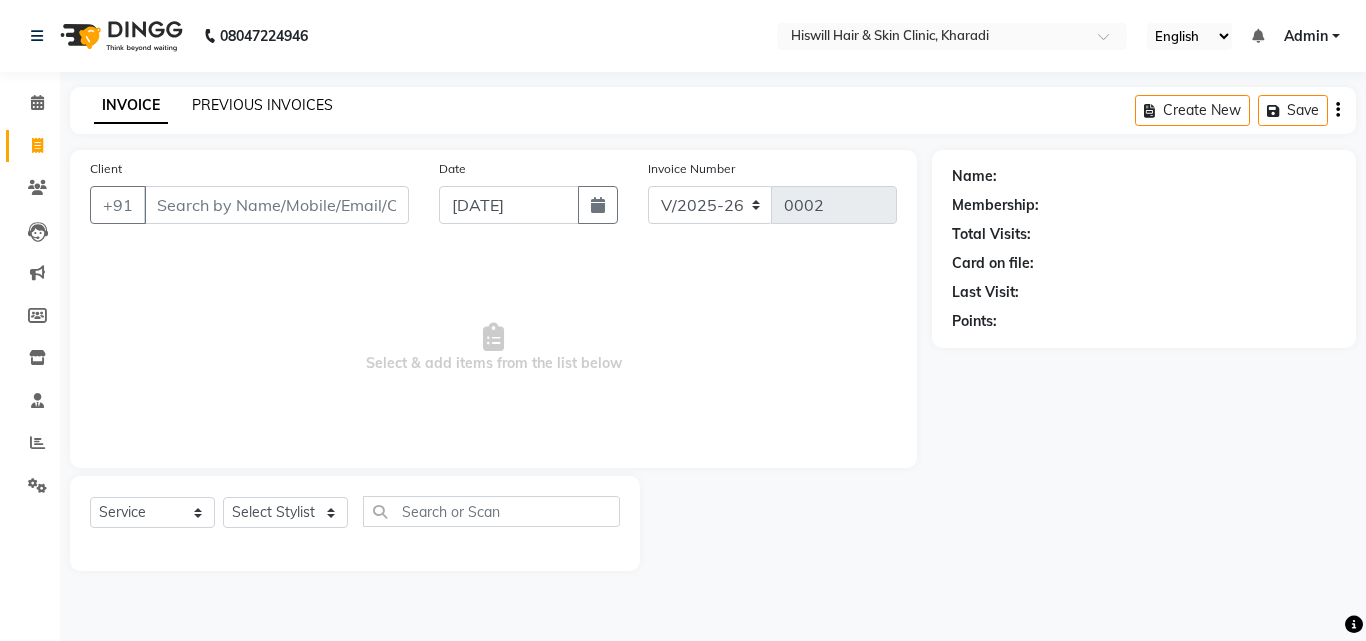 click on "PREVIOUS INVOICES" 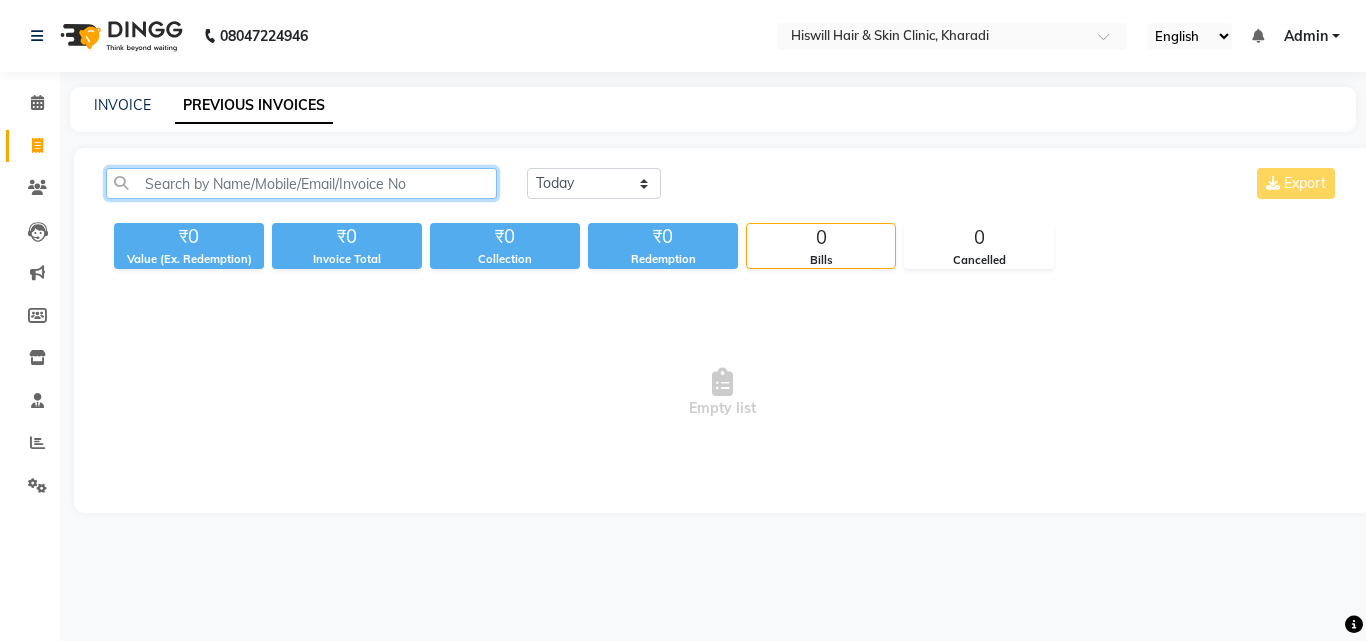 click 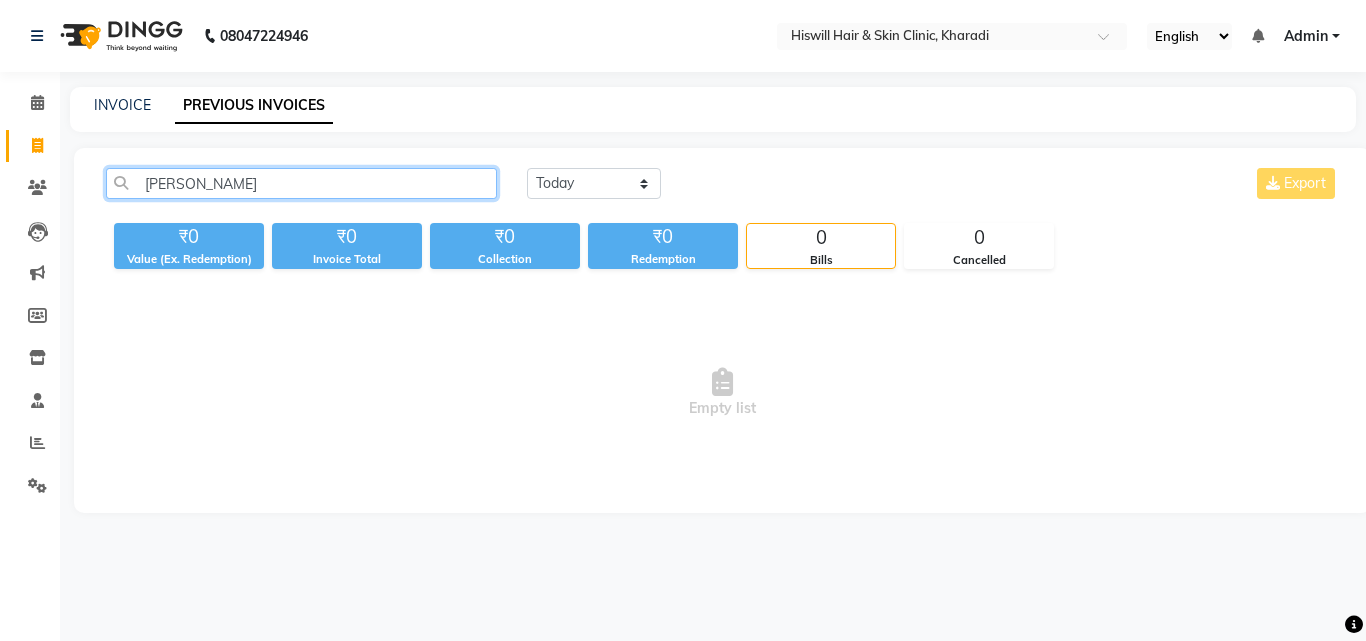 click on "[PERSON_NAME]" 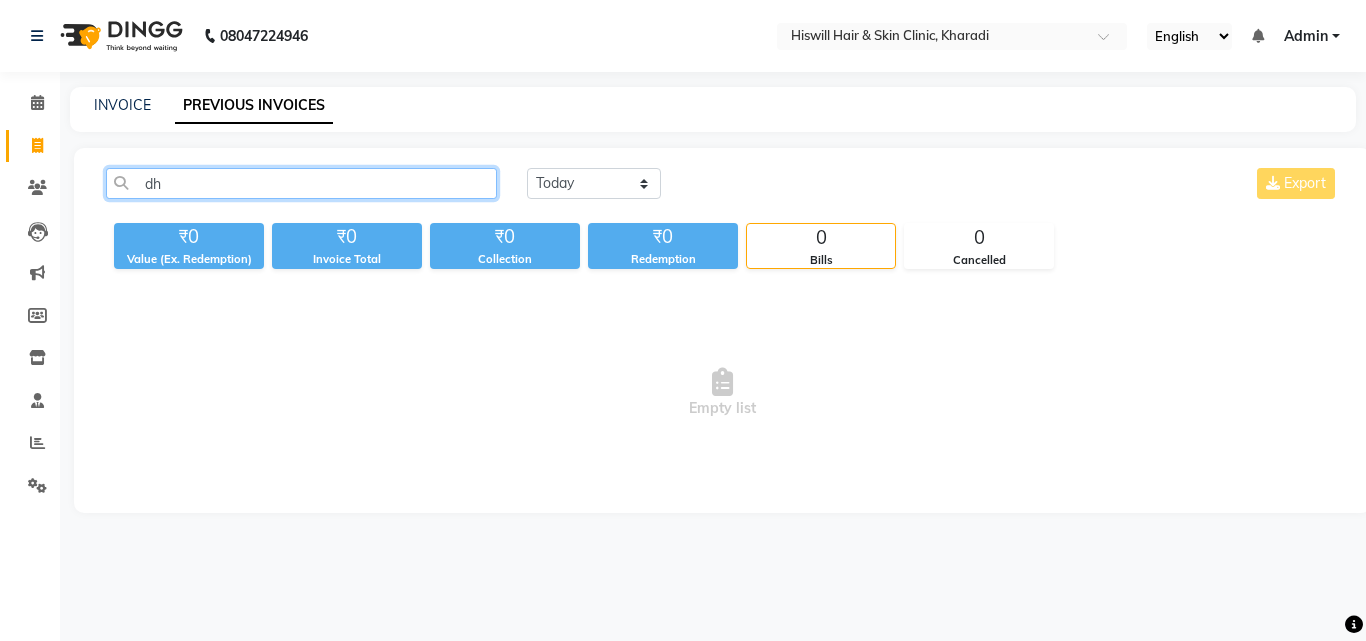 type on "d" 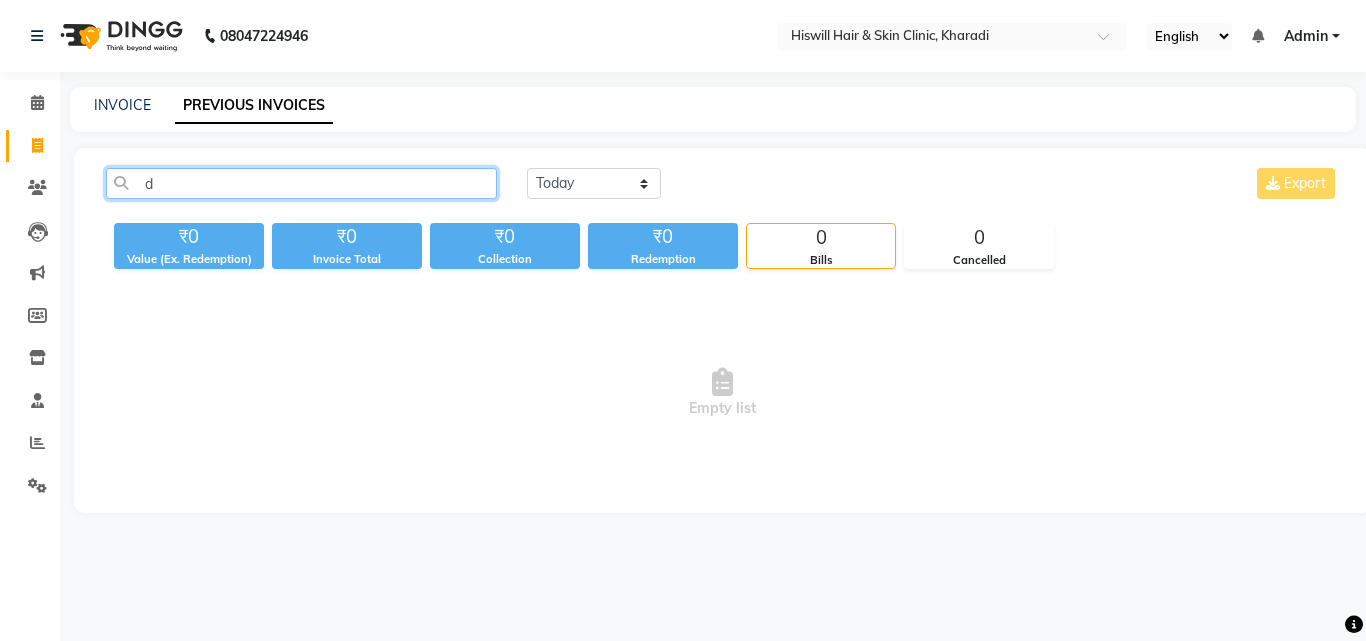 type 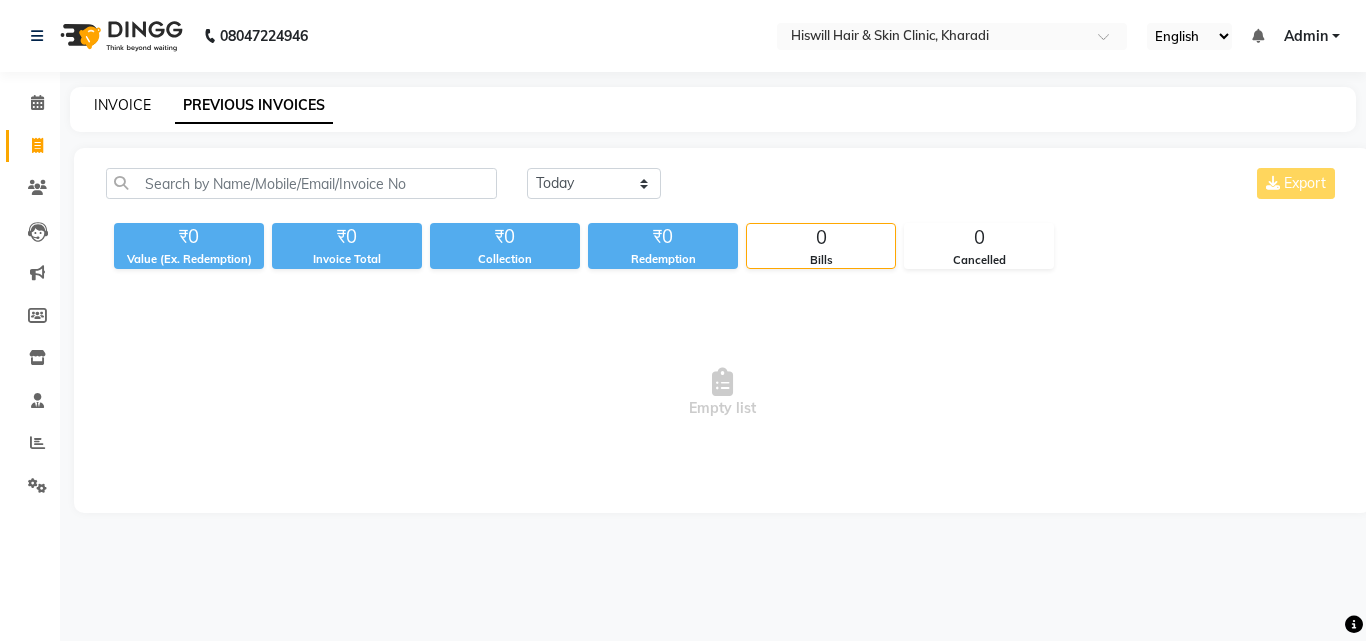 click on "INVOICE" 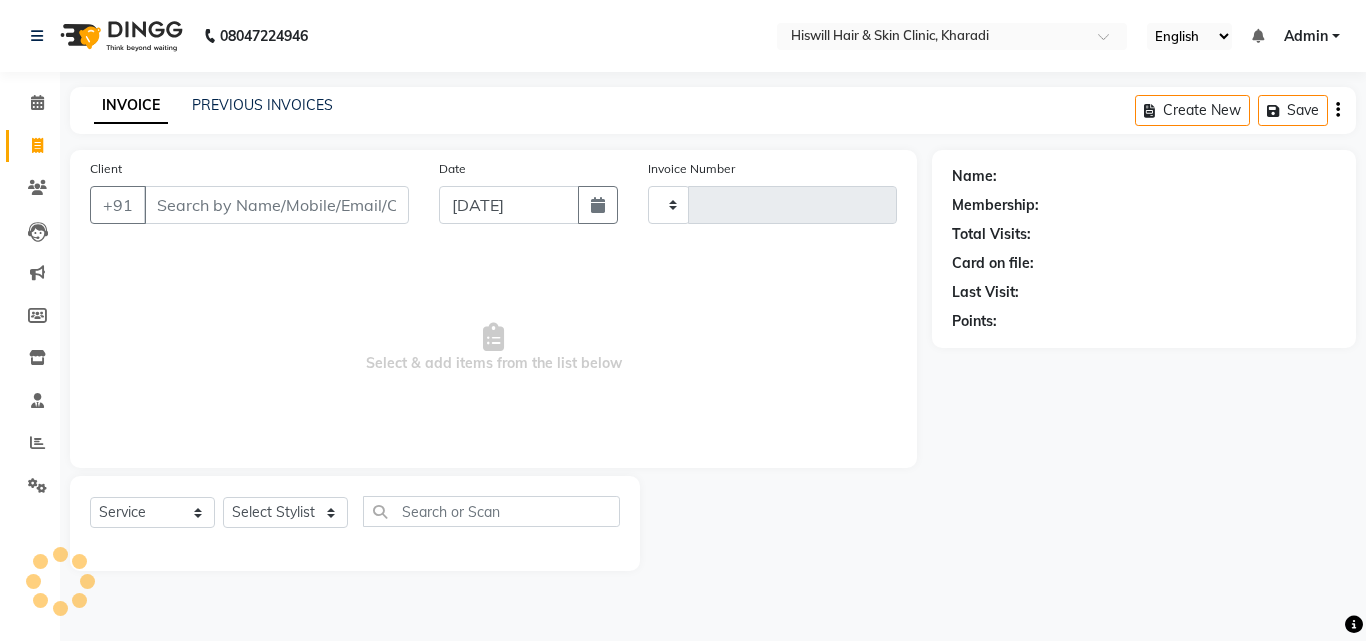 type on "0002" 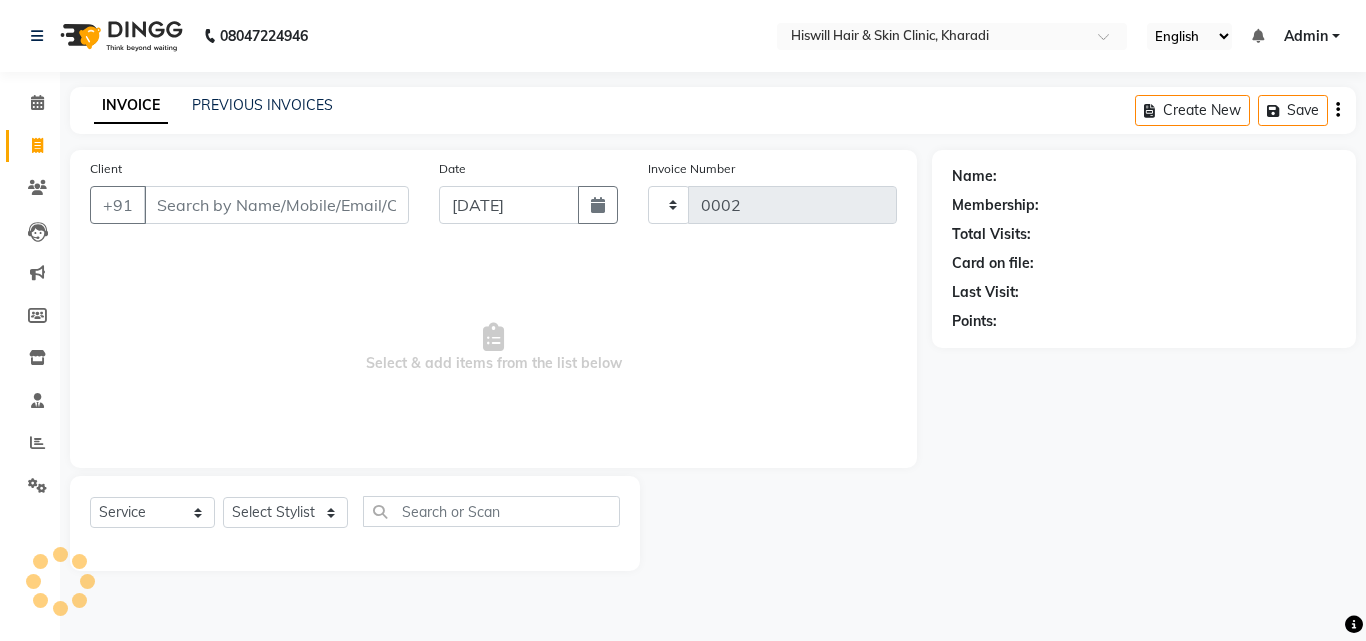 select on "7262" 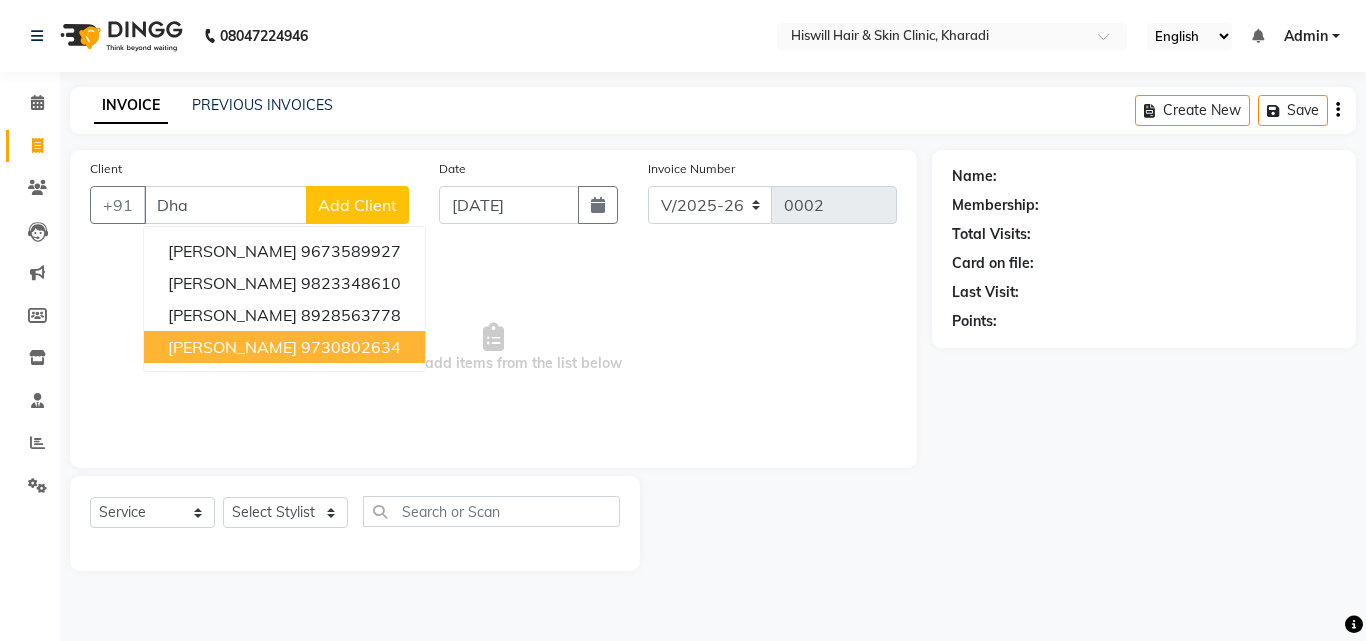 click on "9730802634" at bounding box center [351, 347] 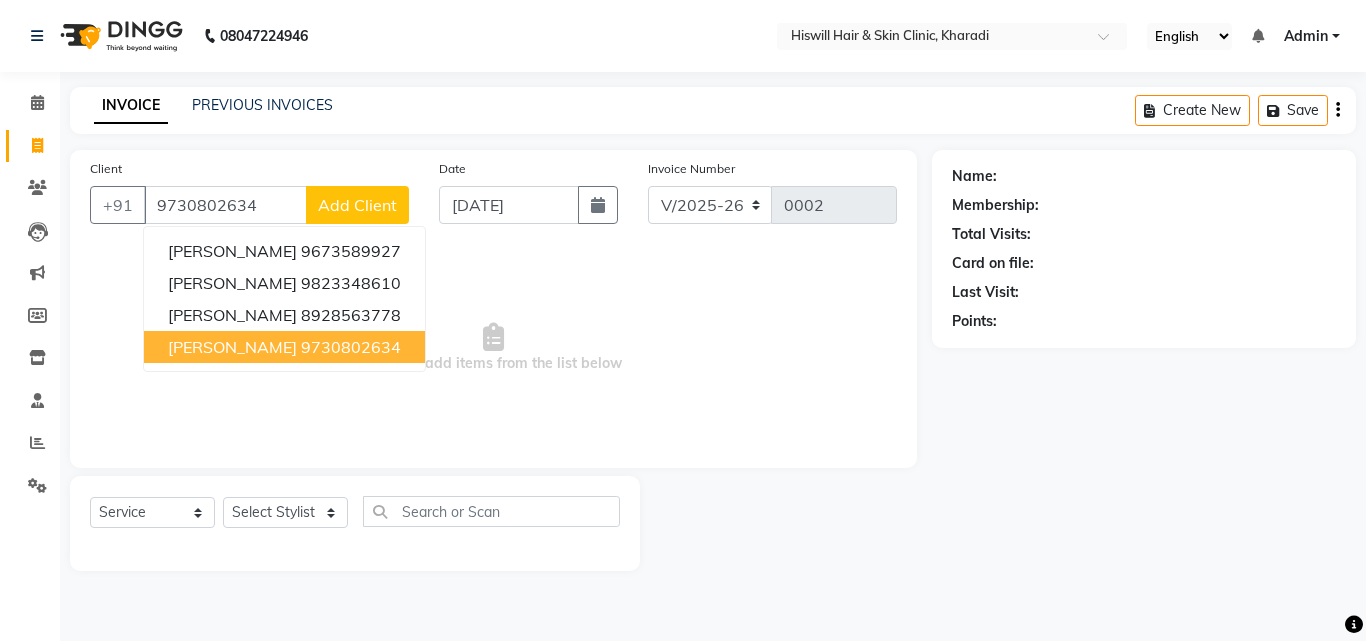 type on "9730802634" 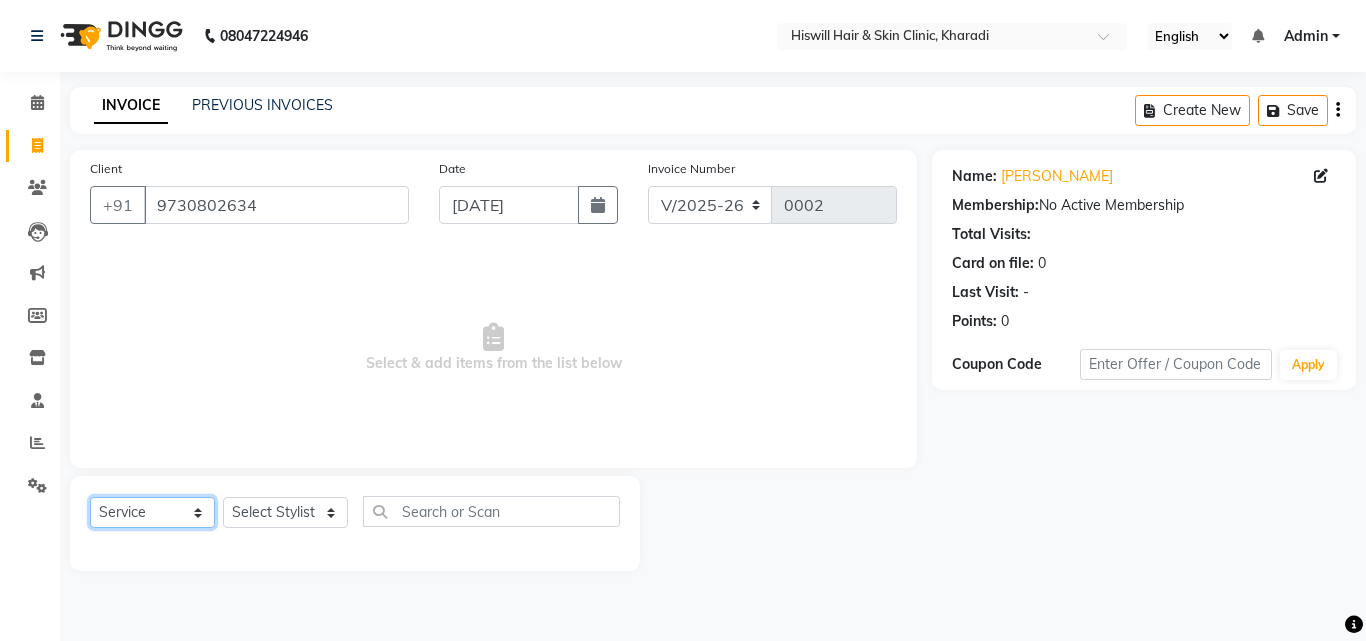 click on "Select  Service  Product  Membership  Package Voucher Prepaid Gift Card" 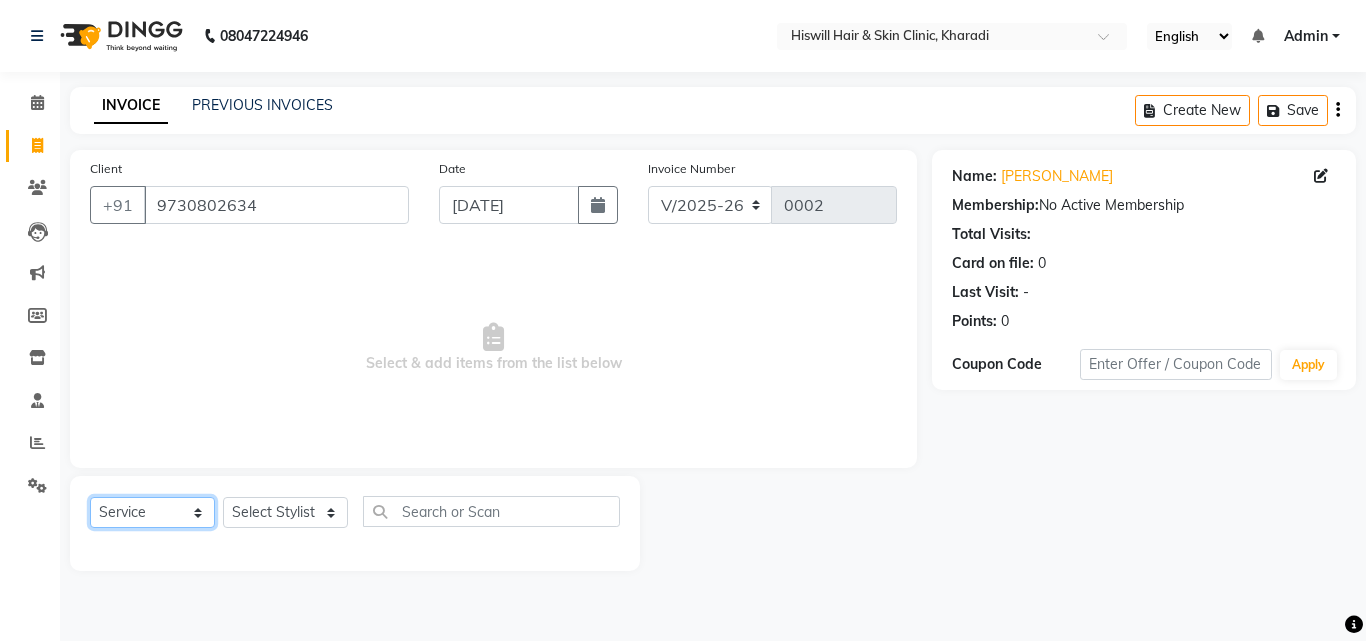 select on "package" 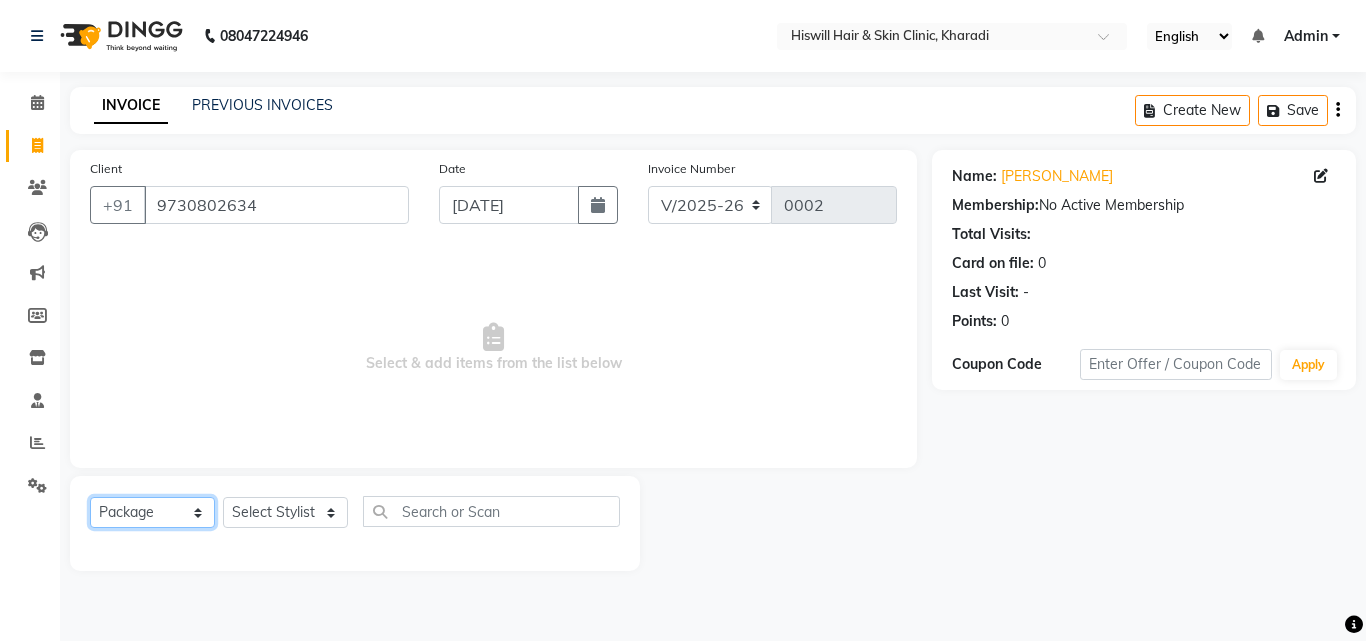 click on "Select  Service  Product  Membership  Package Voucher Prepaid Gift Card" 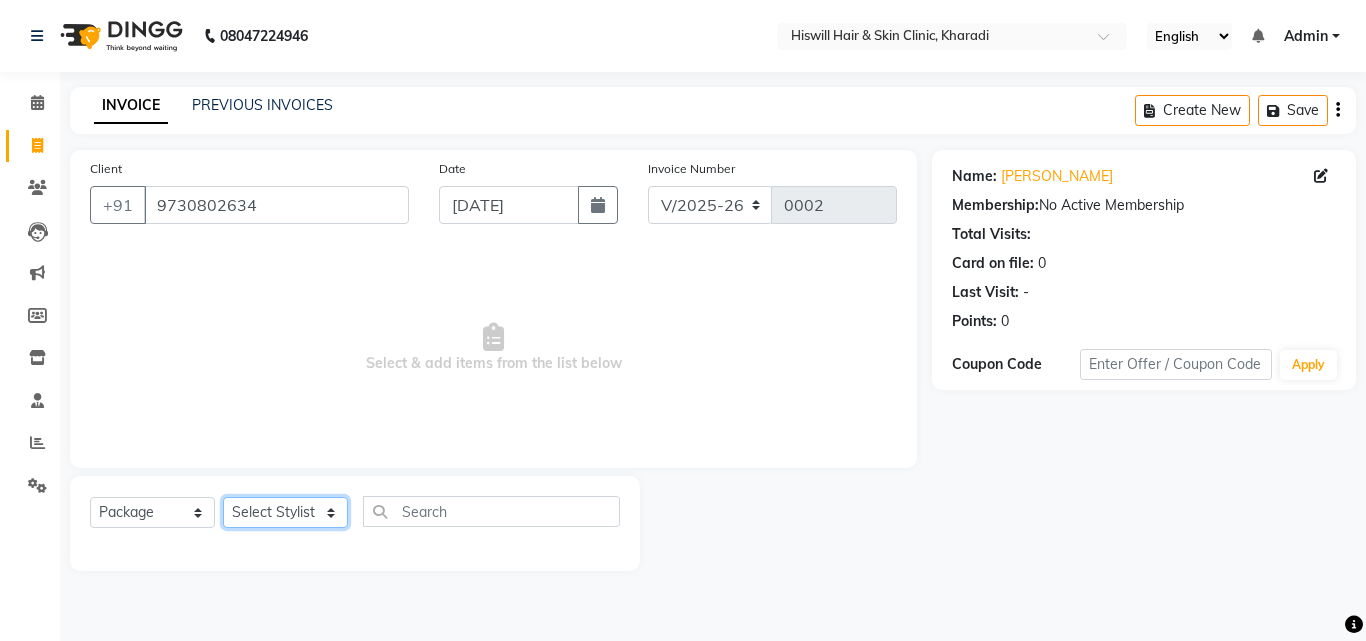 click on "Select Stylist [PERSON_NAME] [PERSON_NAME] Dr [PERSON_NAME] Dr [PERSON_NAME]" 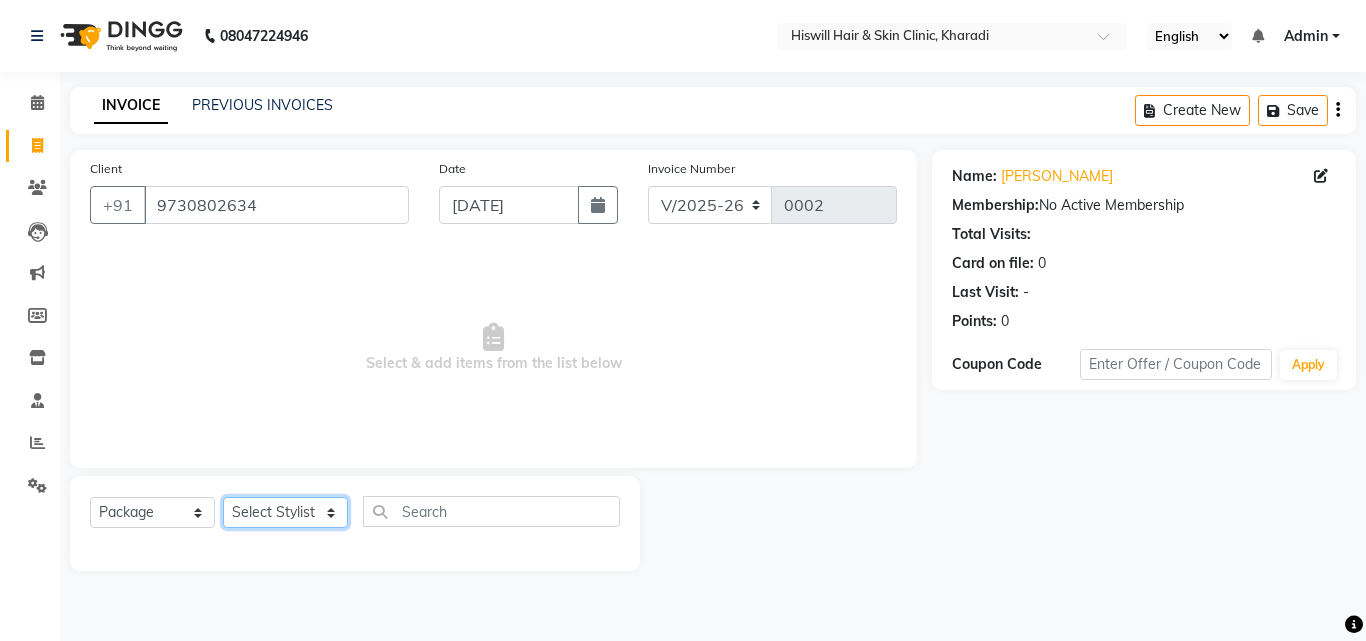 select on "62610" 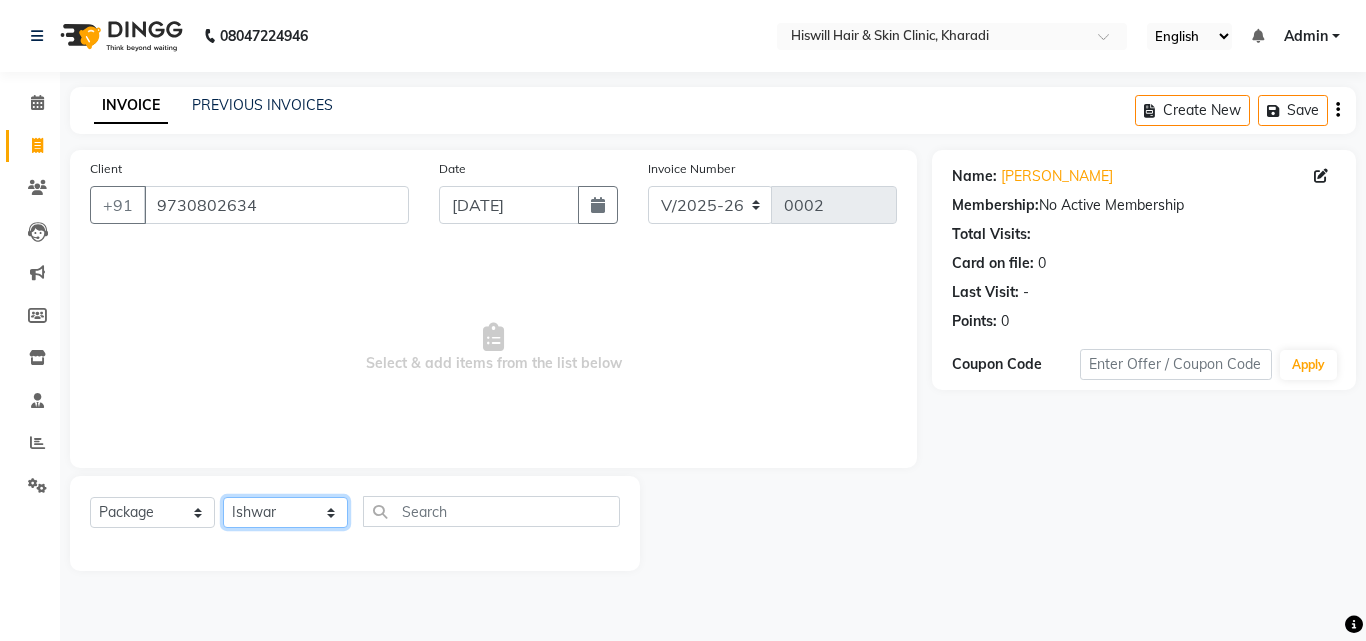 click on "Select Stylist [PERSON_NAME] [PERSON_NAME] Dr [PERSON_NAME] Dr [PERSON_NAME]" 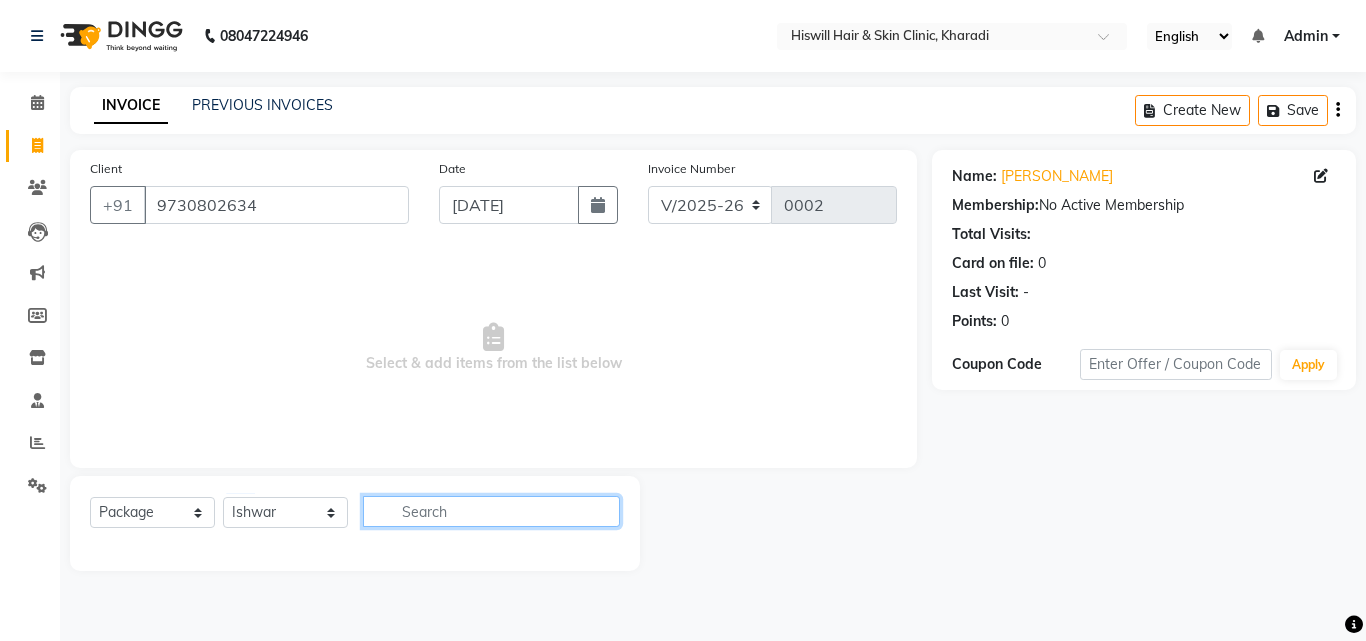 click 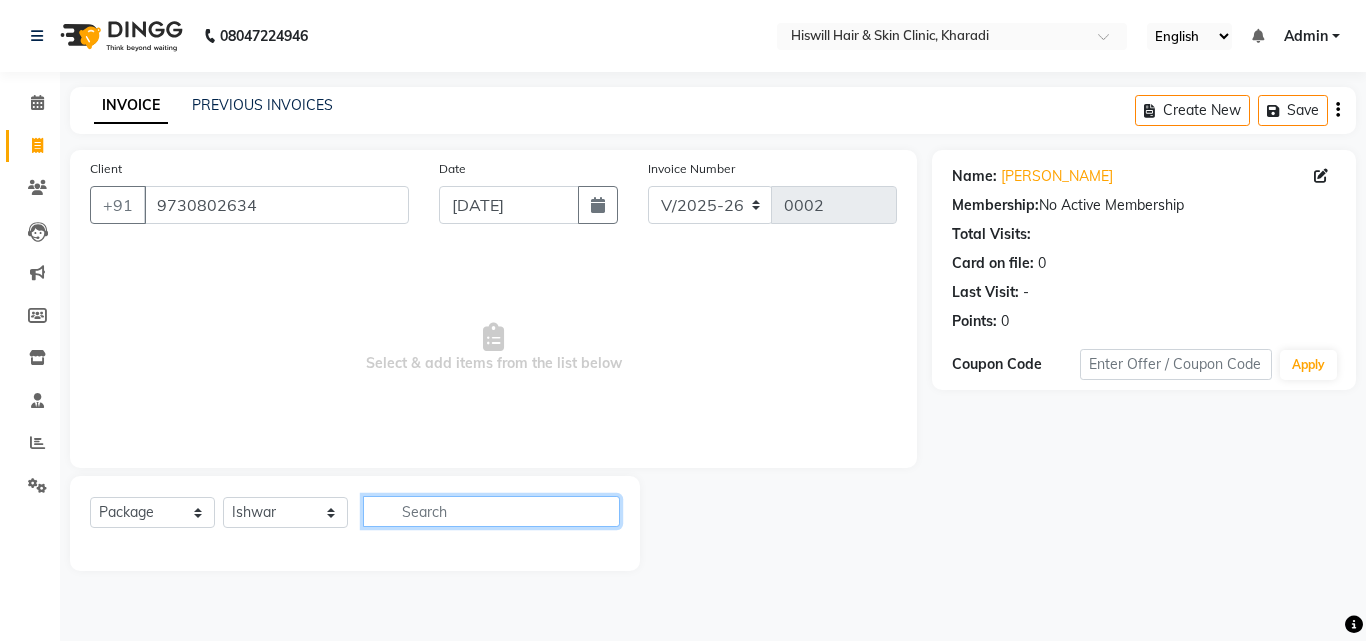 click 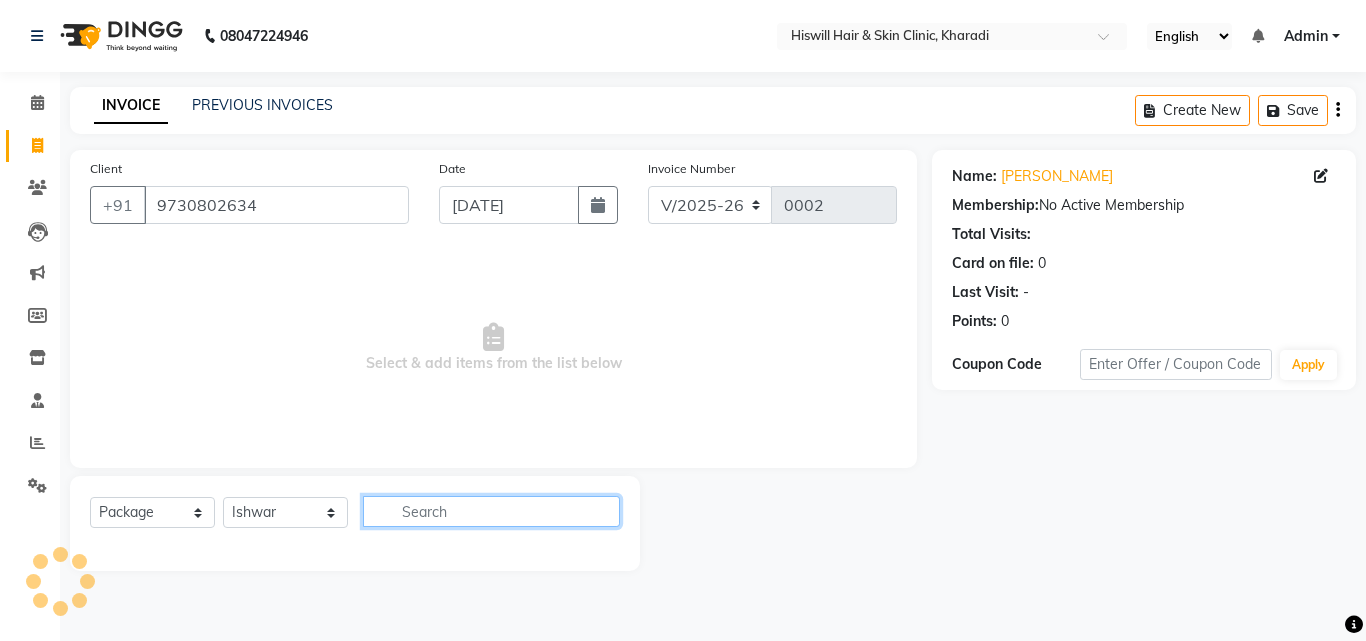 click 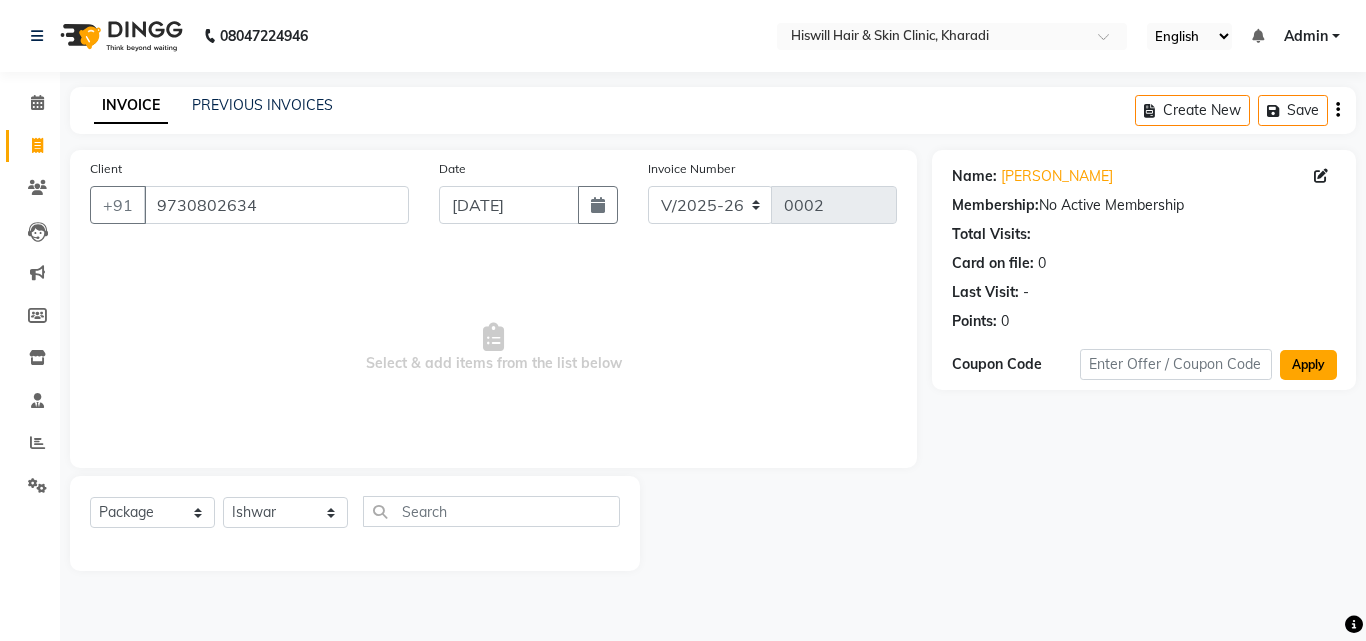 click on "Apply" 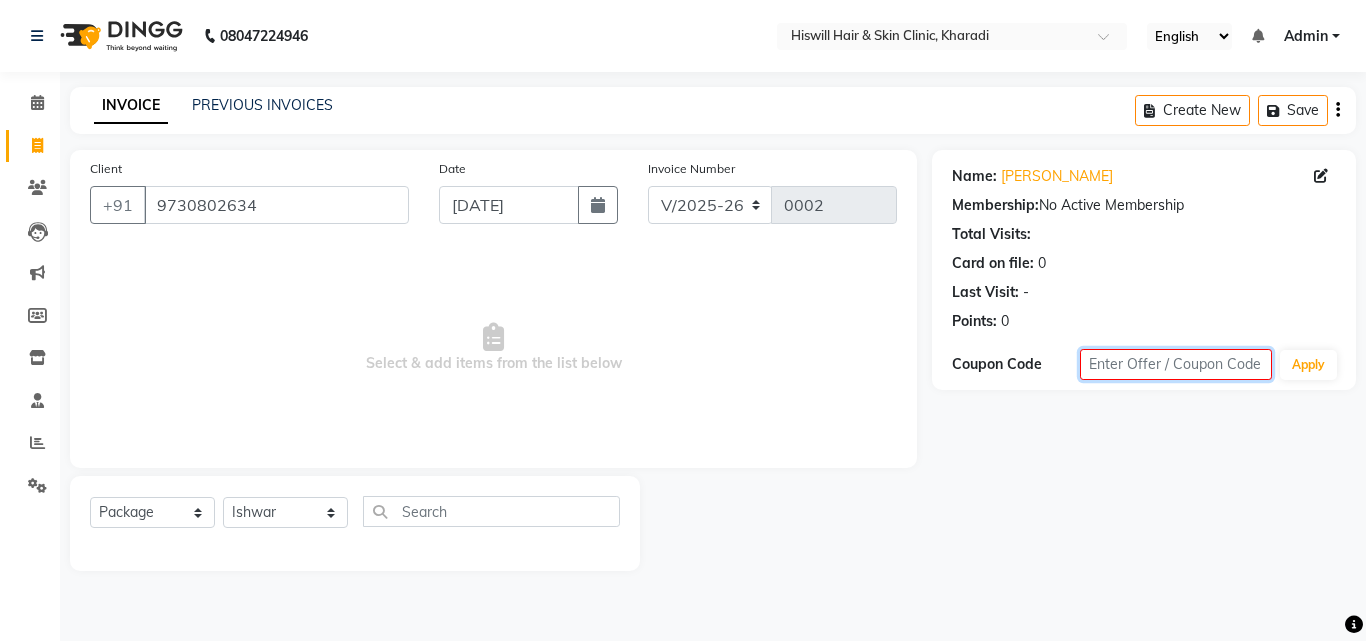 click 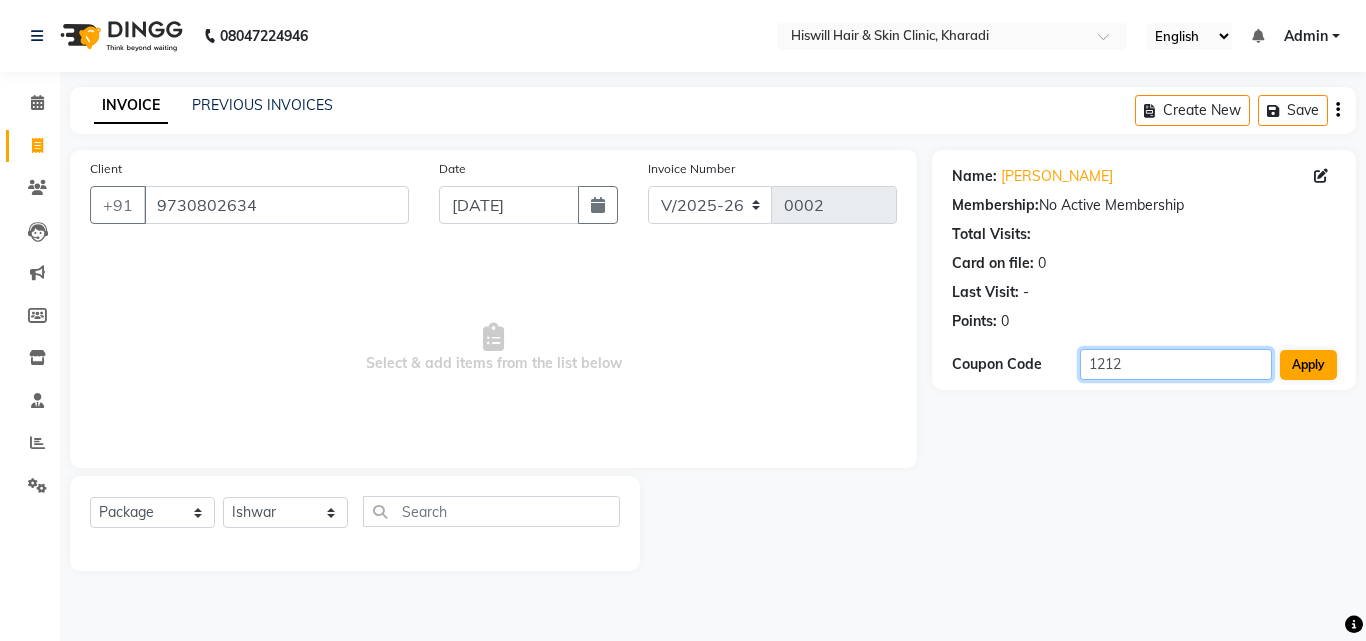type on "1212" 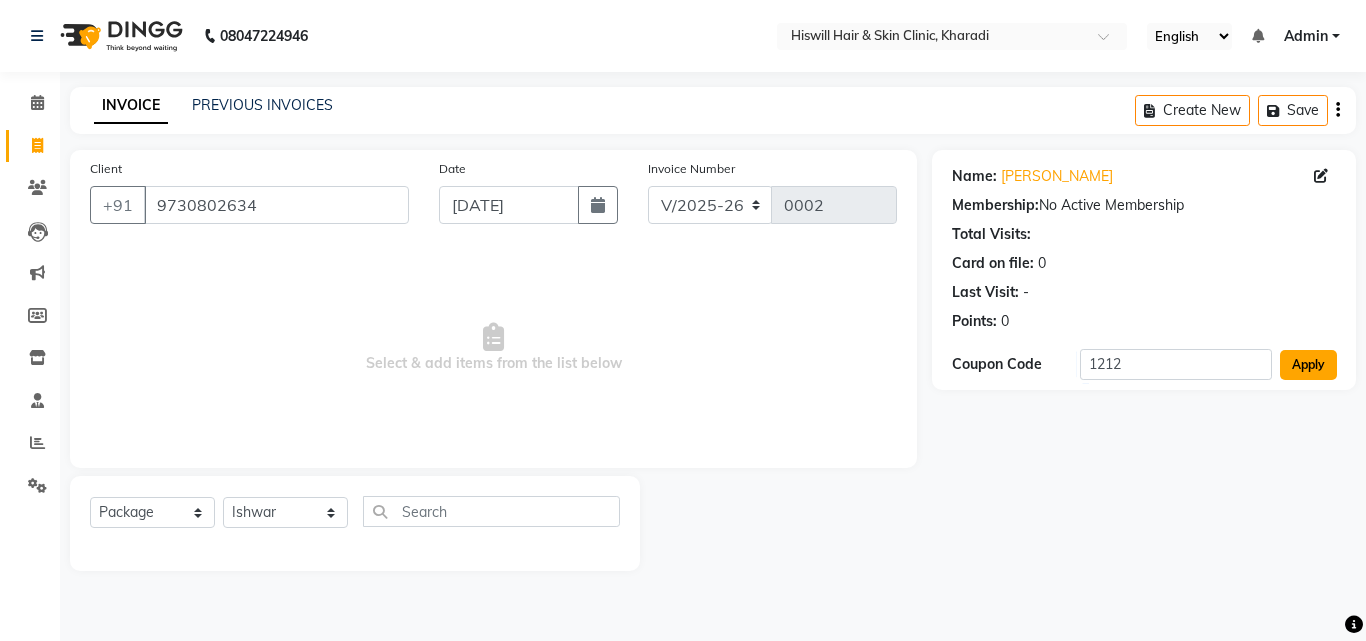 click on "Apply" 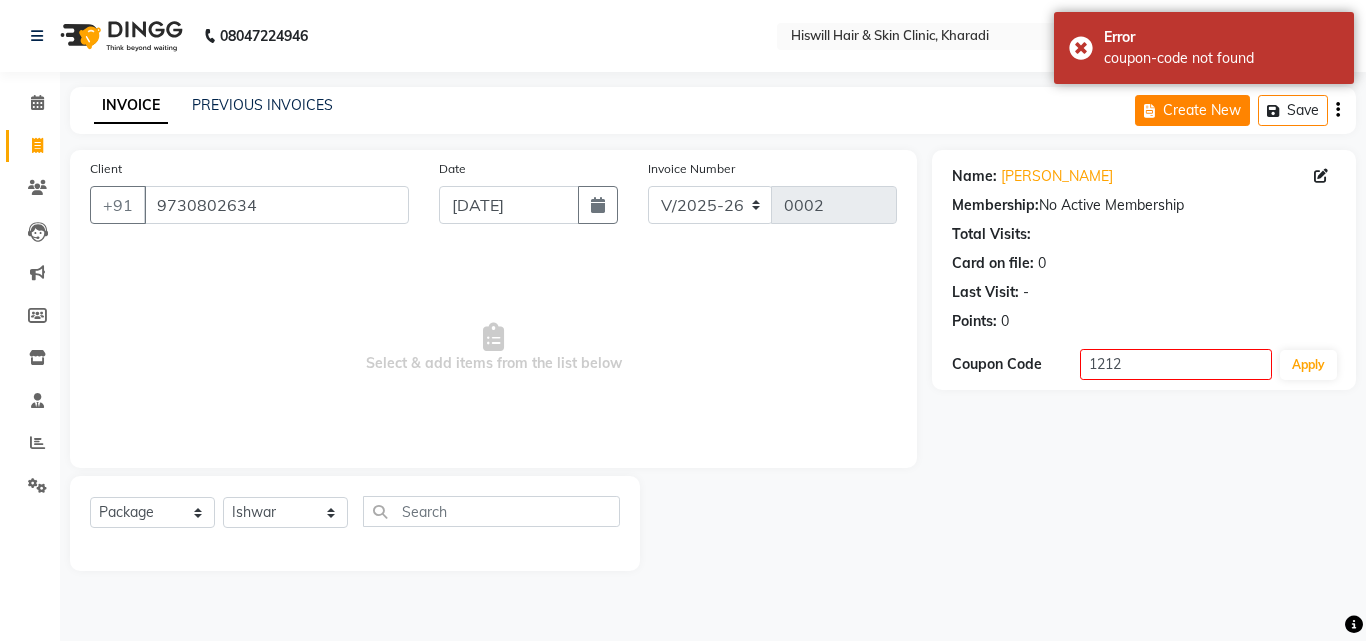 click on "Create New" 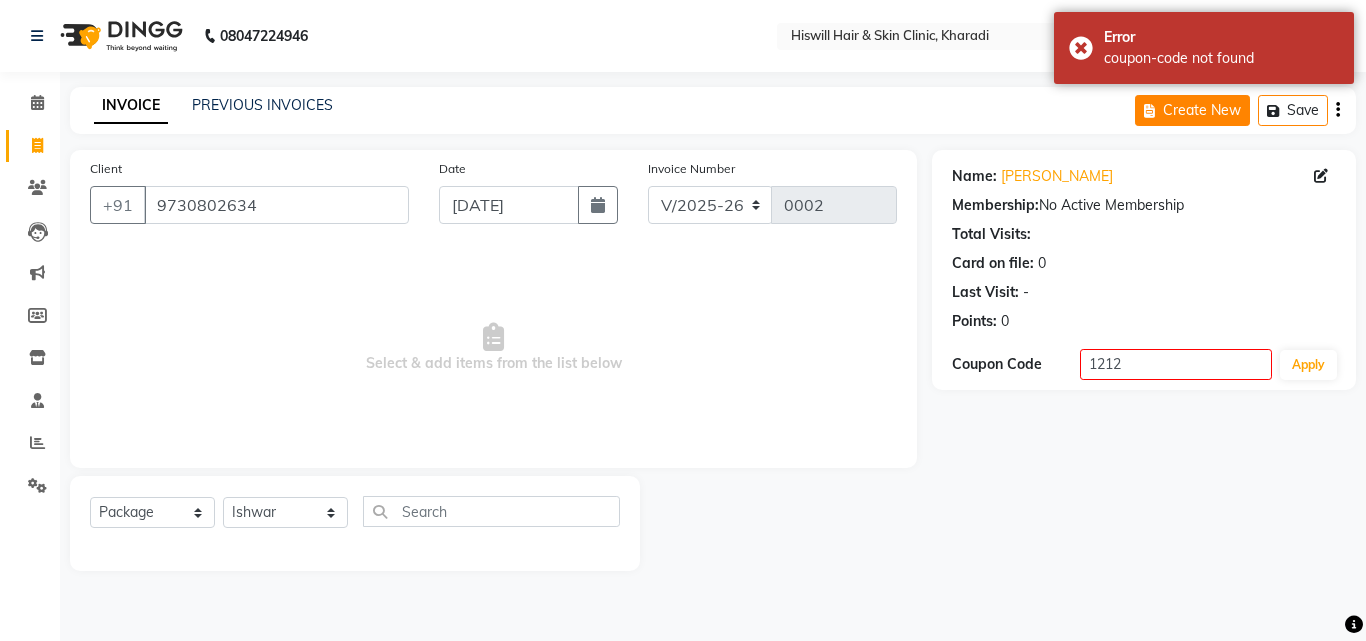 select on "service" 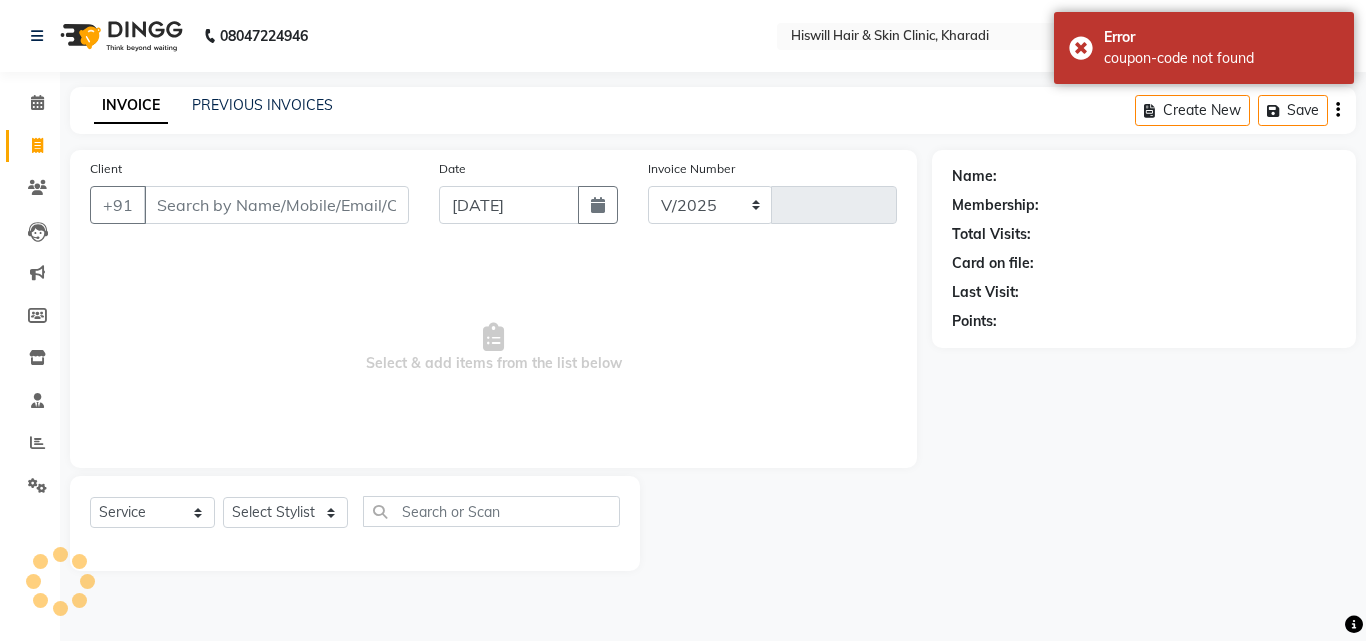 select on "7262" 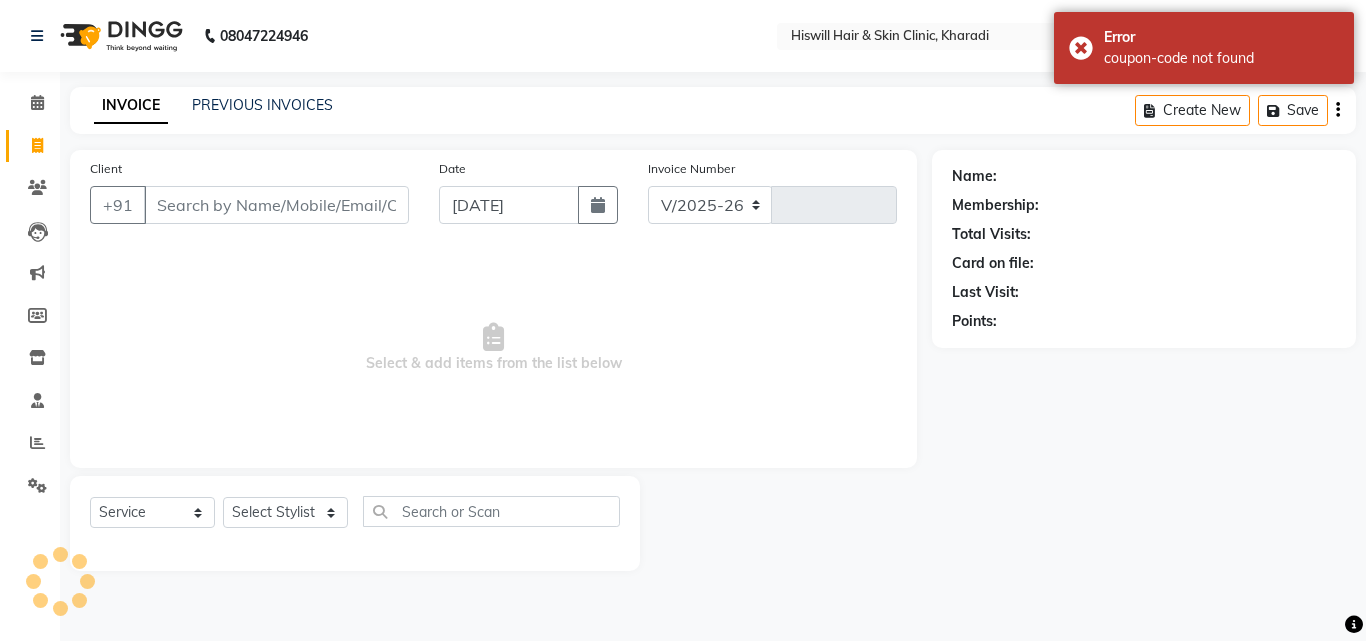 type on "0002" 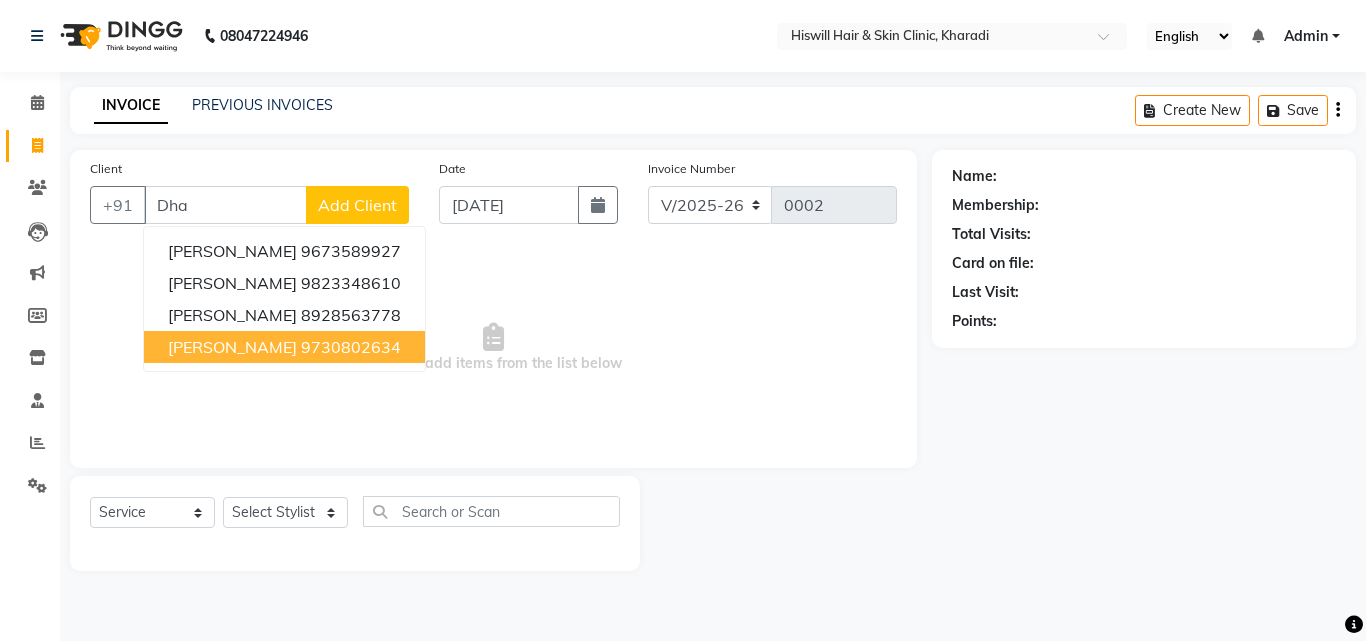 click on "9730802634" at bounding box center (351, 347) 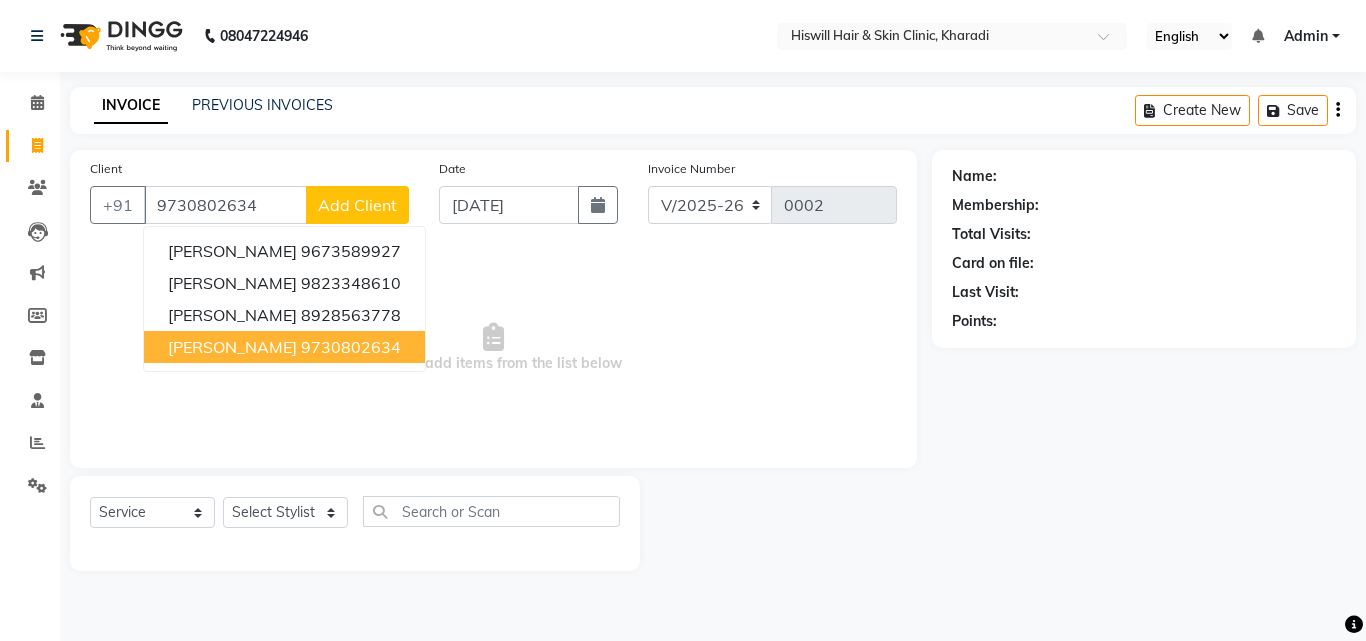 type on "9730802634" 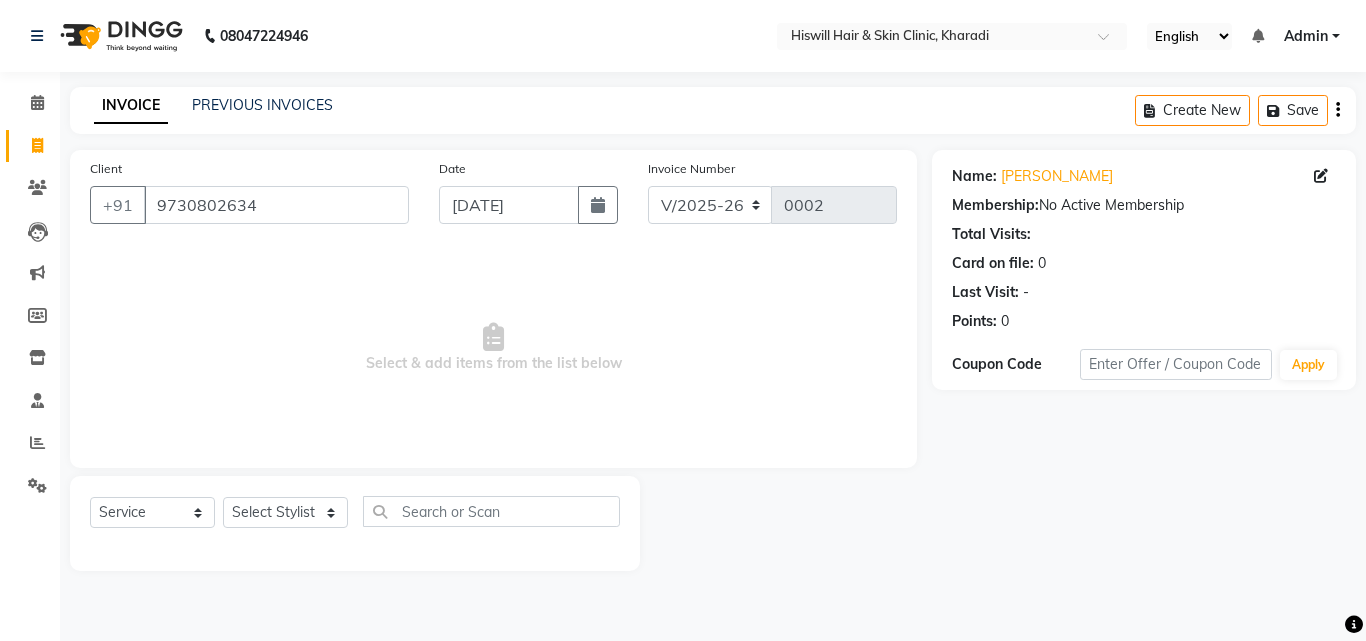 click on "Select & add items from the list below" at bounding box center [493, 348] 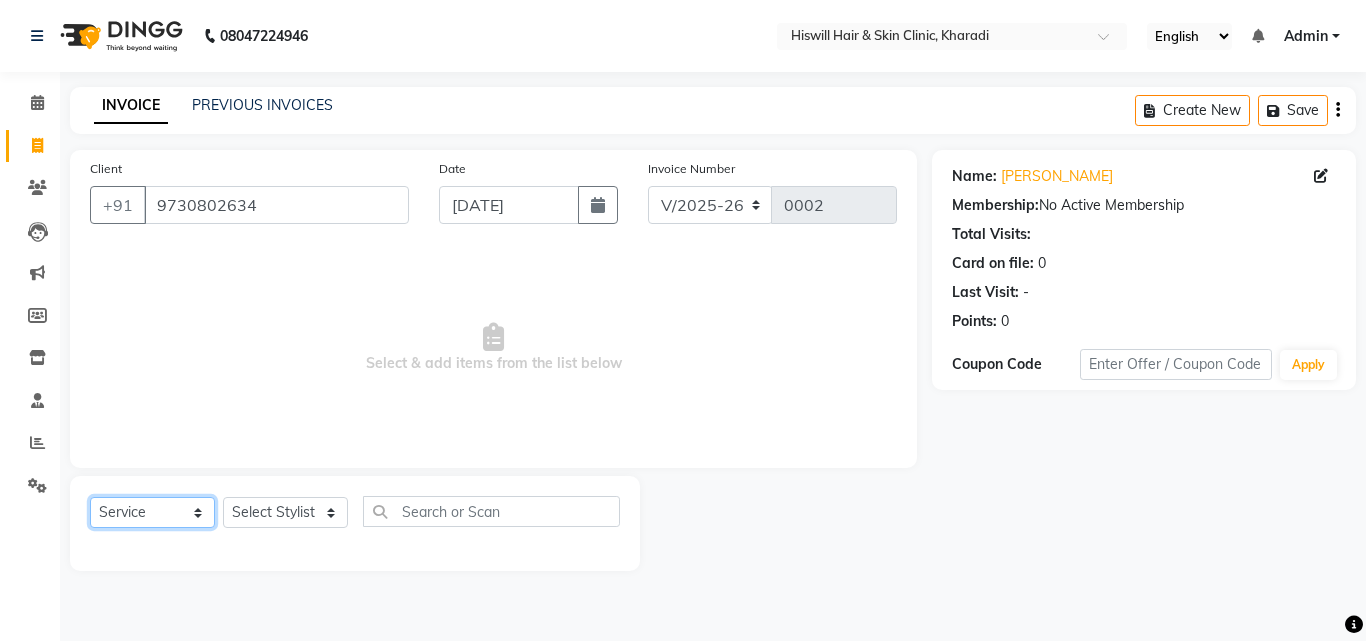 click on "Select  Service  Product  Membership  Package Voucher Prepaid Gift Card" 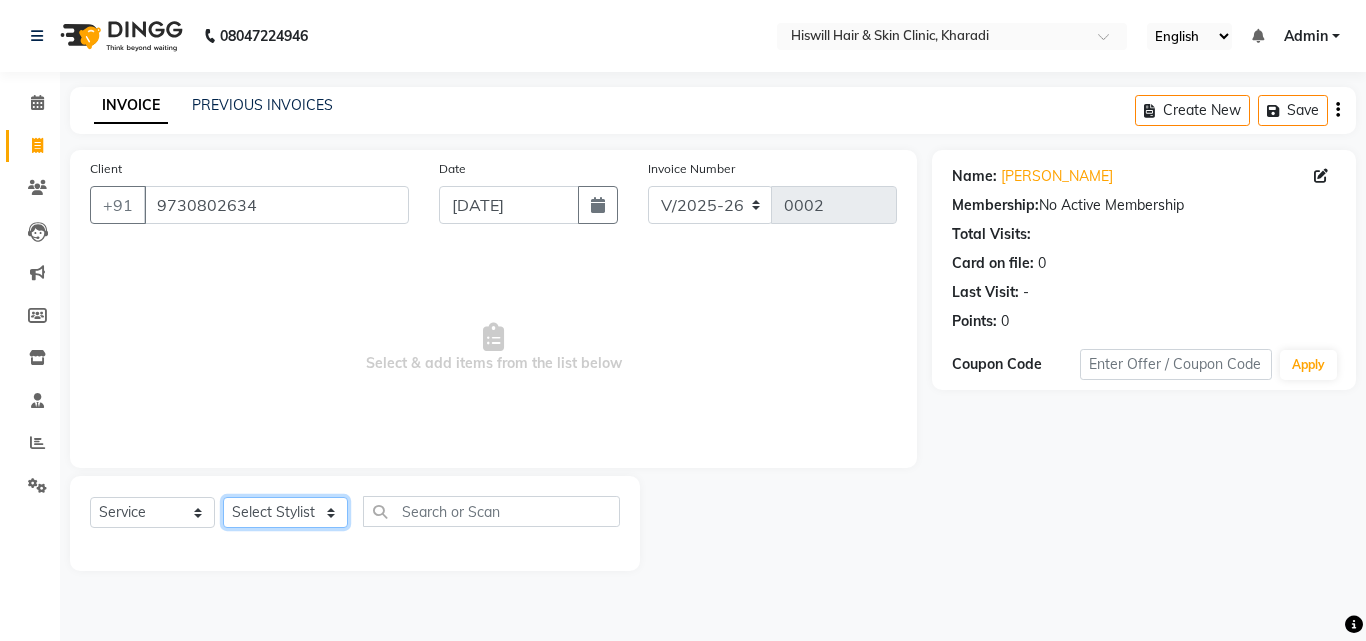 click on "Select Stylist [PERSON_NAME] [PERSON_NAME] Dr [PERSON_NAME] Dr [PERSON_NAME]" 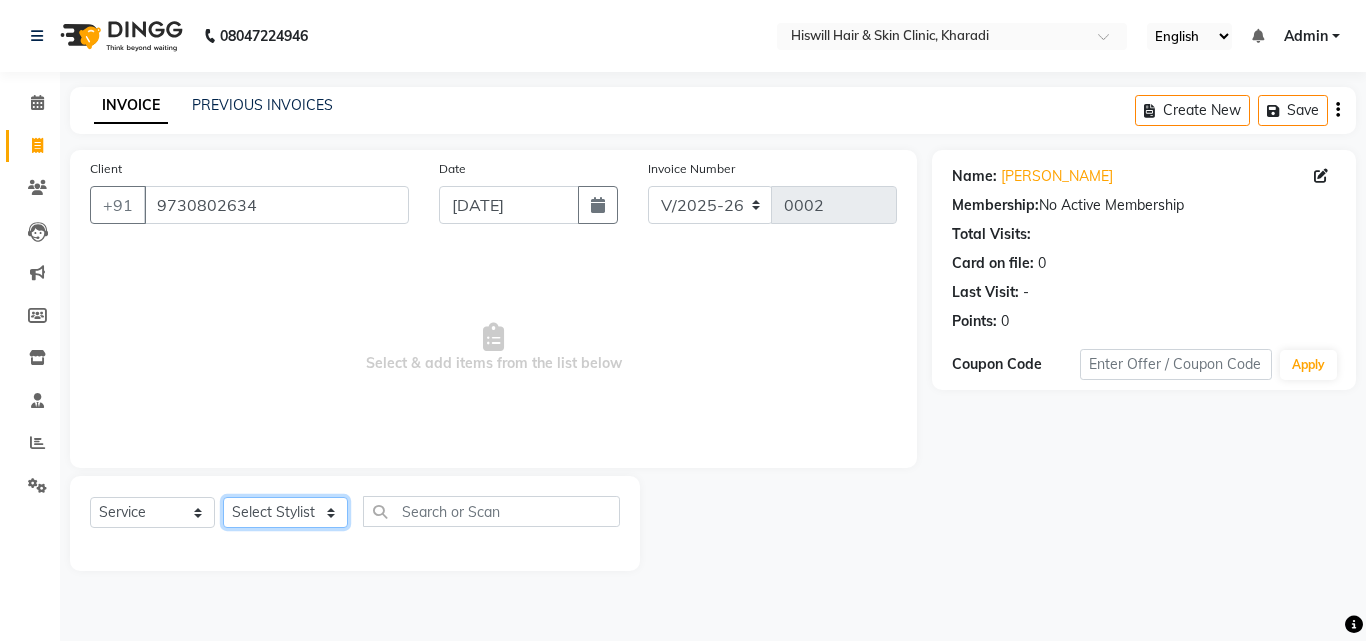 select on "62610" 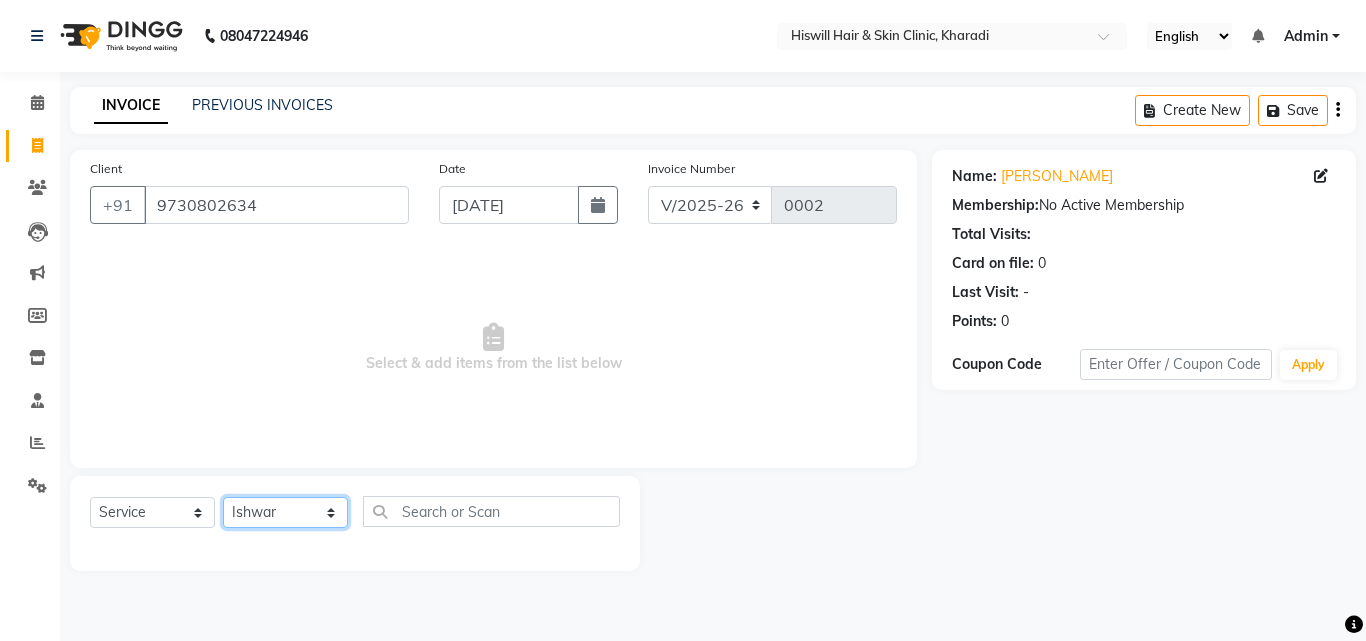 click on "Select Stylist [PERSON_NAME] [PERSON_NAME] Dr [PERSON_NAME] Dr [PERSON_NAME]" 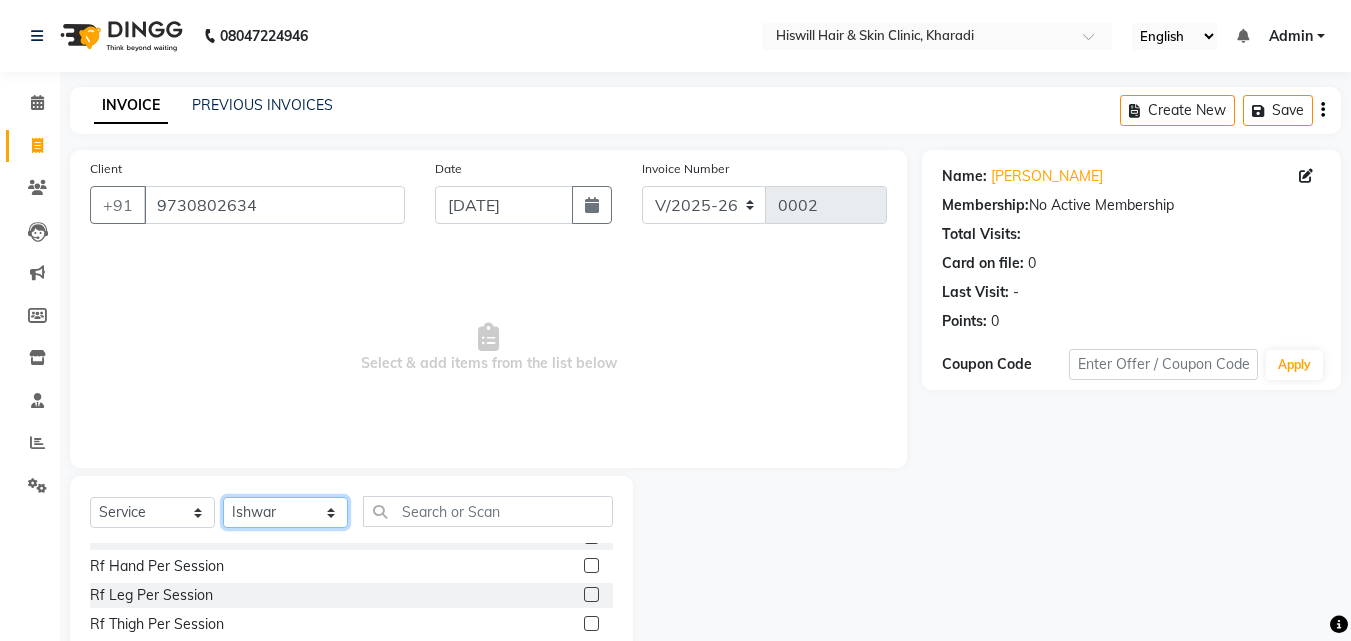 scroll, scrollTop: 2091, scrollLeft: 0, axis: vertical 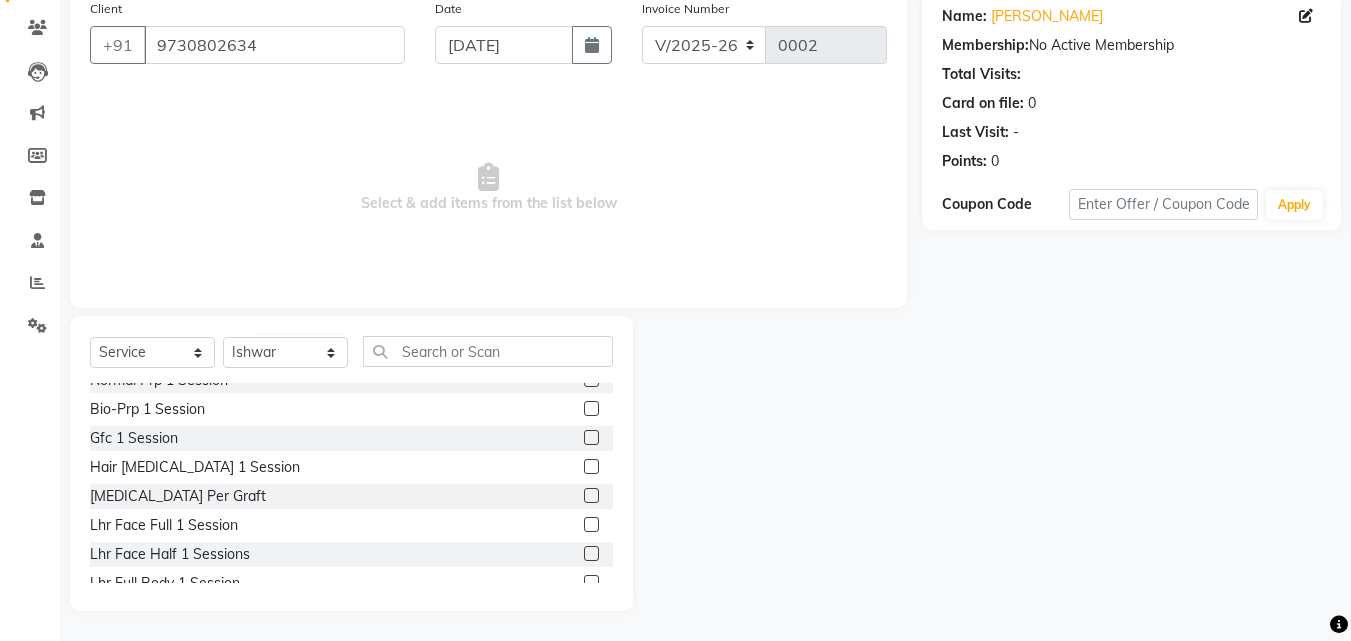 click on "[MEDICAL_DATA] Per Graft" 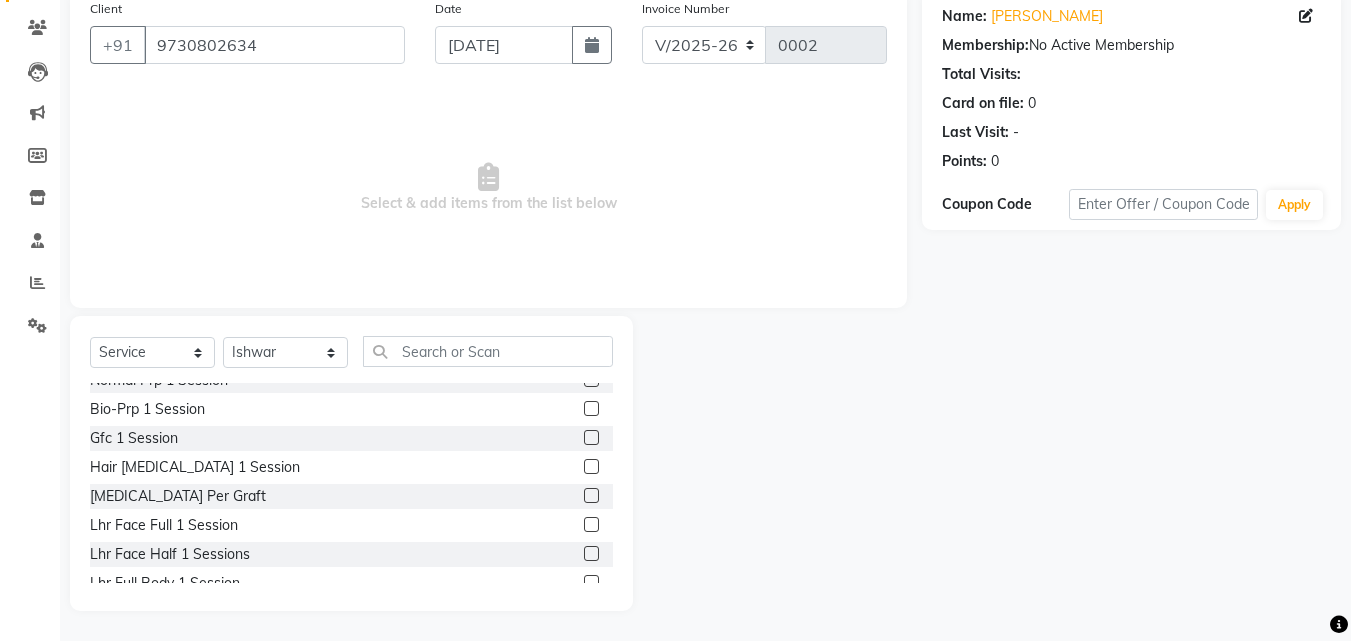 click on "[MEDICAL_DATA] Per Graft" 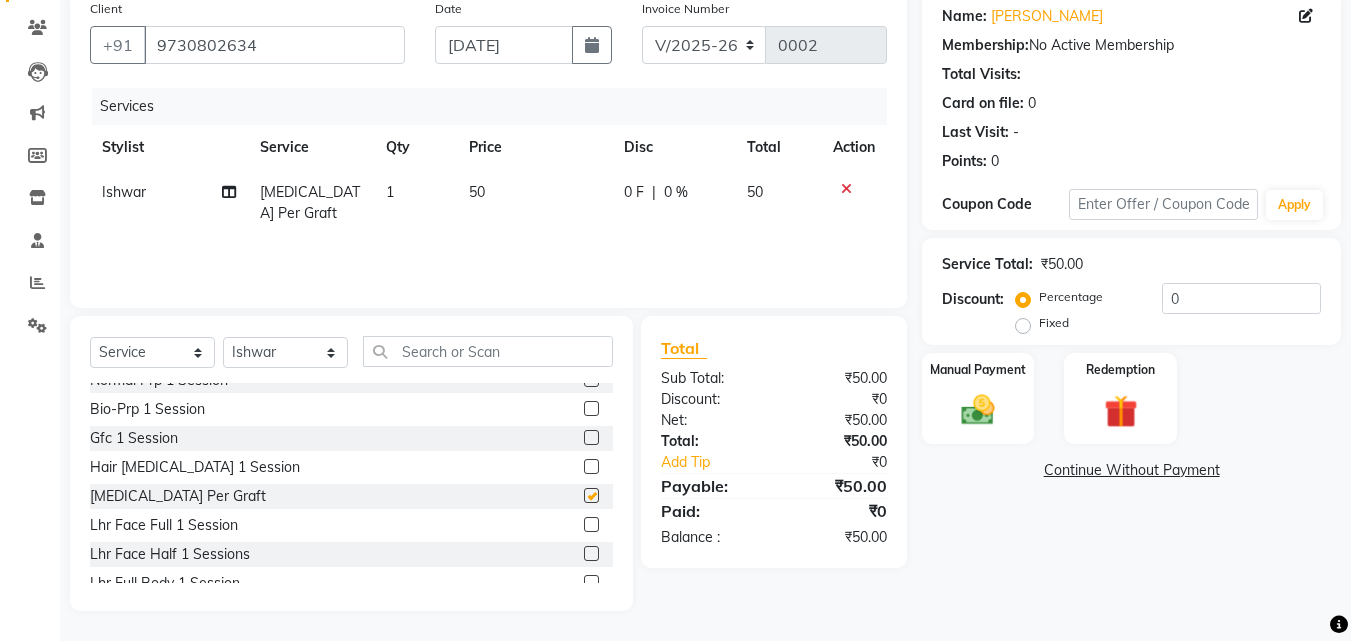 checkbox on "false" 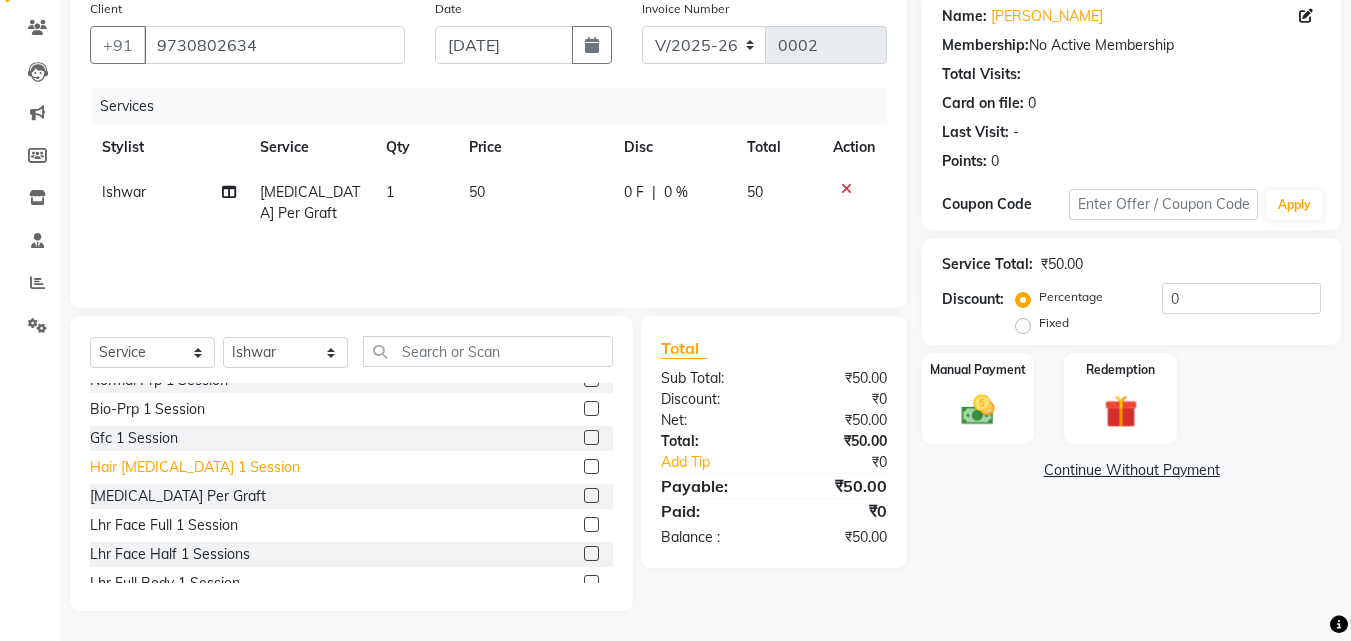 click on "Hair [MEDICAL_DATA] 1 Session" 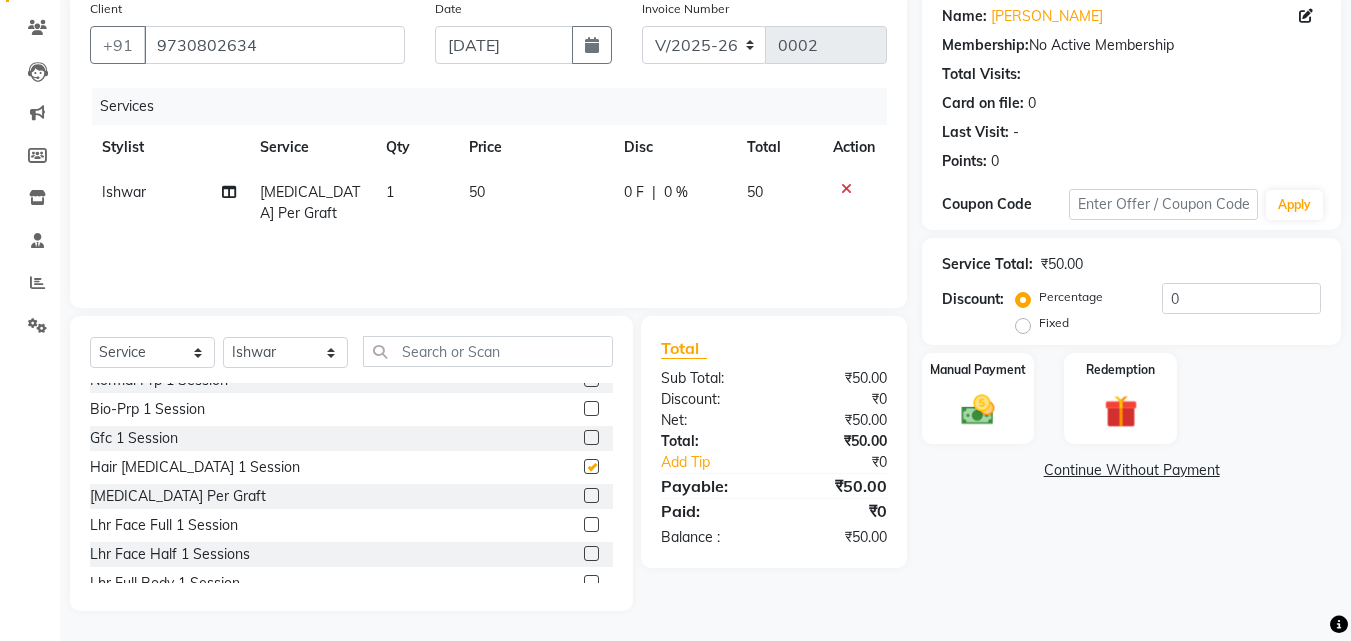 checkbox on "false" 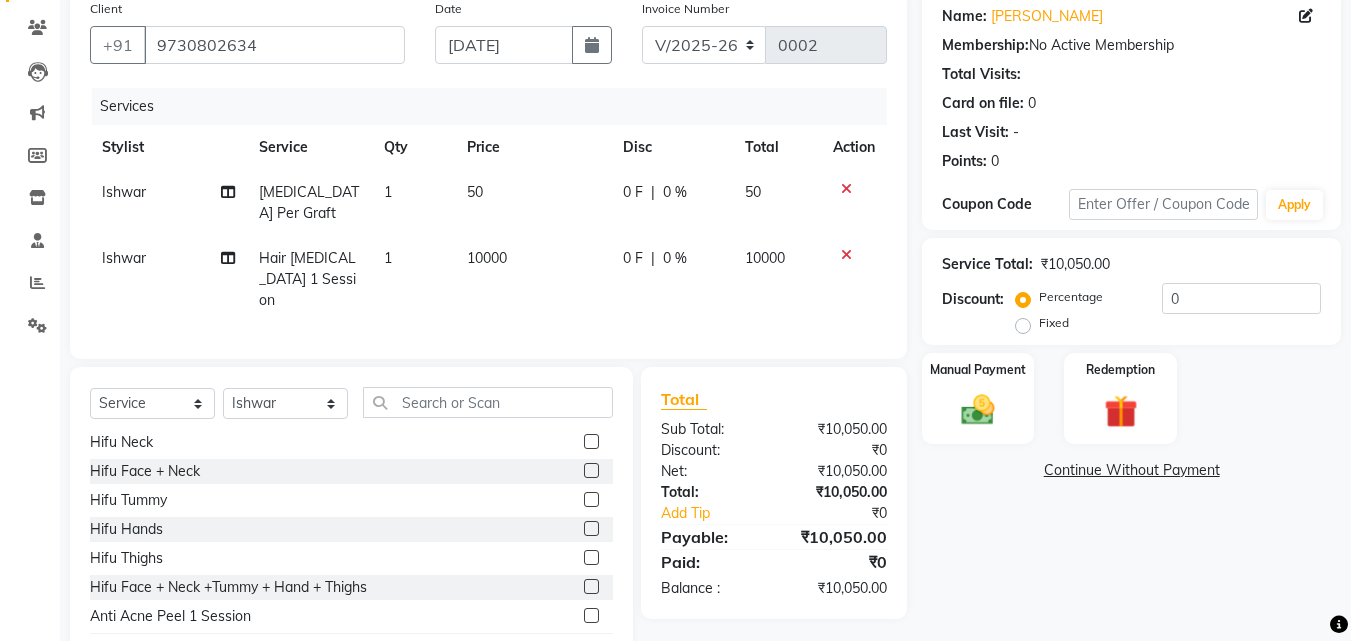 scroll, scrollTop: 0, scrollLeft: 0, axis: both 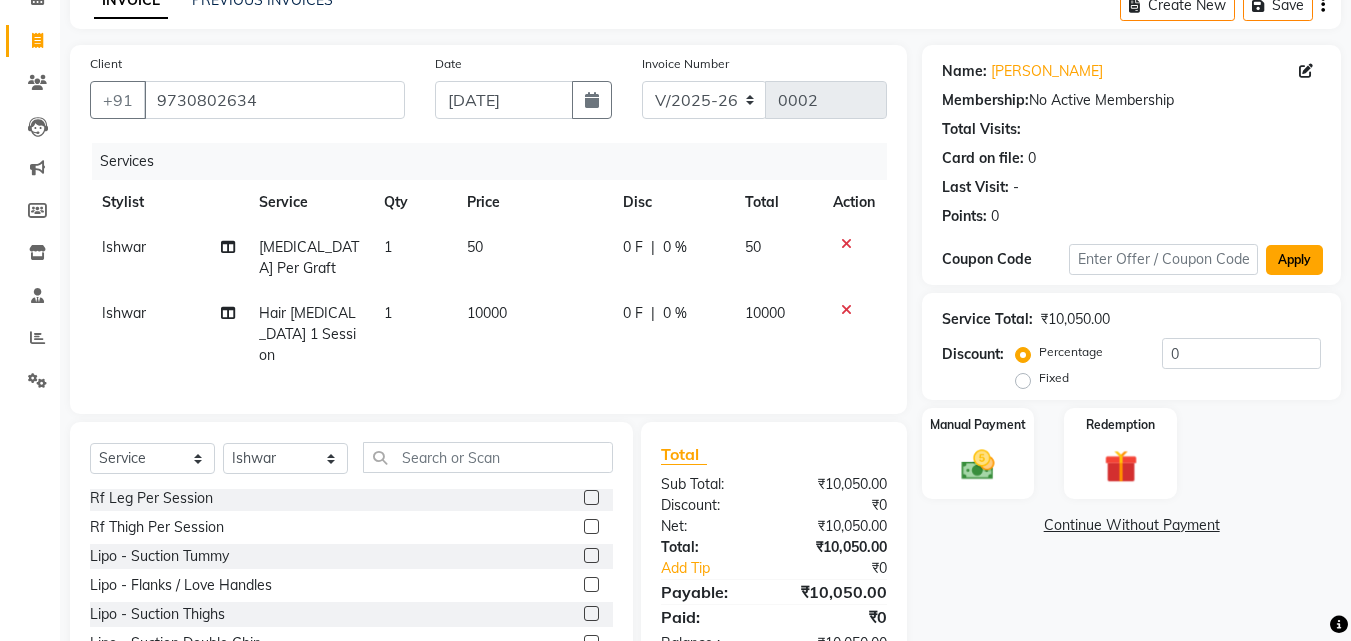 click on "Apply" 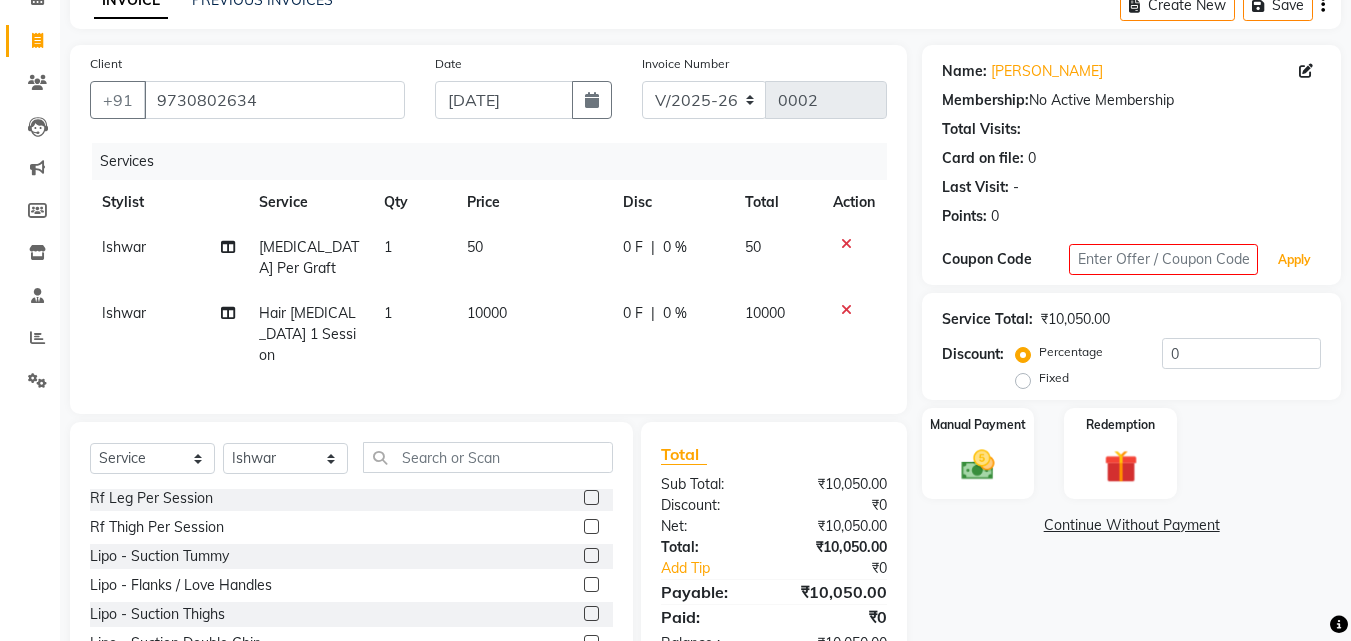 scroll, scrollTop: 205, scrollLeft: 0, axis: vertical 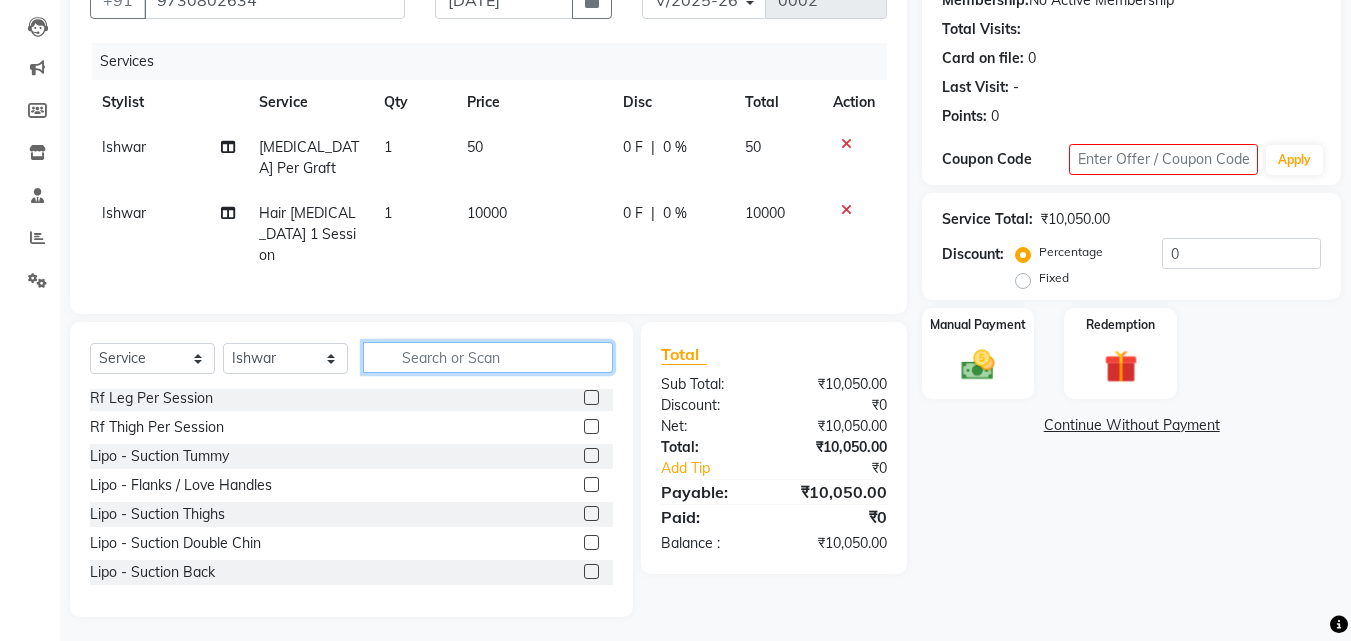 click 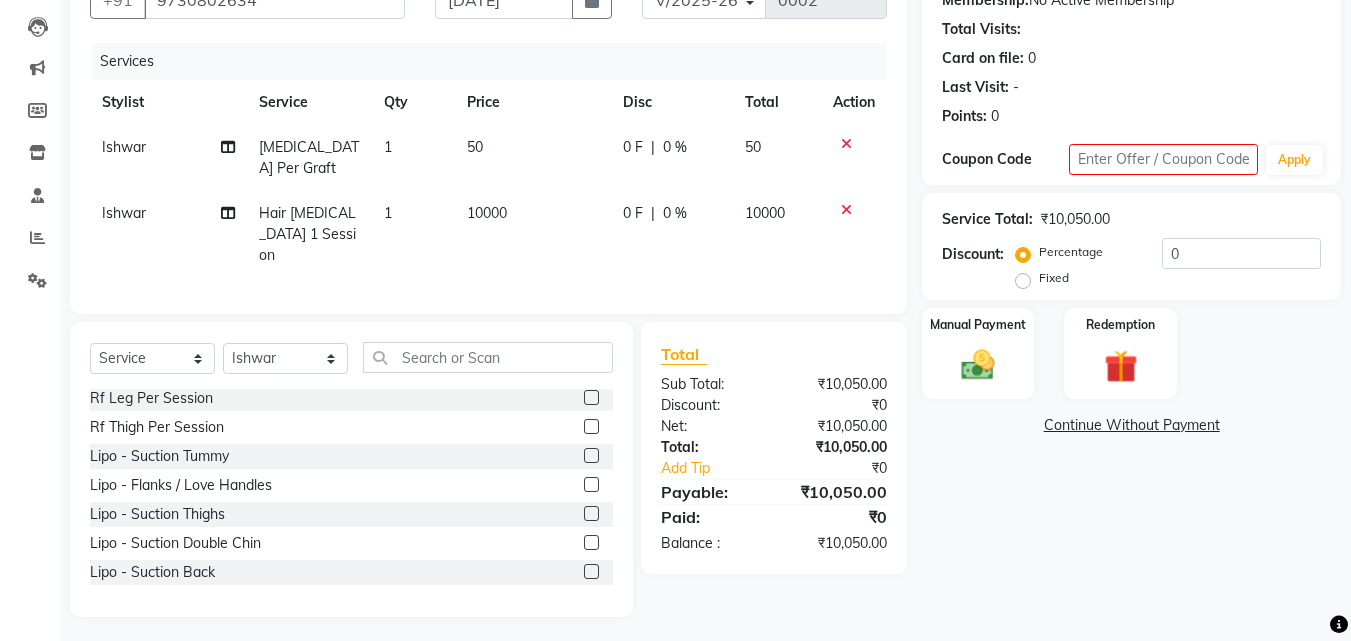 click 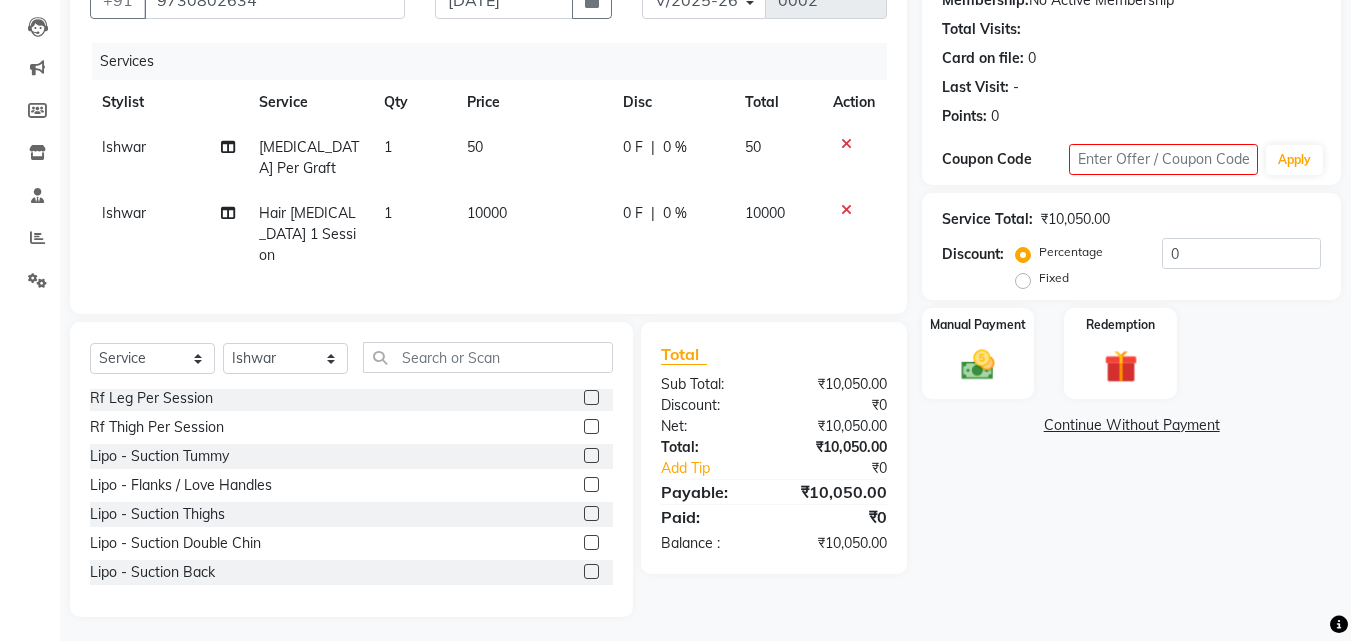 click 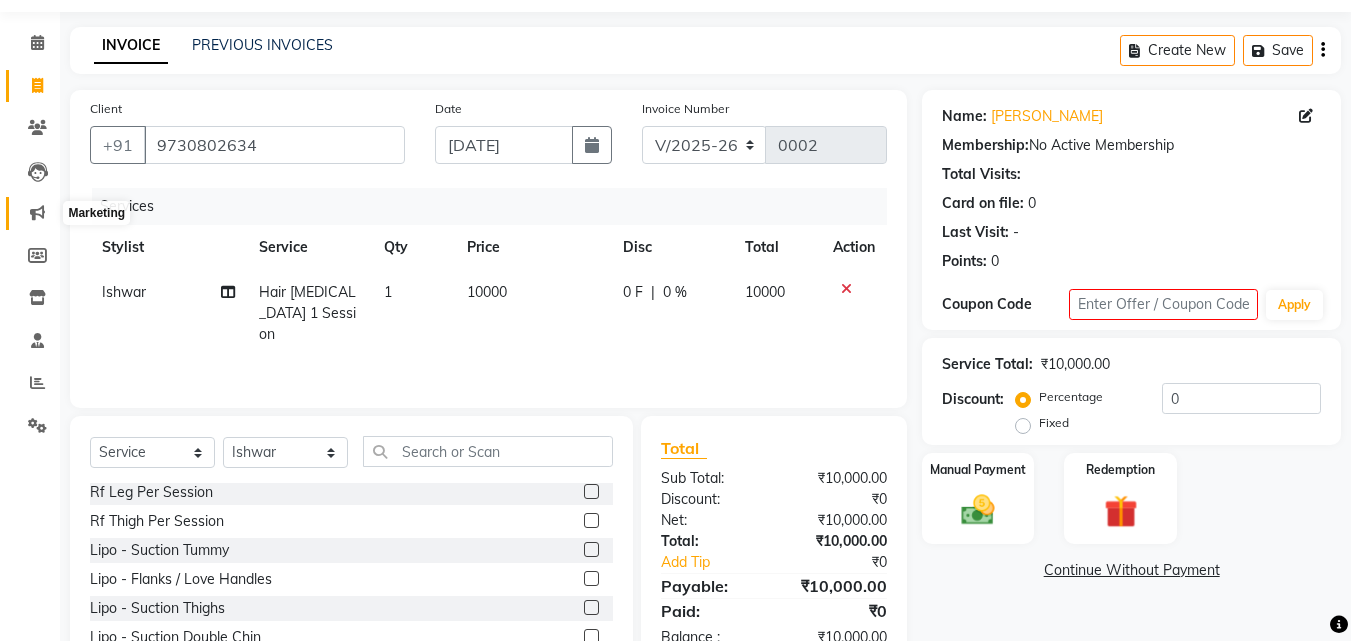 scroll, scrollTop: 0, scrollLeft: 0, axis: both 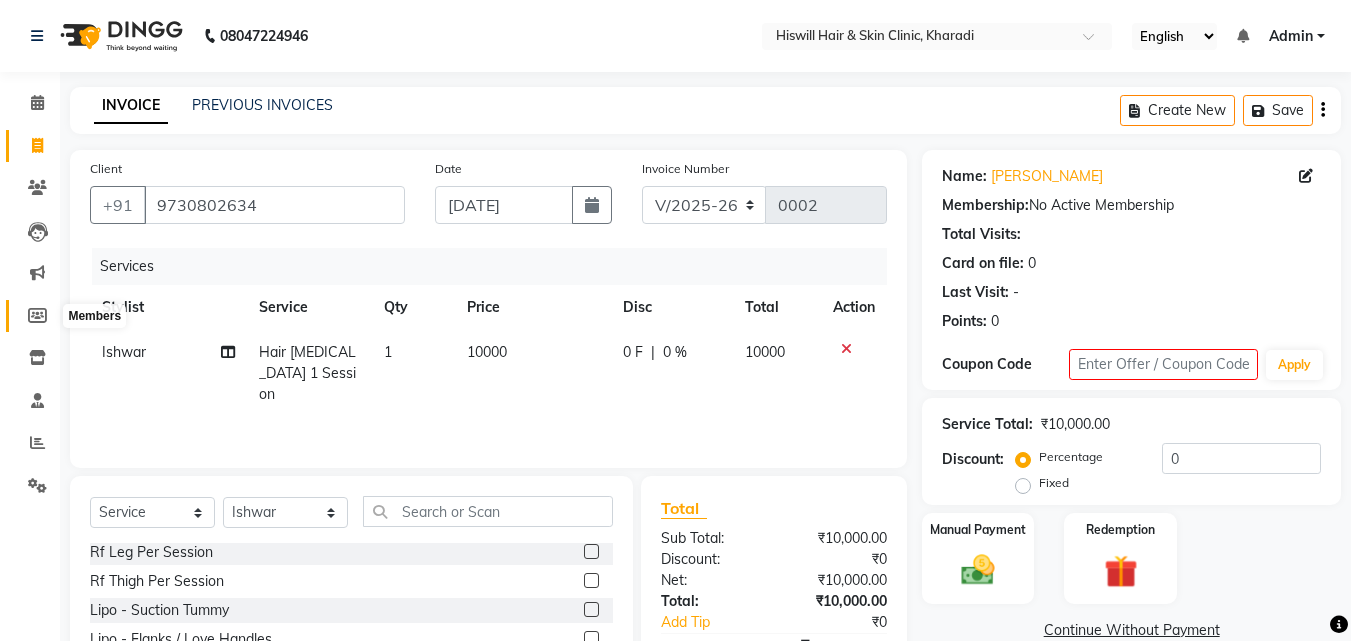 click 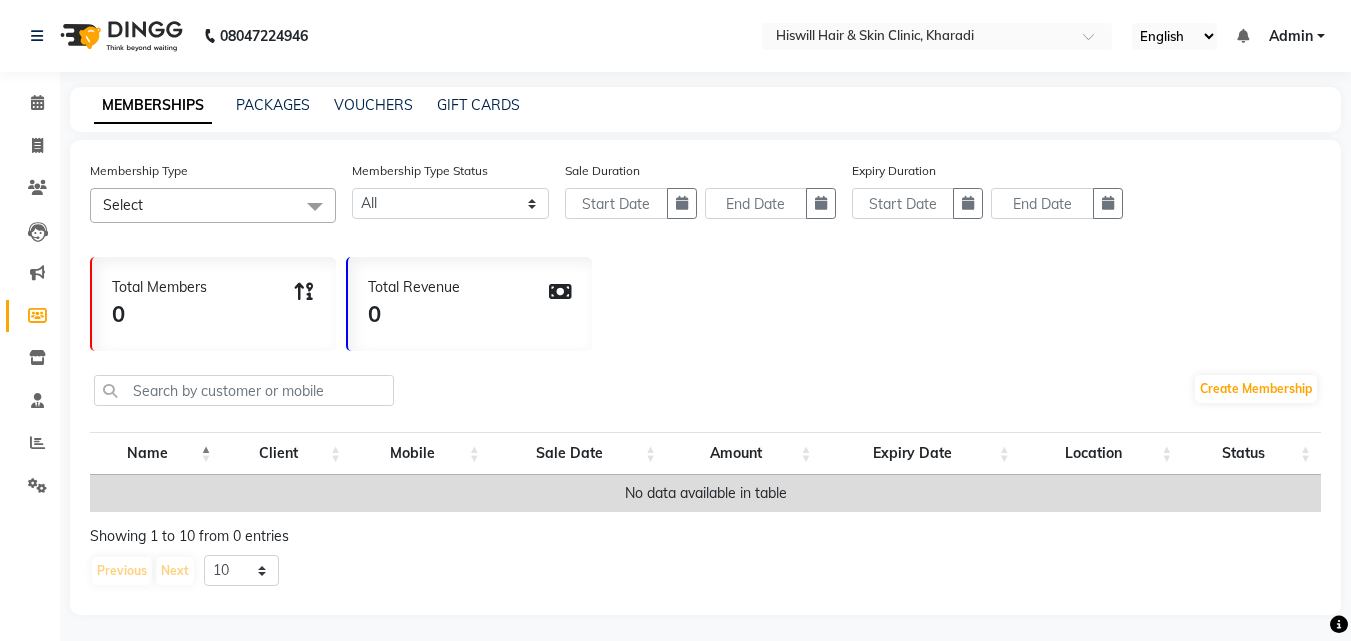 scroll, scrollTop: 19, scrollLeft: 0, axis: vertical 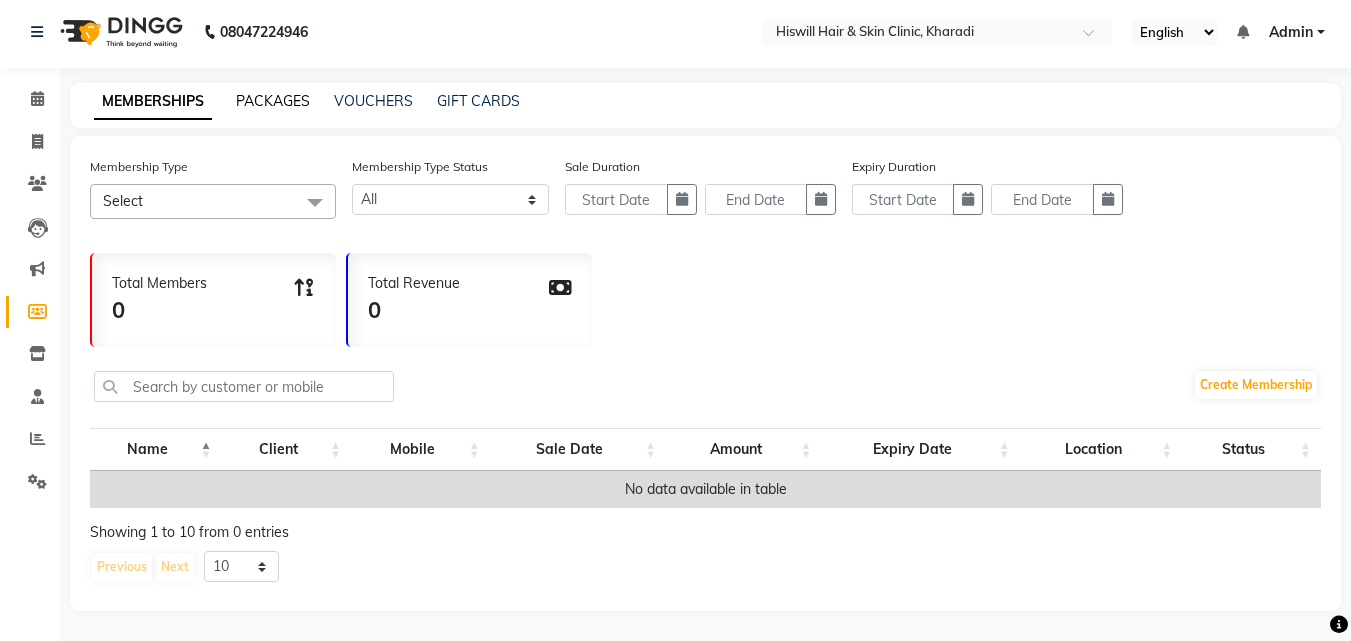 click on "PACKAGES" 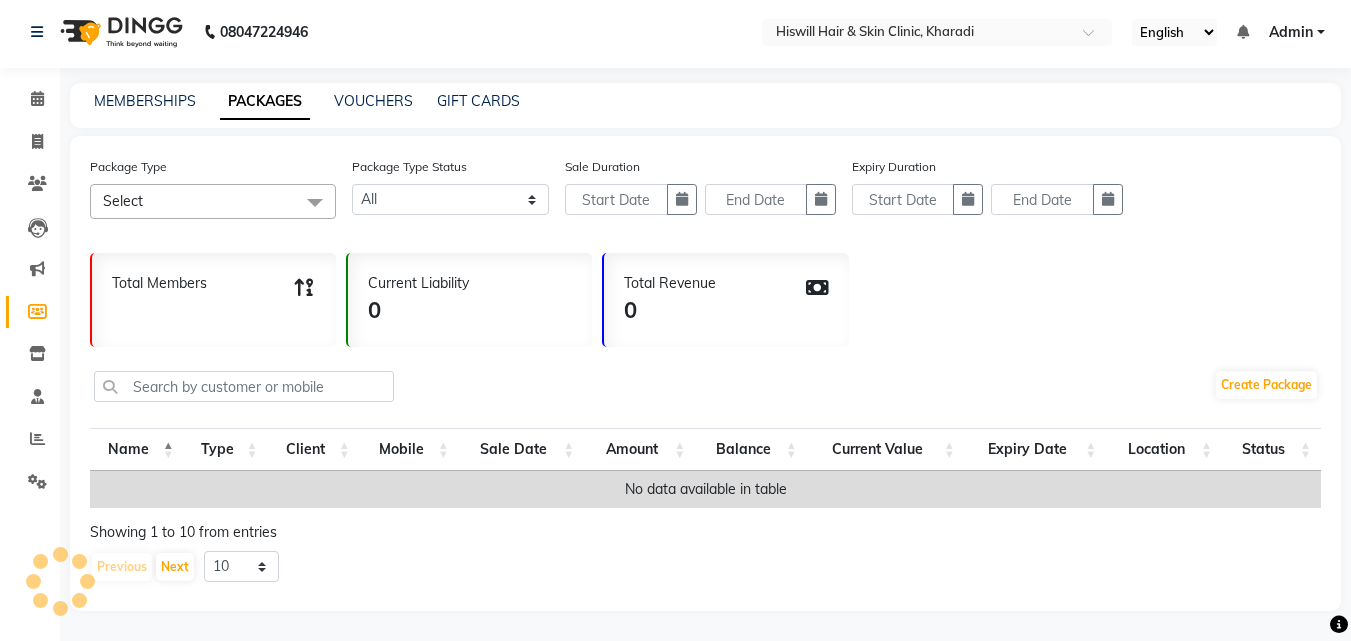 scroll, scrollTop: 0, scrollLeft: 0, axis: both 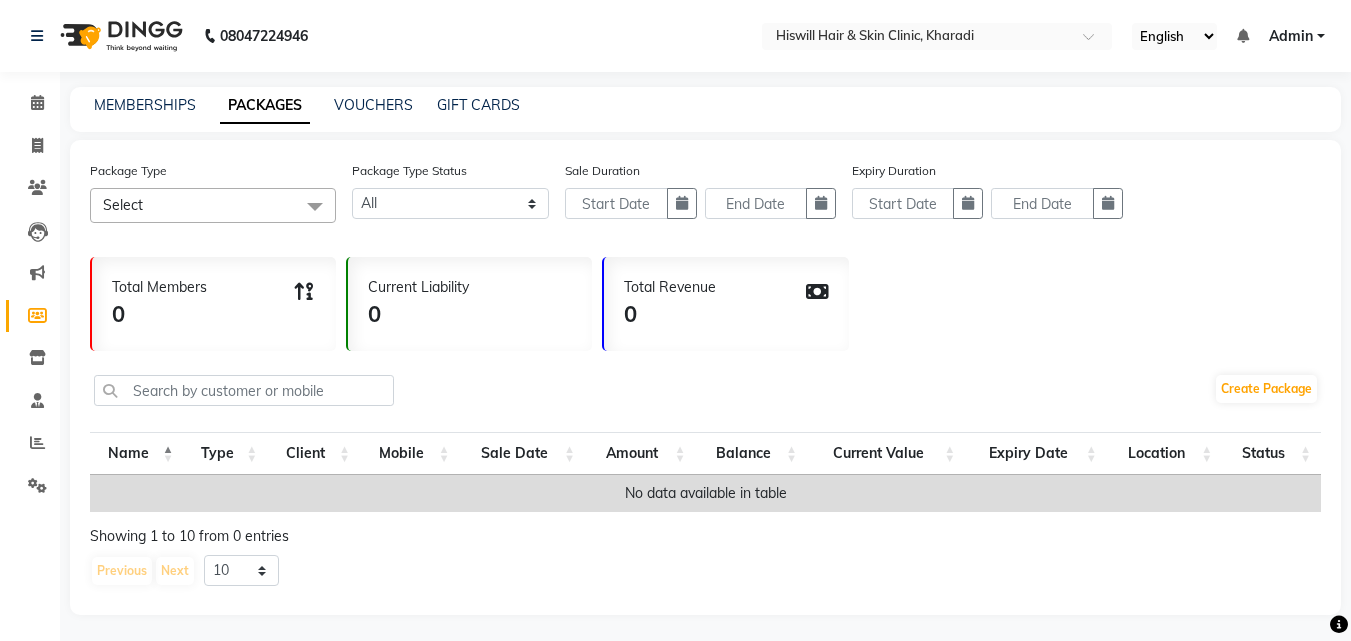 click 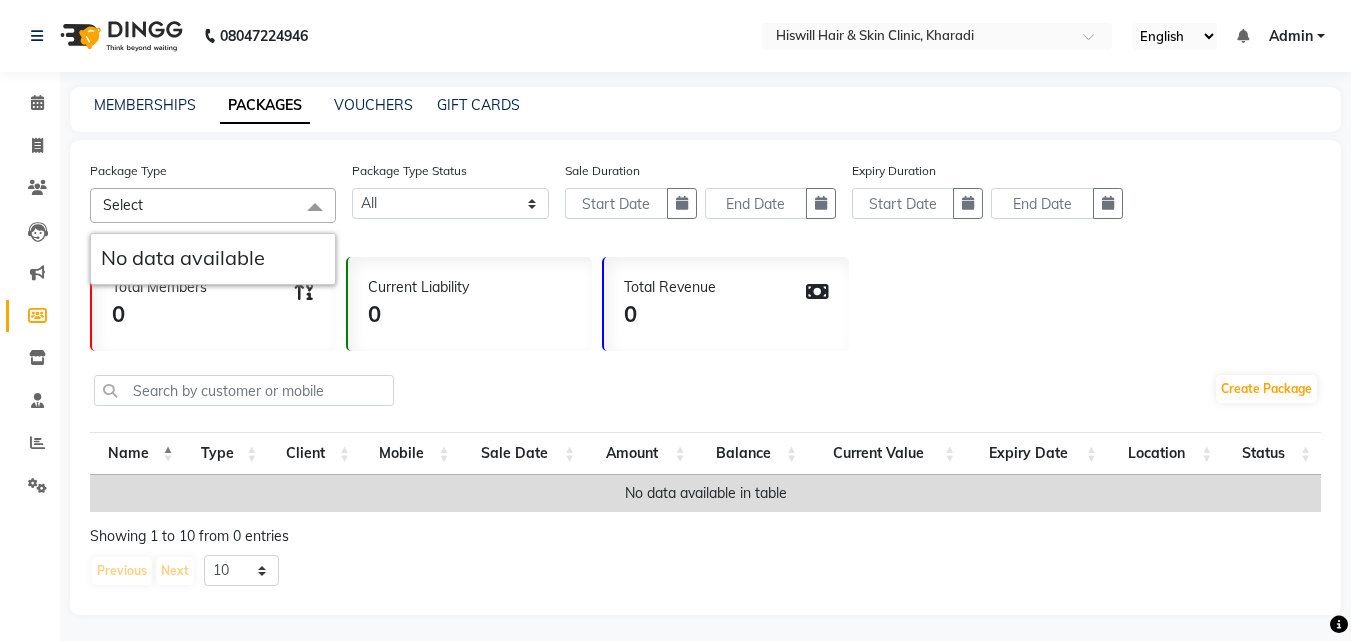 click on "No data available in table" at bounding box center [705, 493] 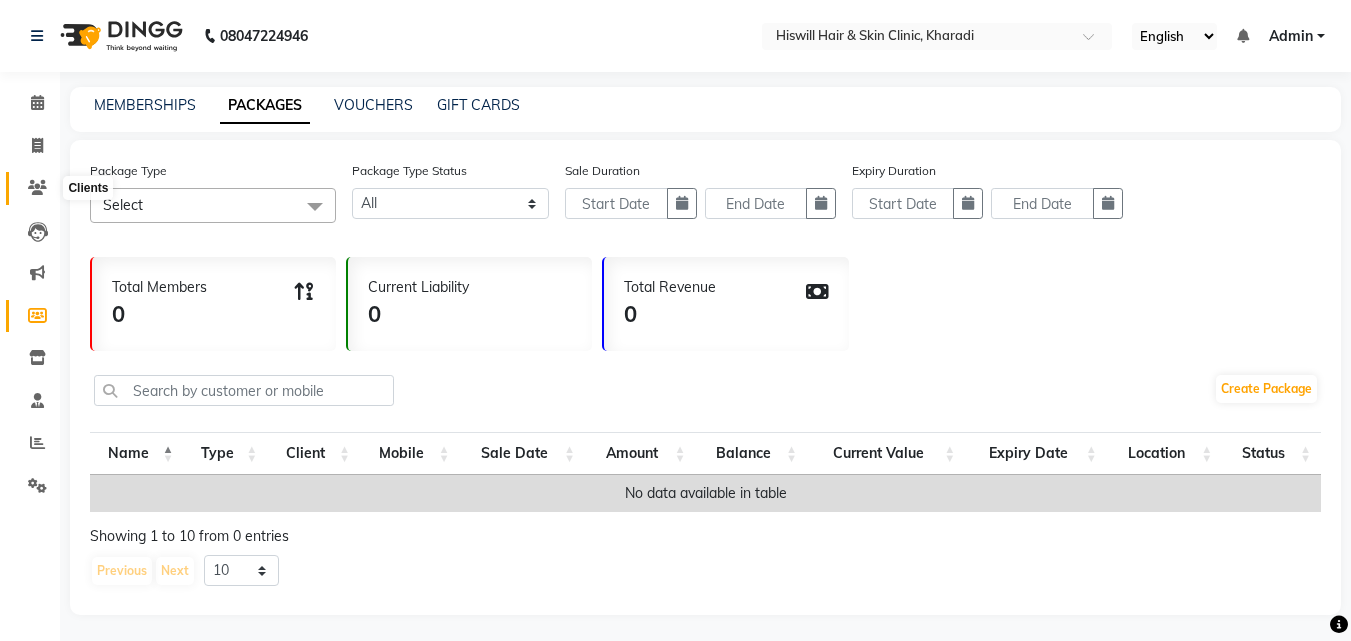 click 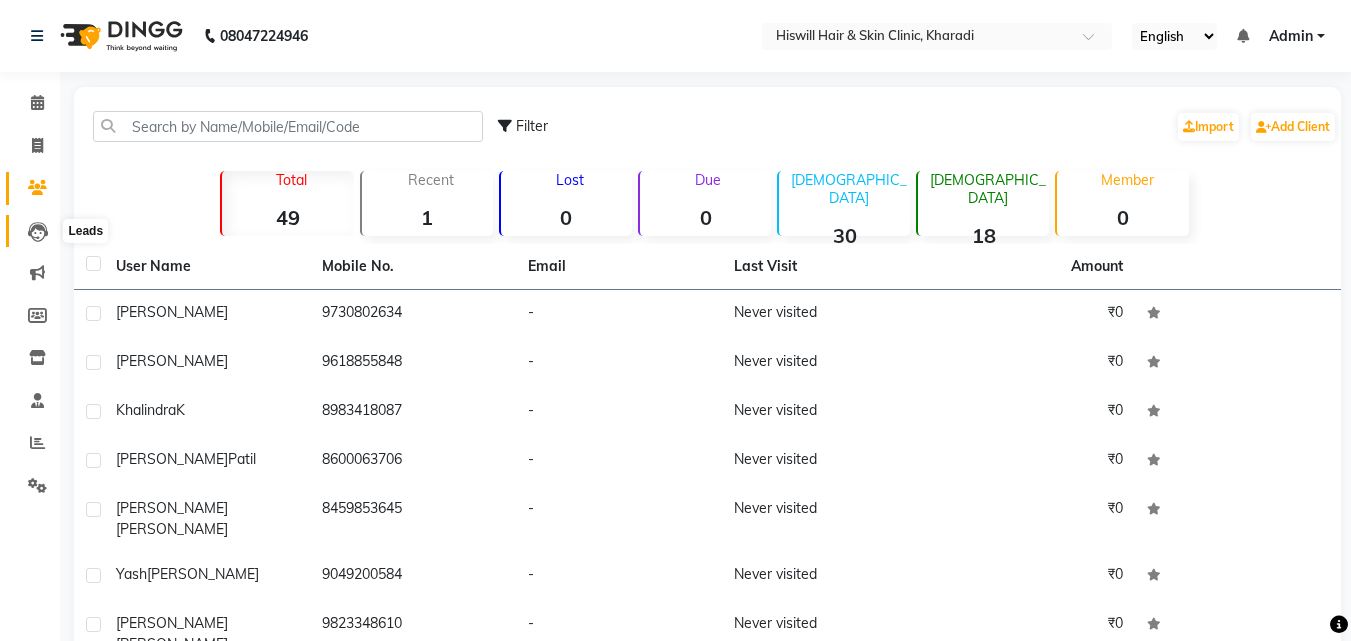 click 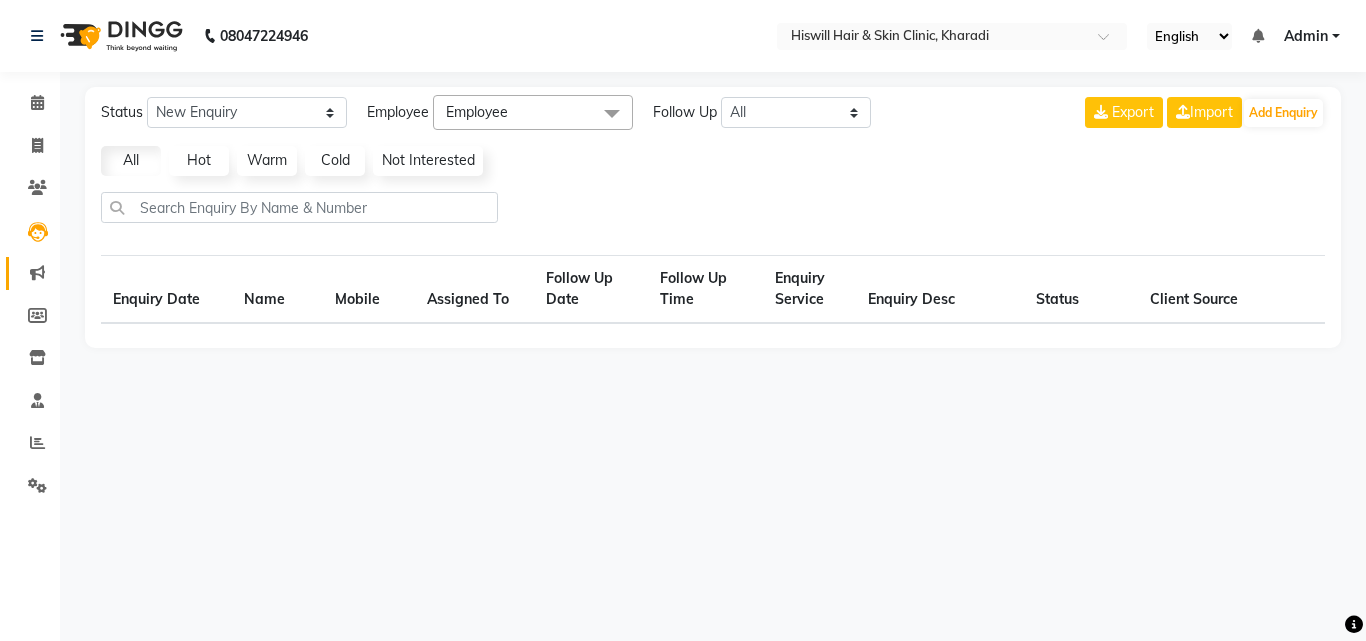 click on "Marketing" 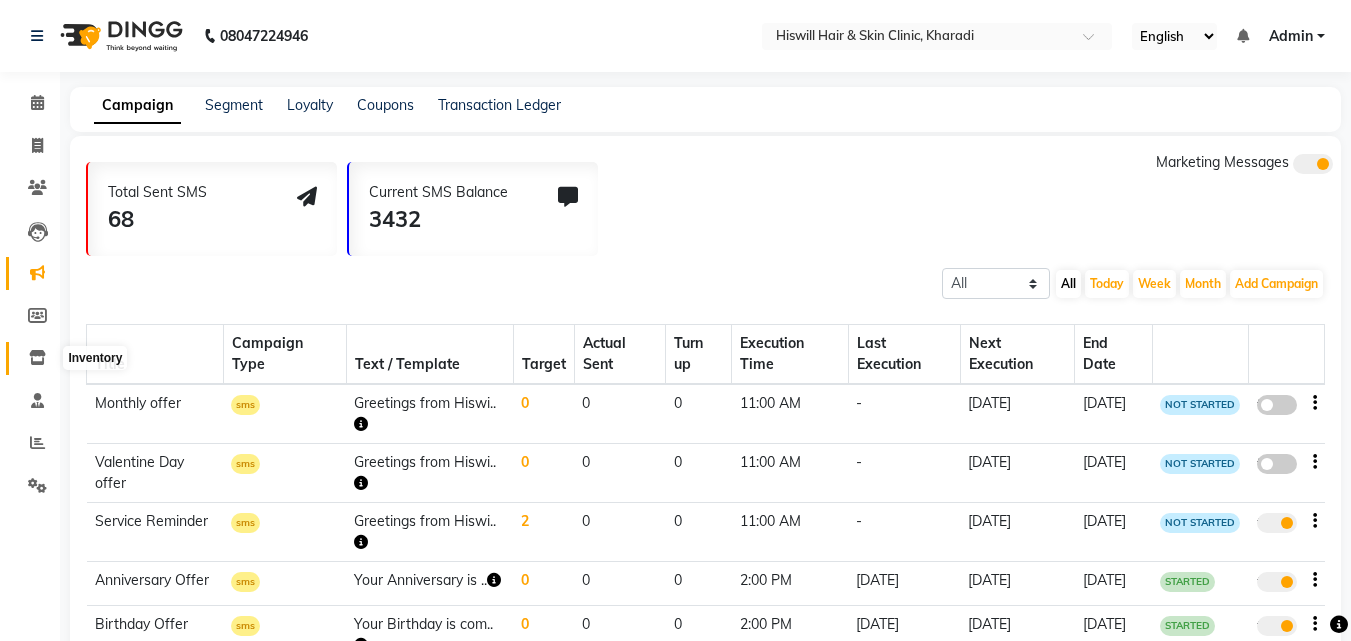 click 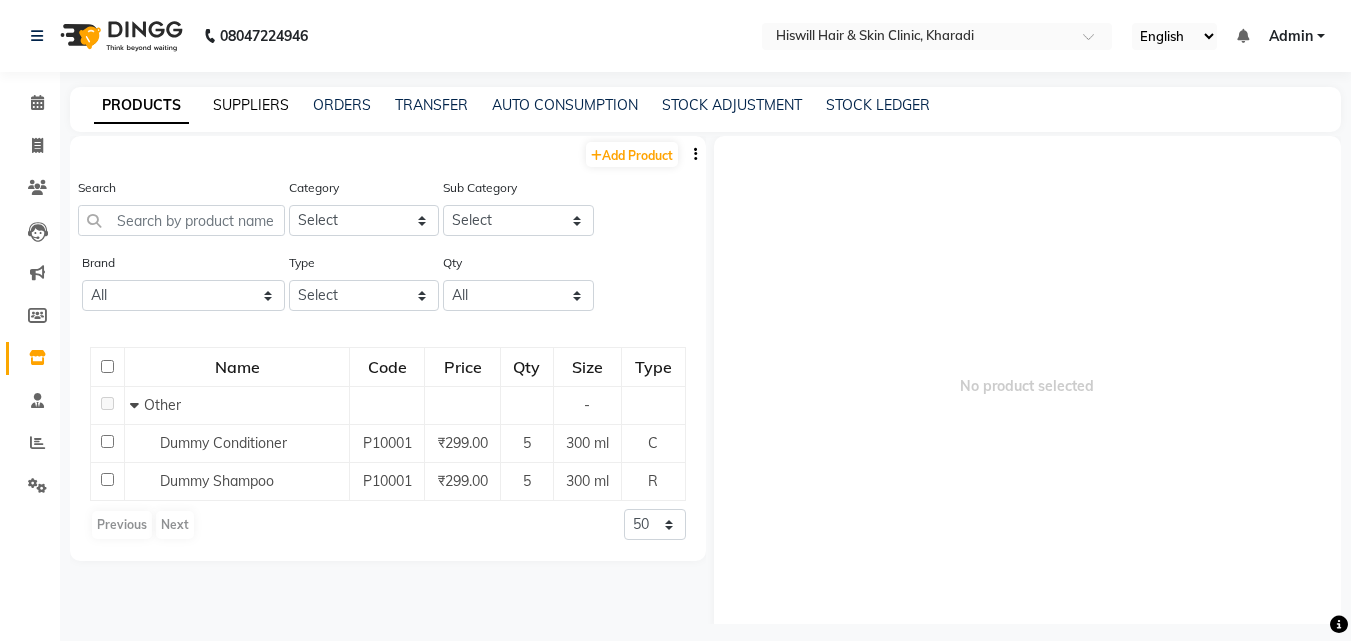 click on "SUPPLIERS" 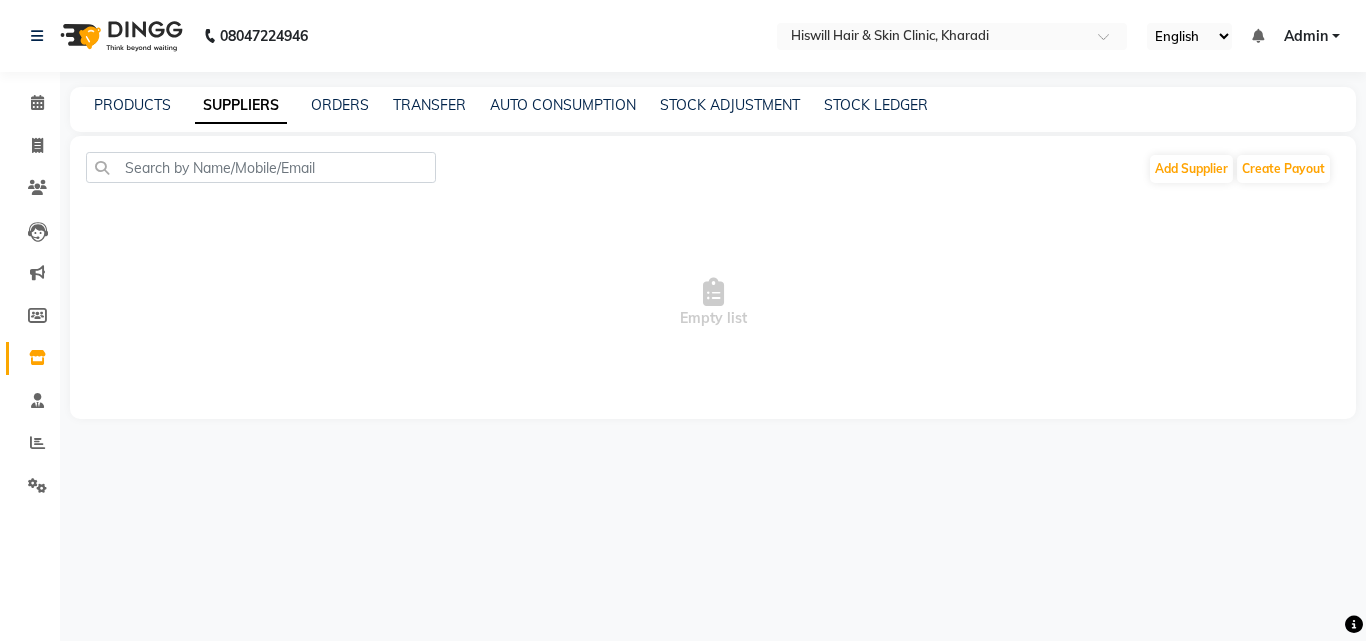 click on "PRODUCTS SUPPLIERS ORDERS TRANSFER AUTO CONSUMPTION STOCK ADJUSTMENT STOCK LEDGER" 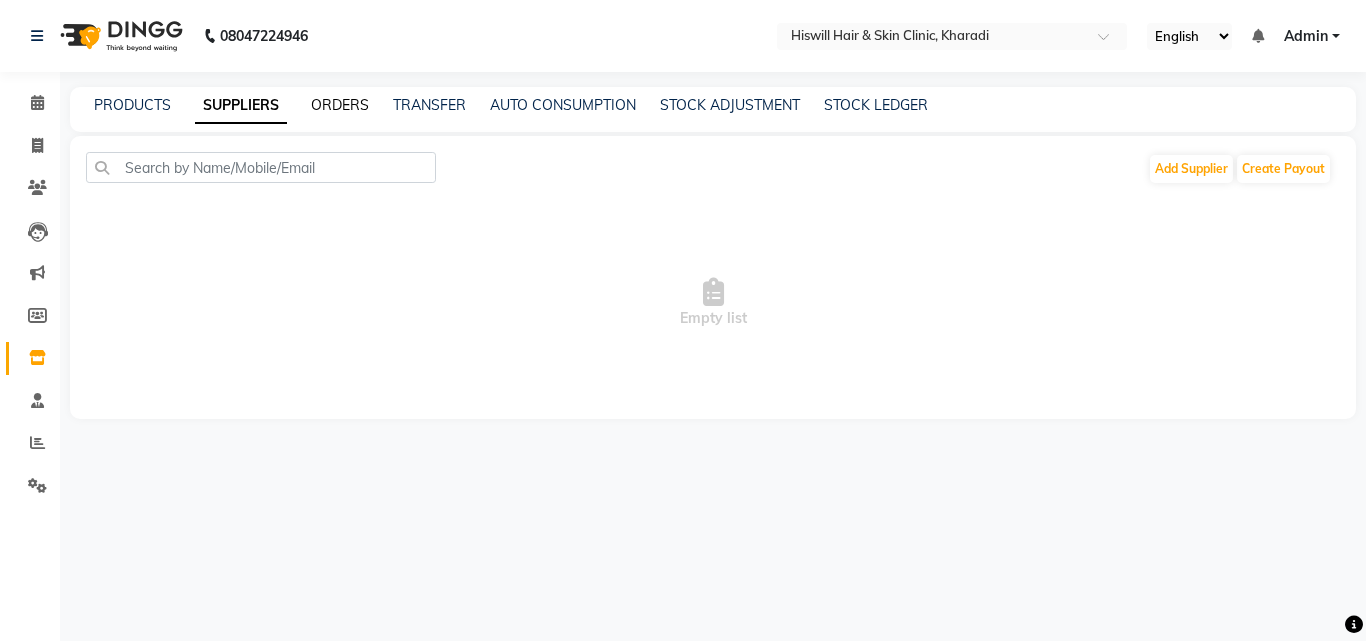 click on "ORDERS" 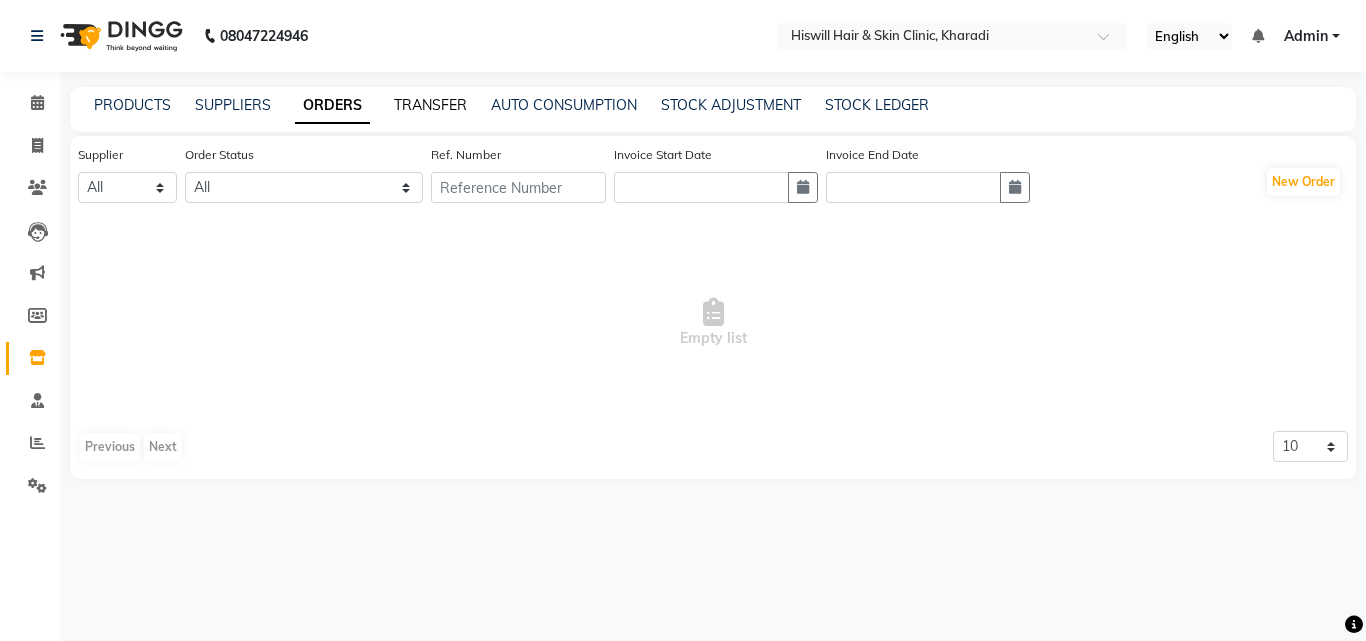 click on "TRANSFER" 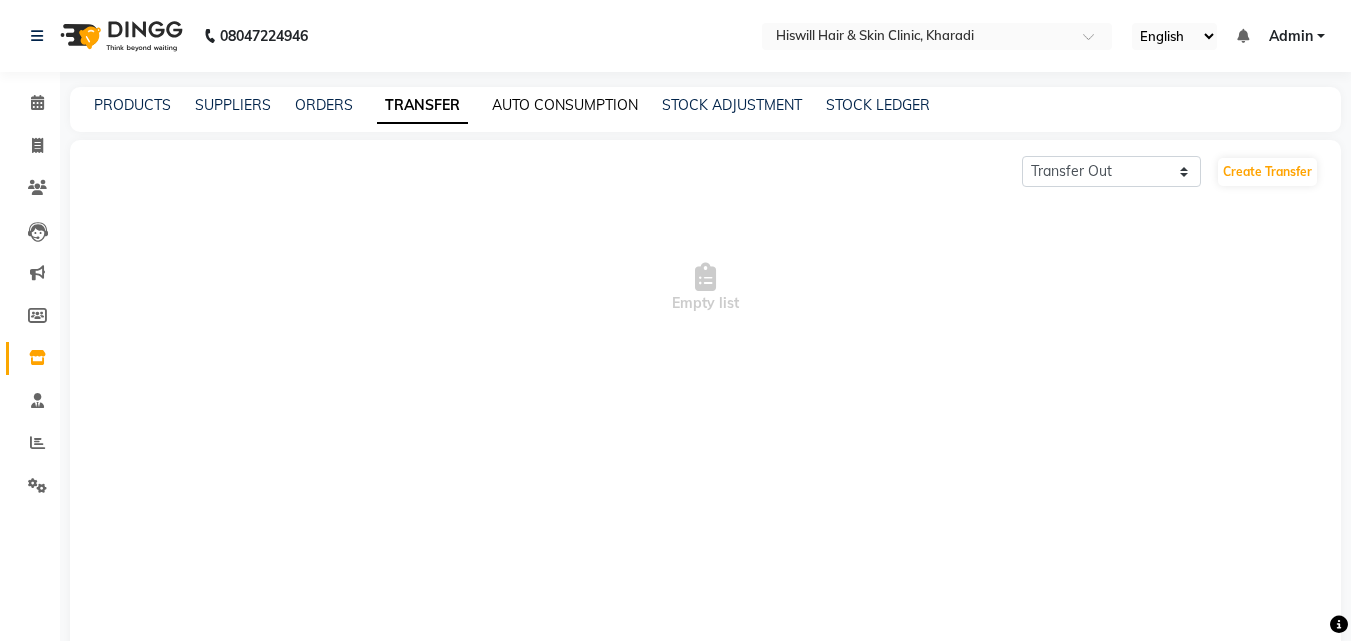click on "AUTO CONSUMPTION" 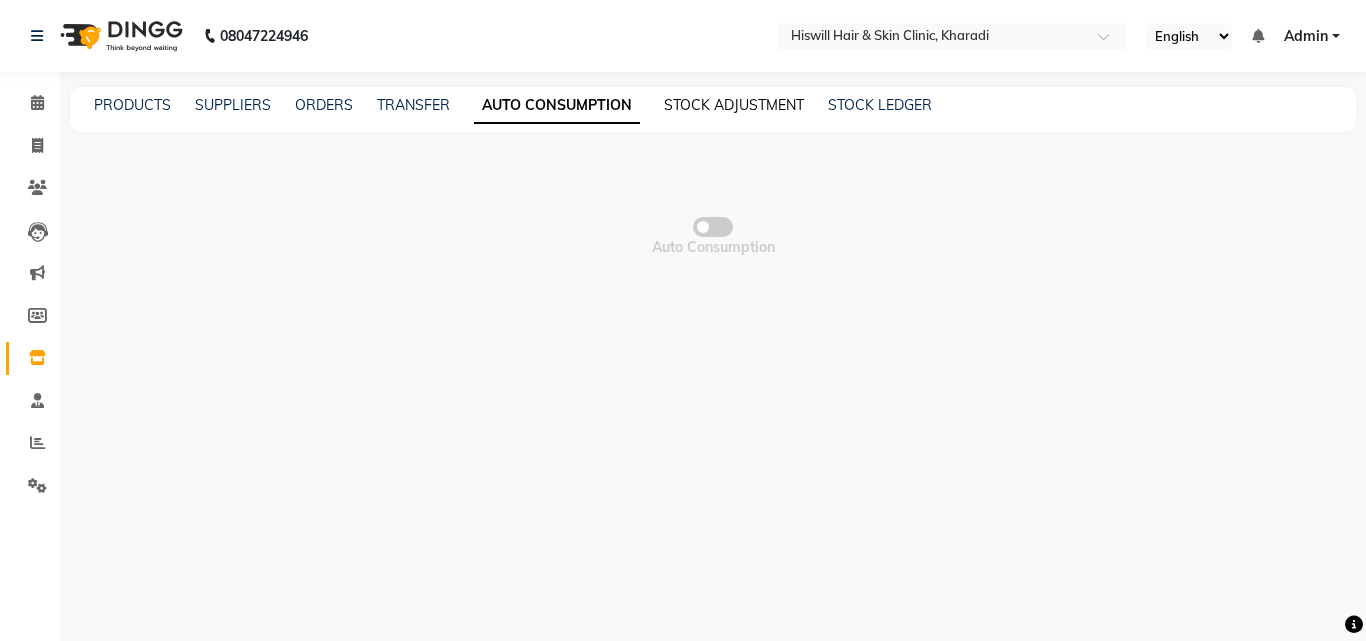 click on "STOCK ADJUSTMENT" 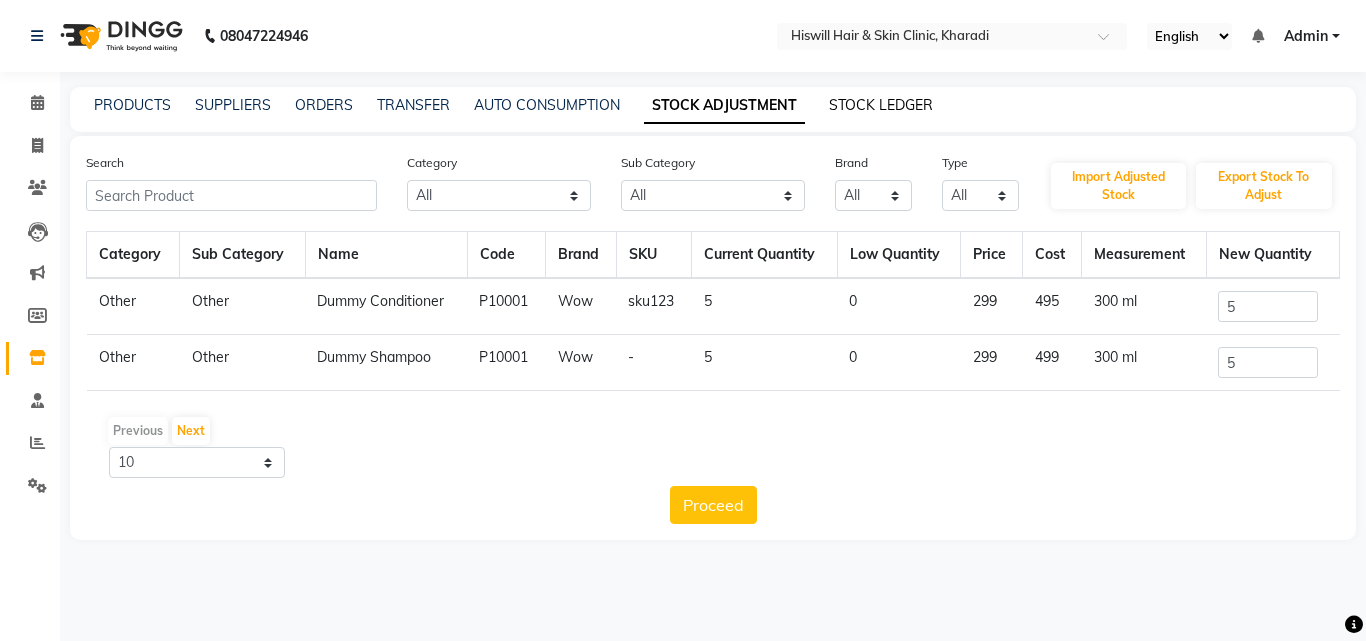 click on "STOCK LEDGER" 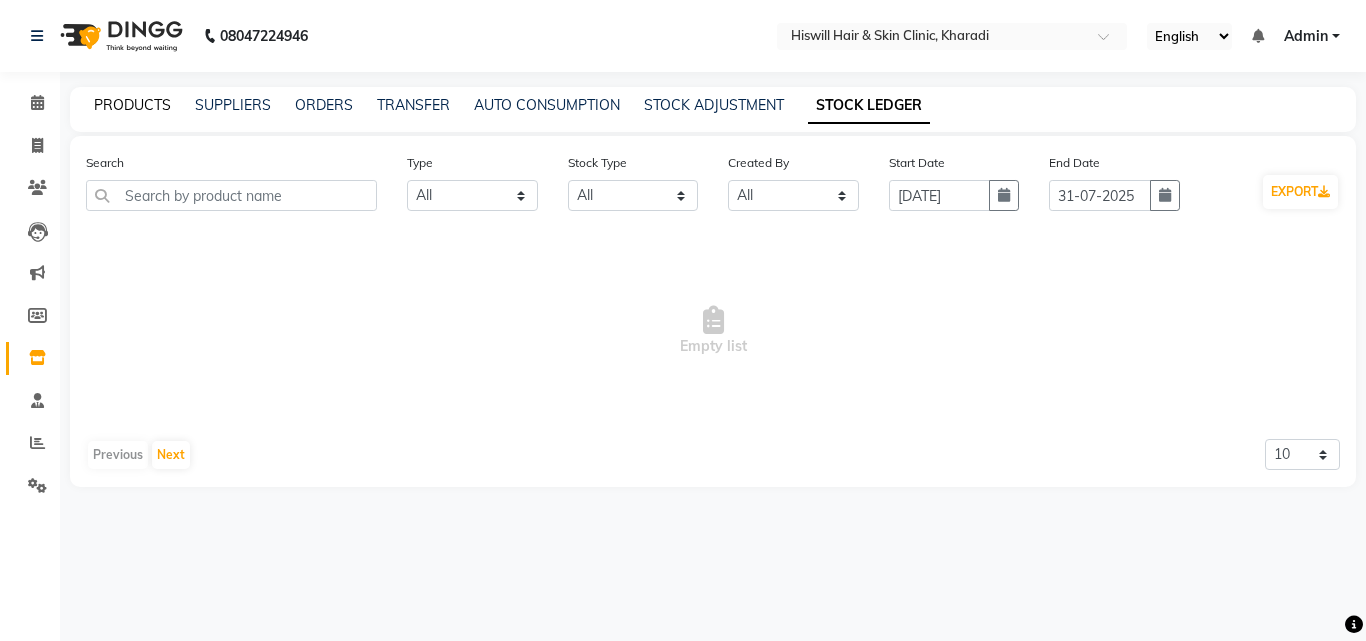 click on "PRODUCTS" 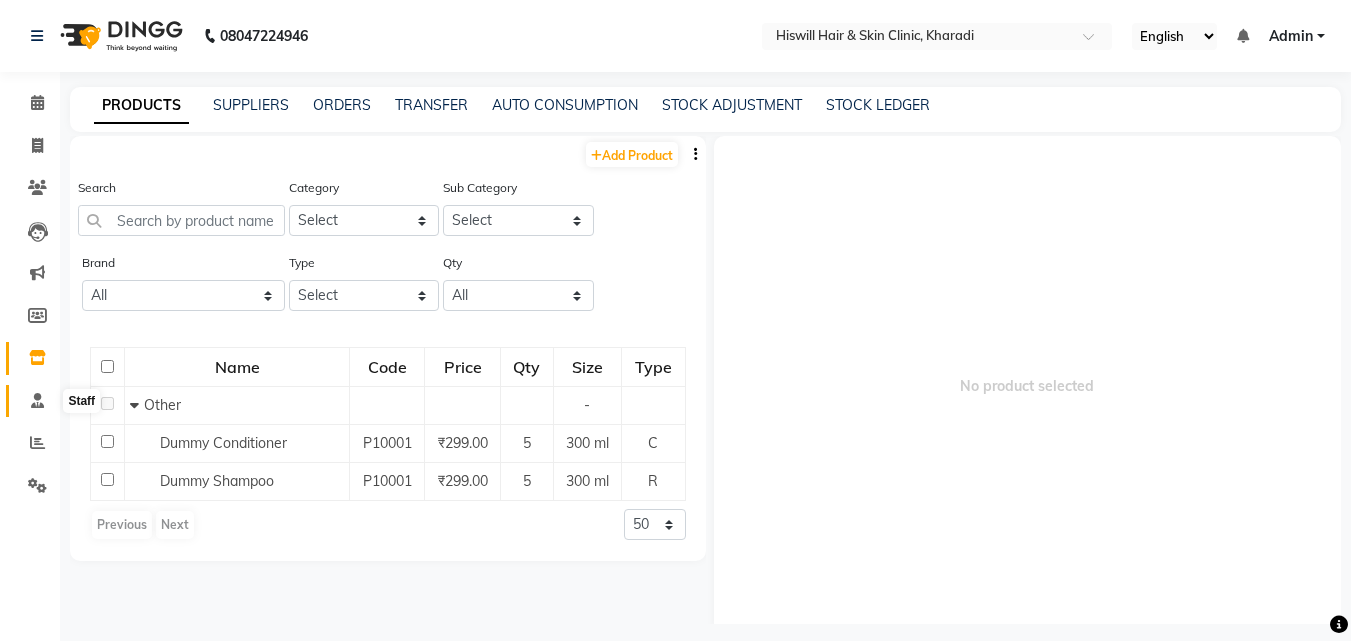 click 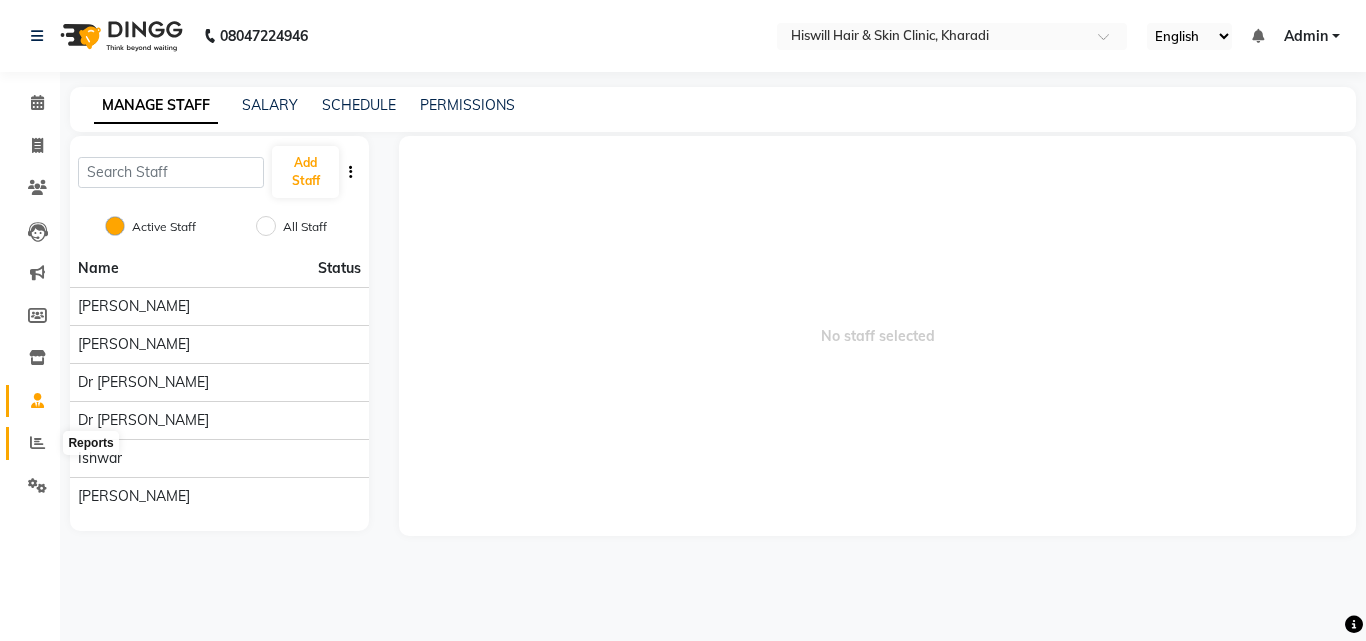 click 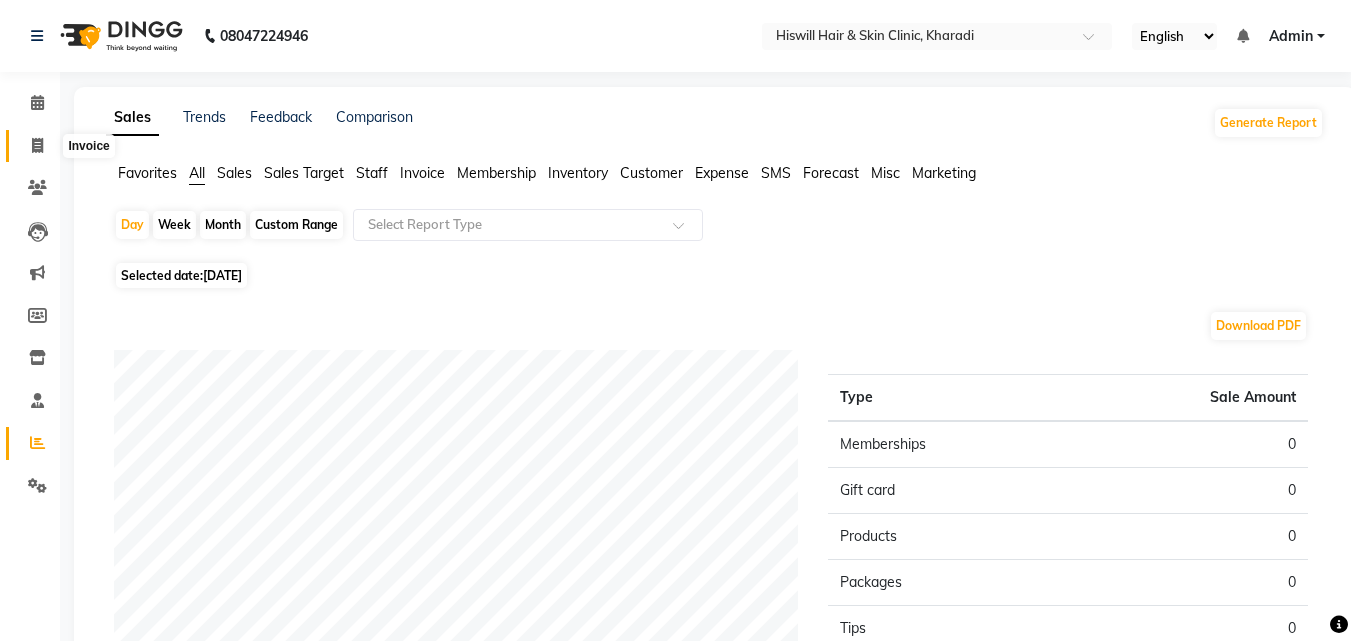 click 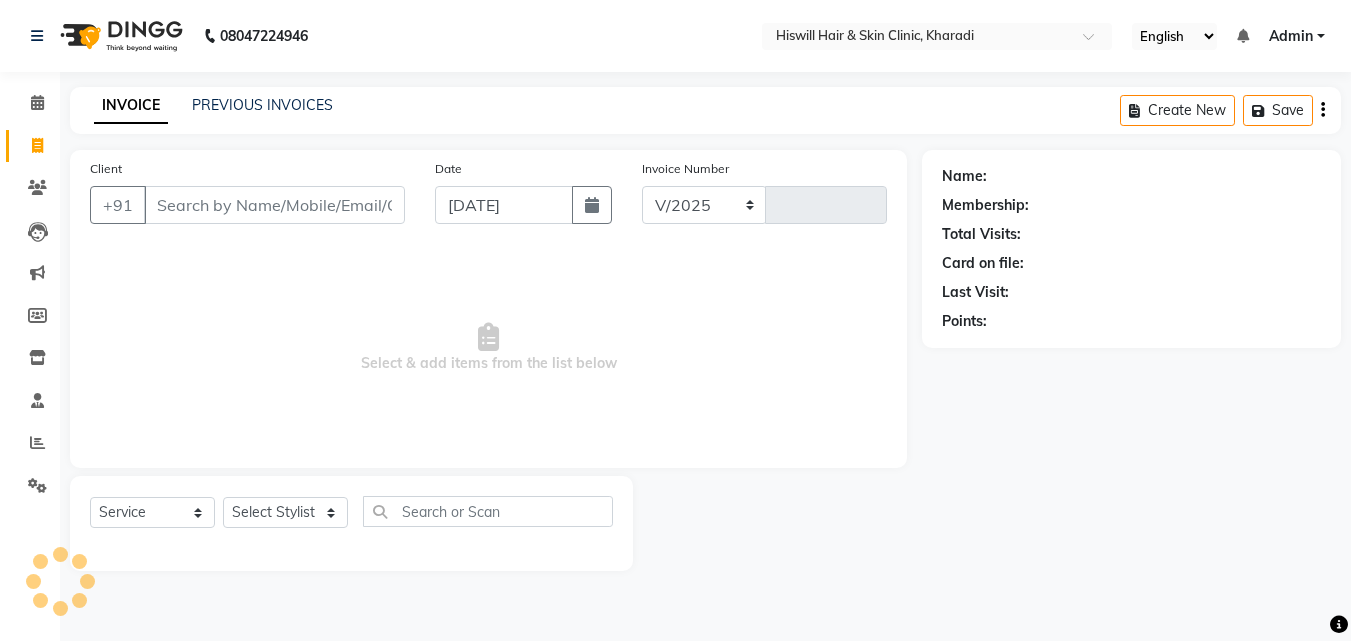 select on "7262" 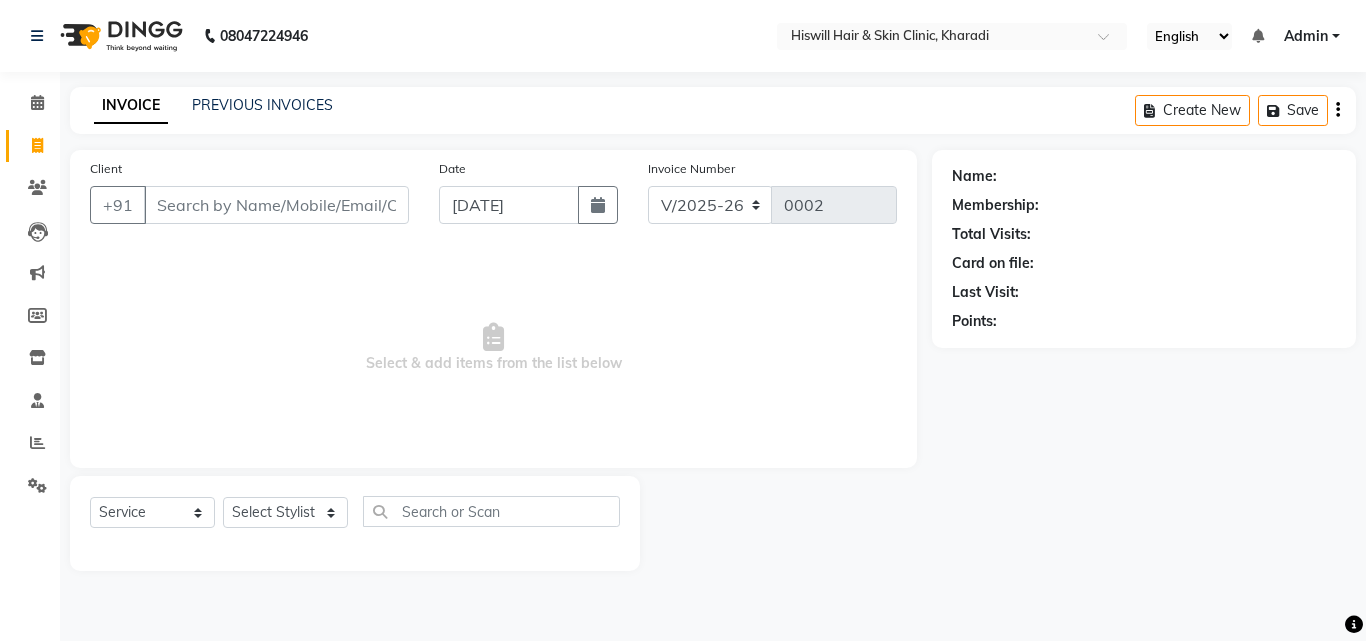 click on "Client" at bounding box center [276, 205] 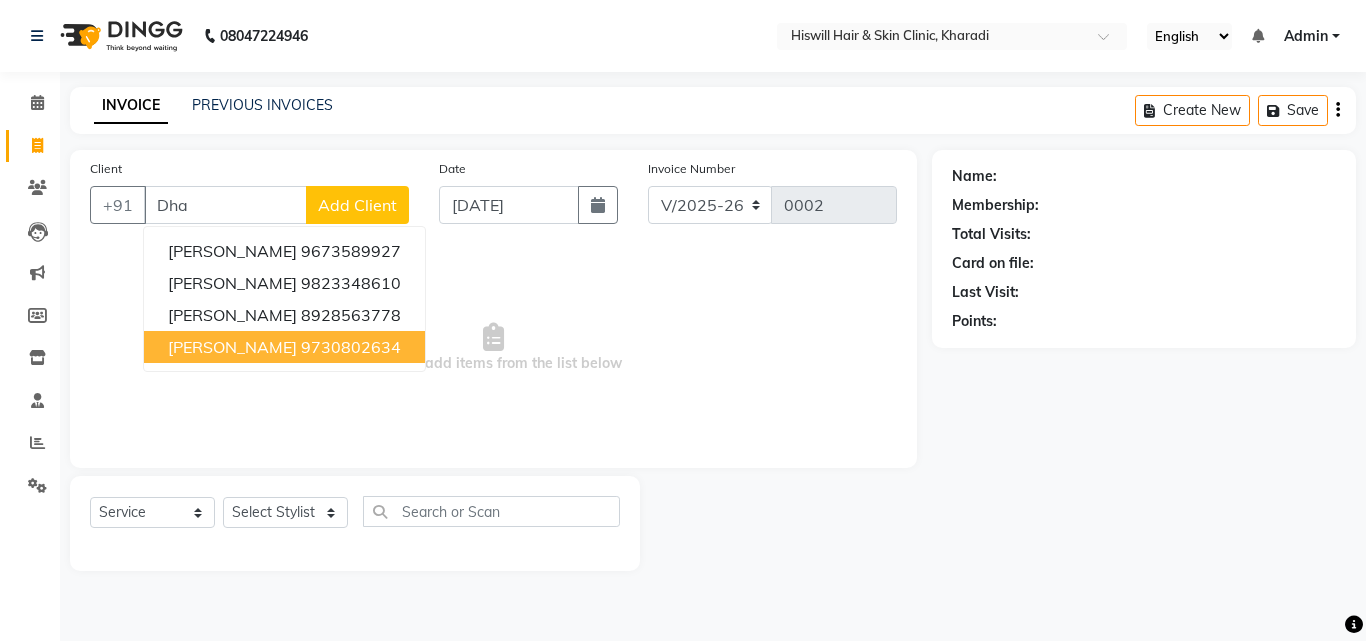 click on "9730802634" at bounding box center (351, 347) 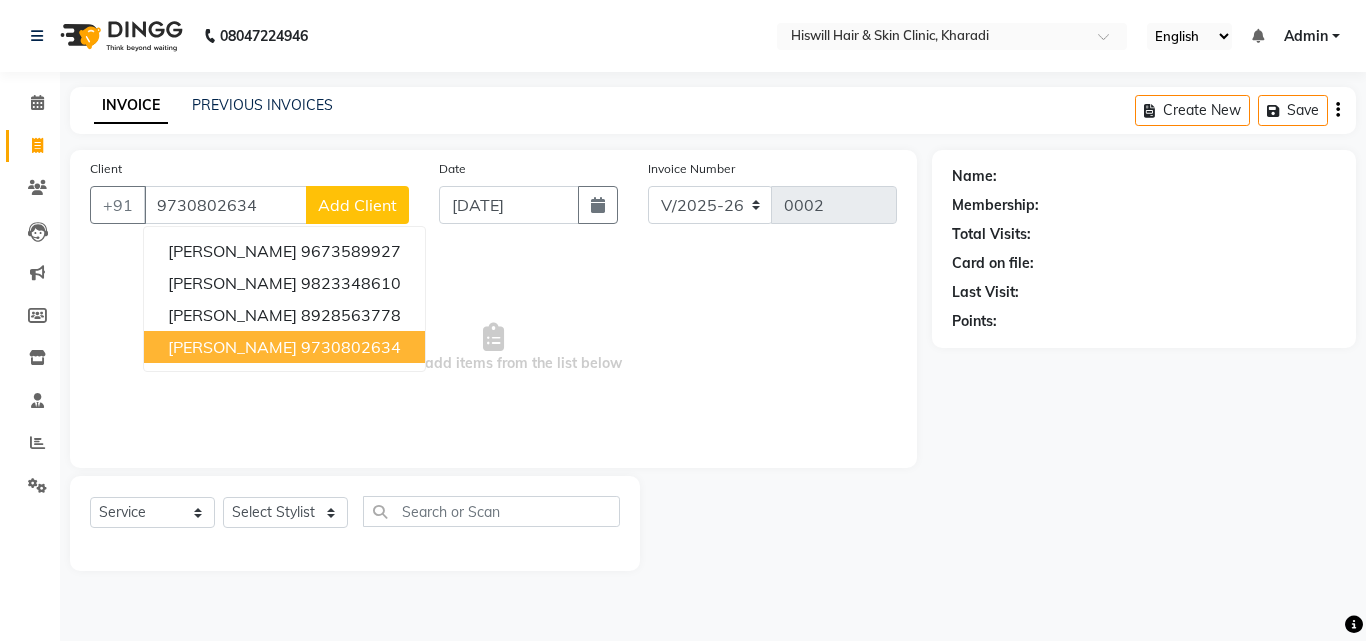 type on "9730802634" 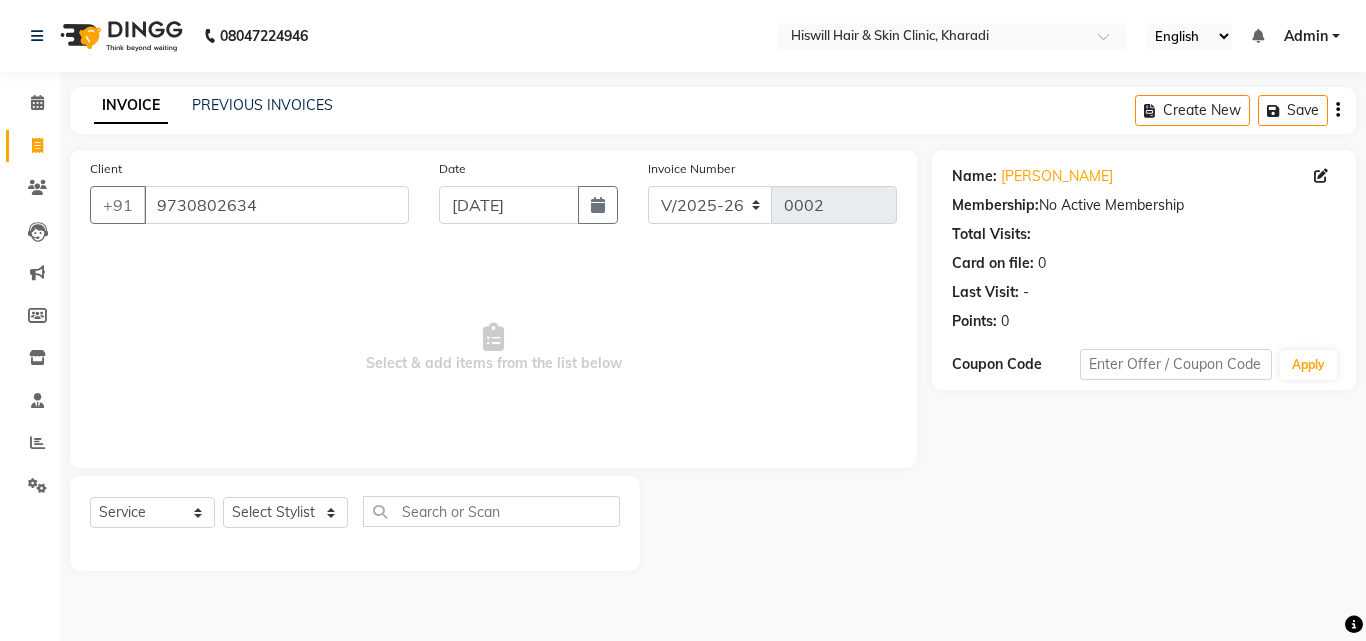drag, startPoint x: 366, startPoint y: 323, endPoint x: 486, endPoint y: 347, distance: 122.376465 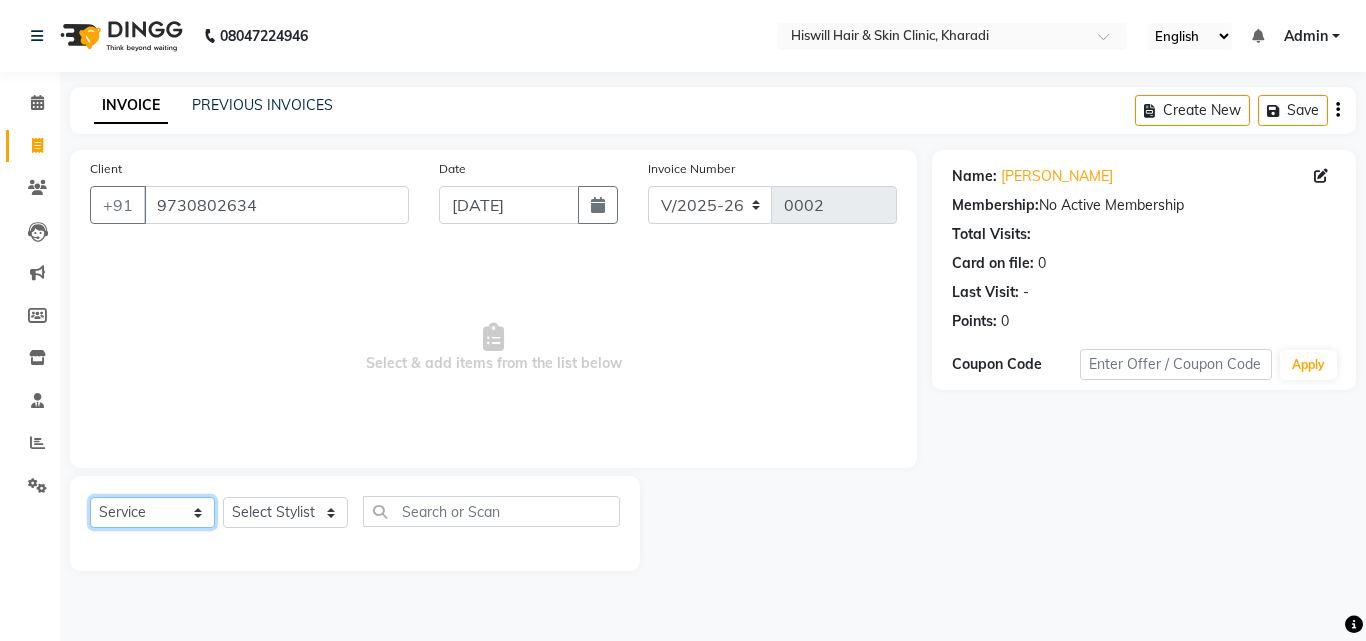 click on "Select  Service  Product  Membership  Package Voucher Prepaid Gift Card" 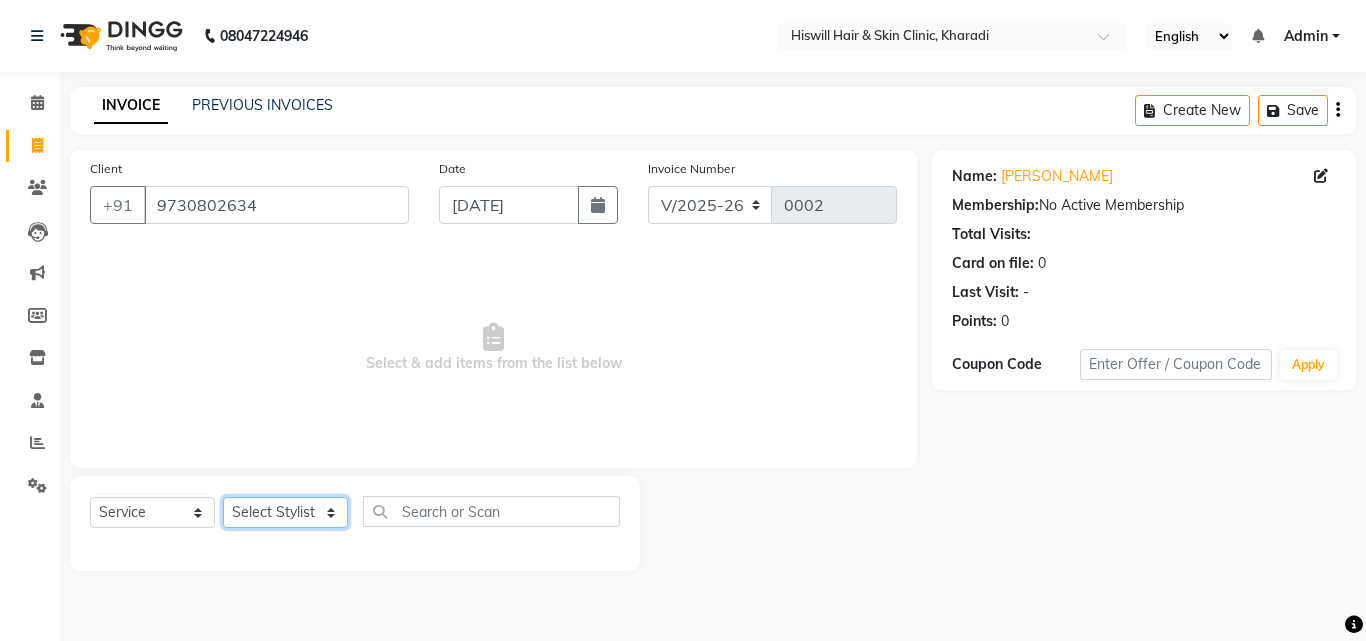 click on "Select Stylist [PERSON_NAME] [PERSON_NAME] Dr [PERSON_NAME] Dr [PERSON_NAME]" 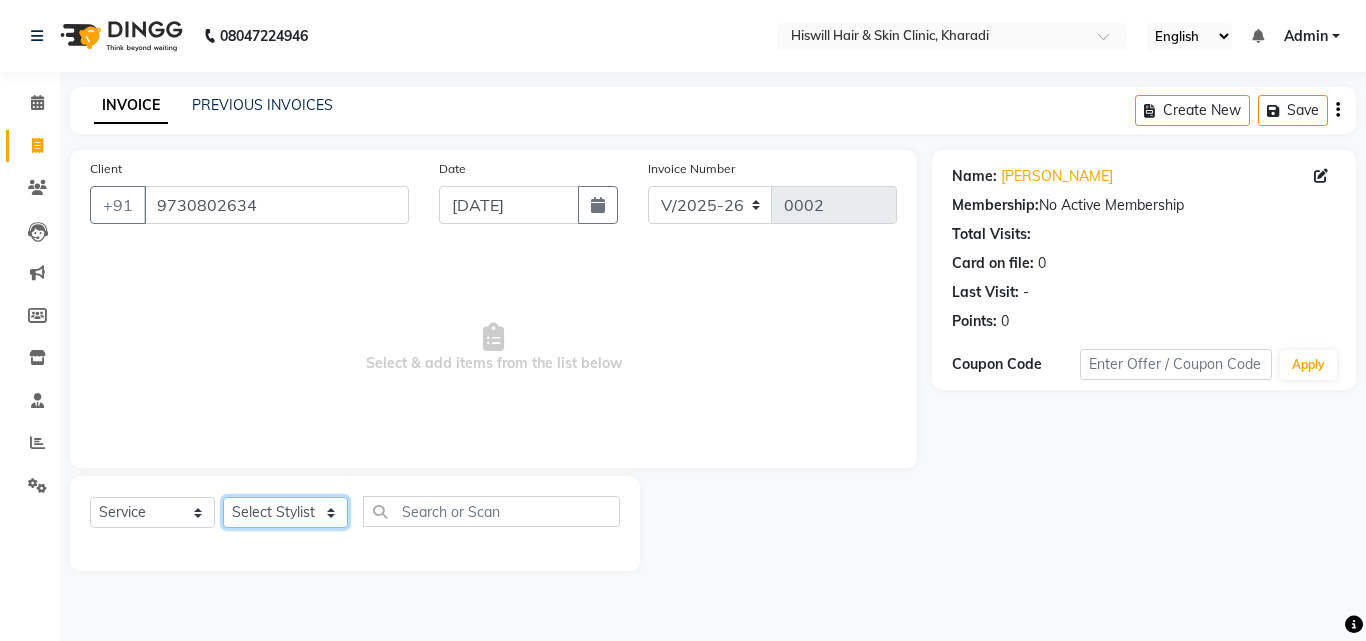 select on "62610" 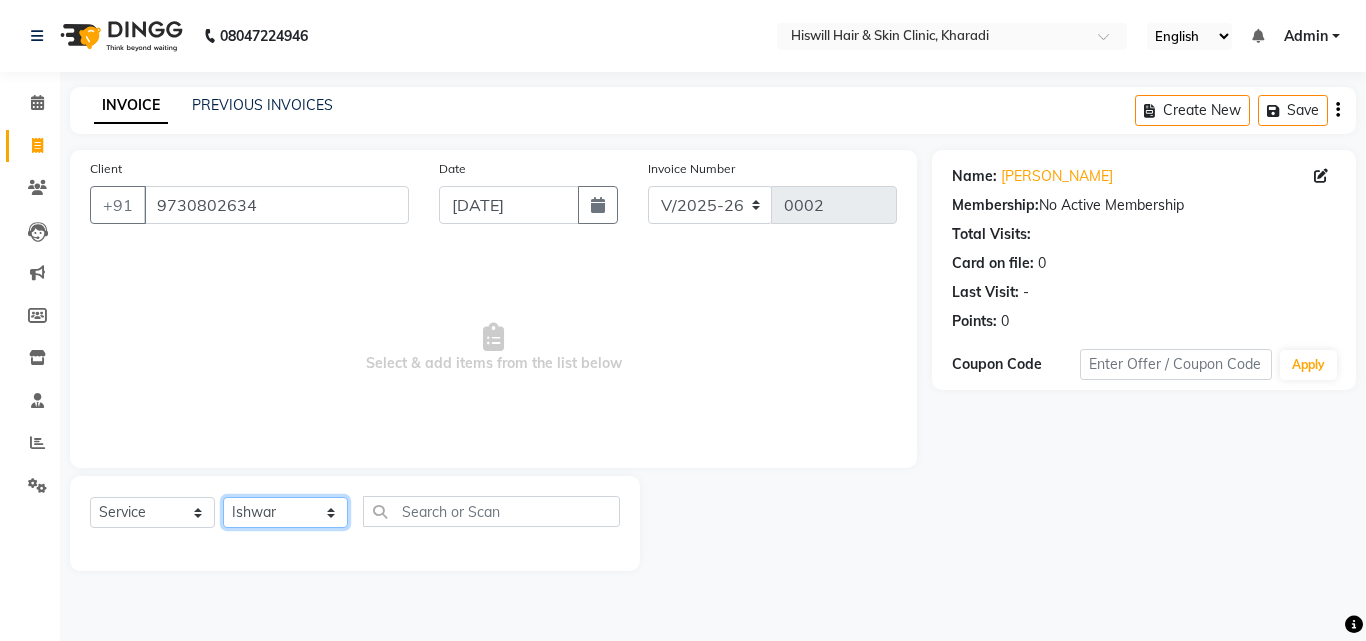click on "Select Stylist [PERSON_NAME] [PERSON_NAME] Dr [PERSON_NAME] Dr [PERSON_NAME]" 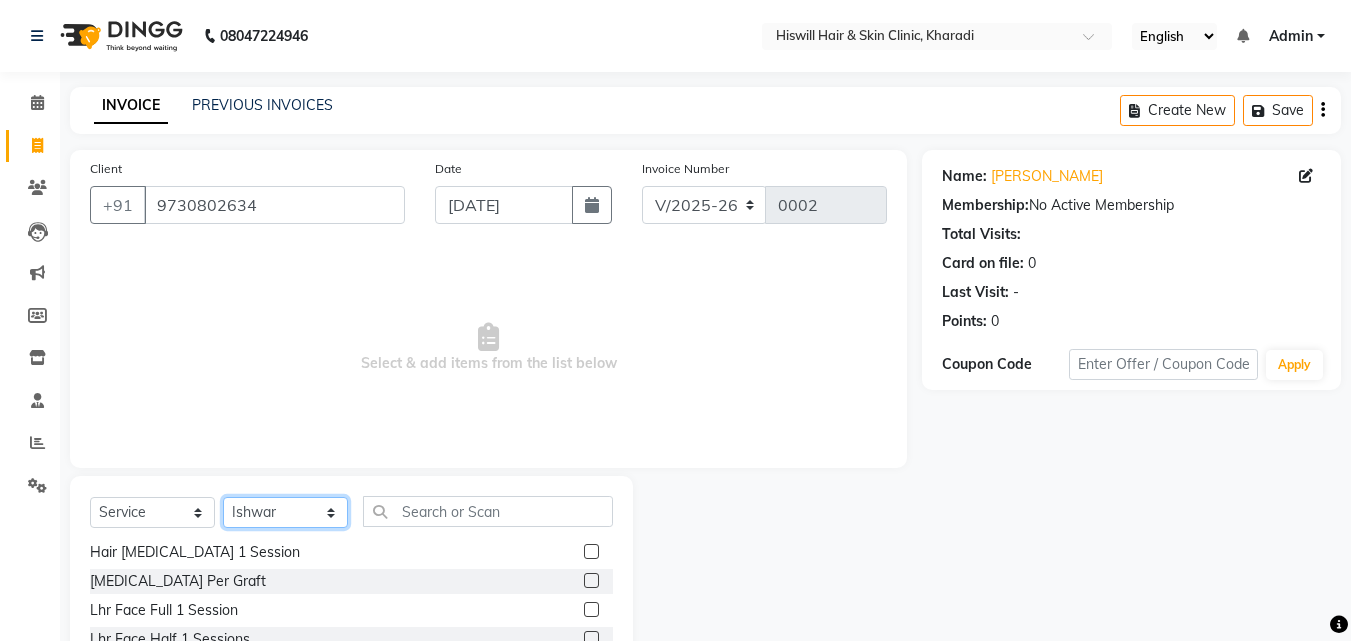scroll, scrollTop: 1400, scrollLeft: 0, axis: vertical 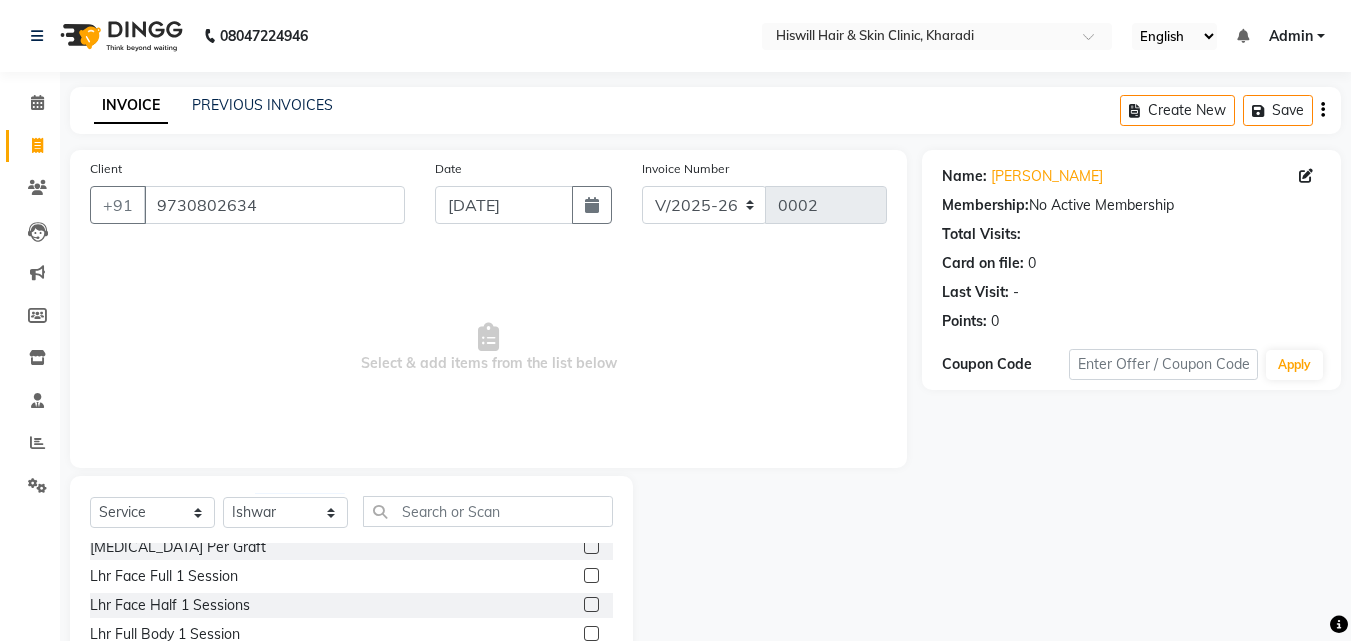 click on "[MEDICAL_DATA] Per Graft" 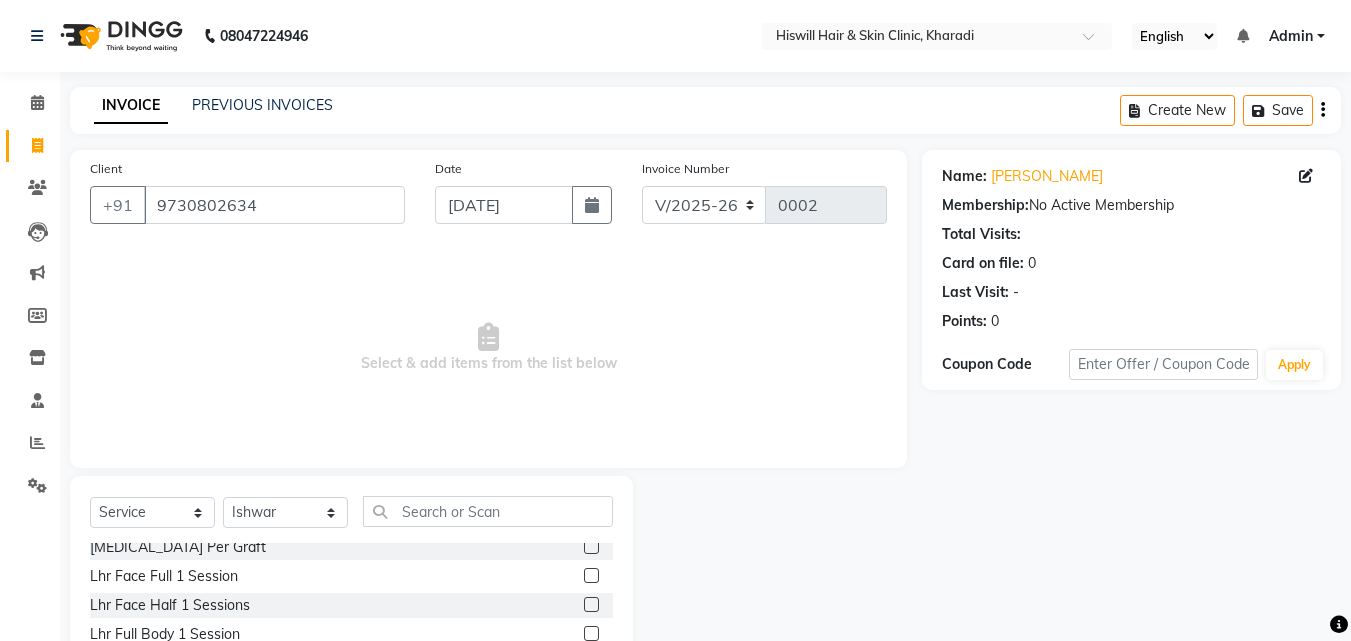 click 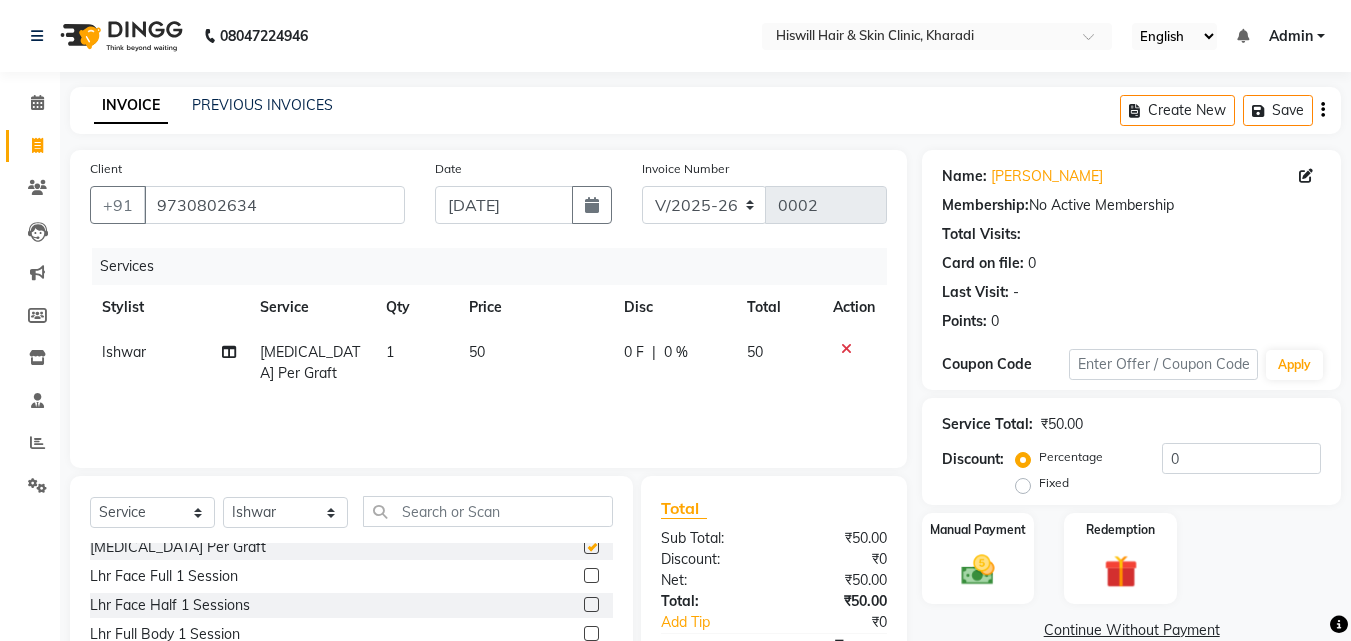 checkbox on "false" 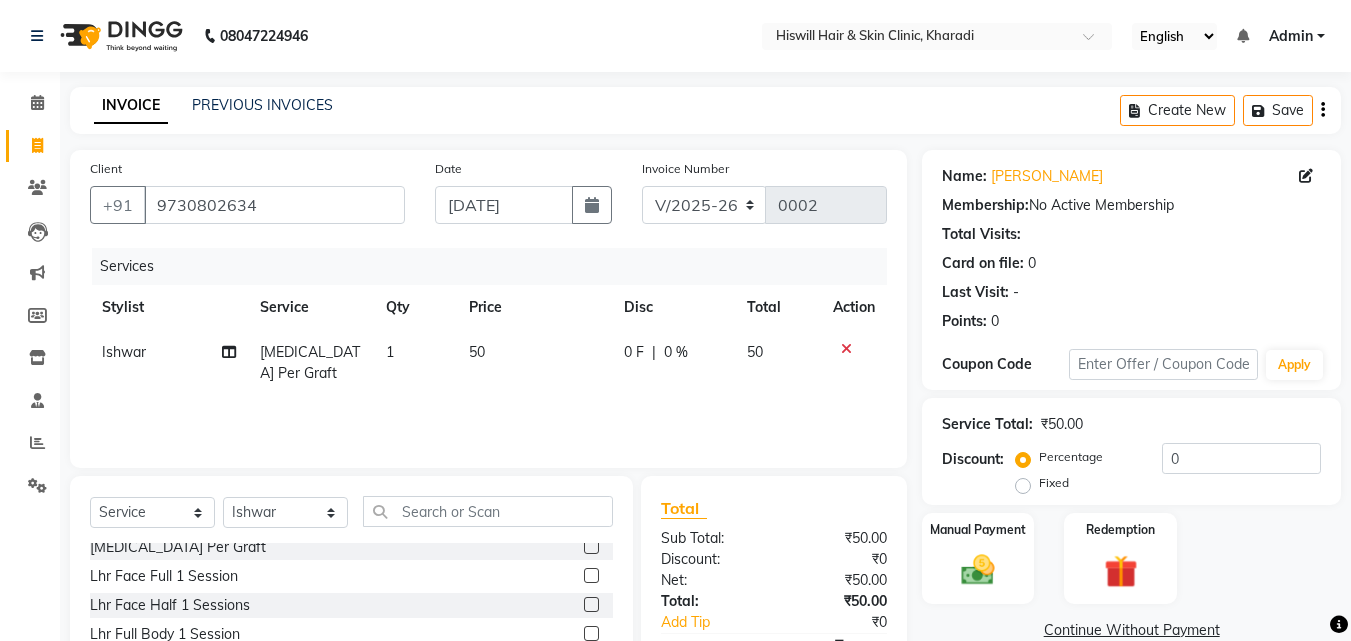 scroll, scrollTop: 160, scrollLeft: 0, axis: vertical 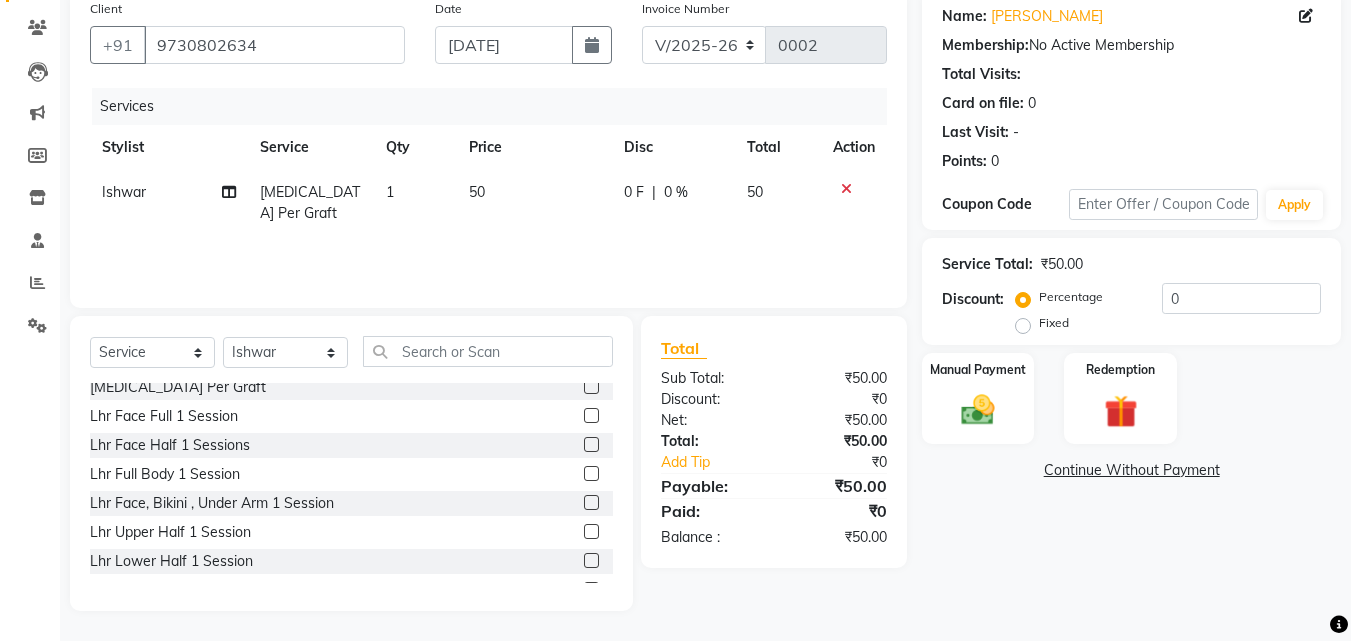 click 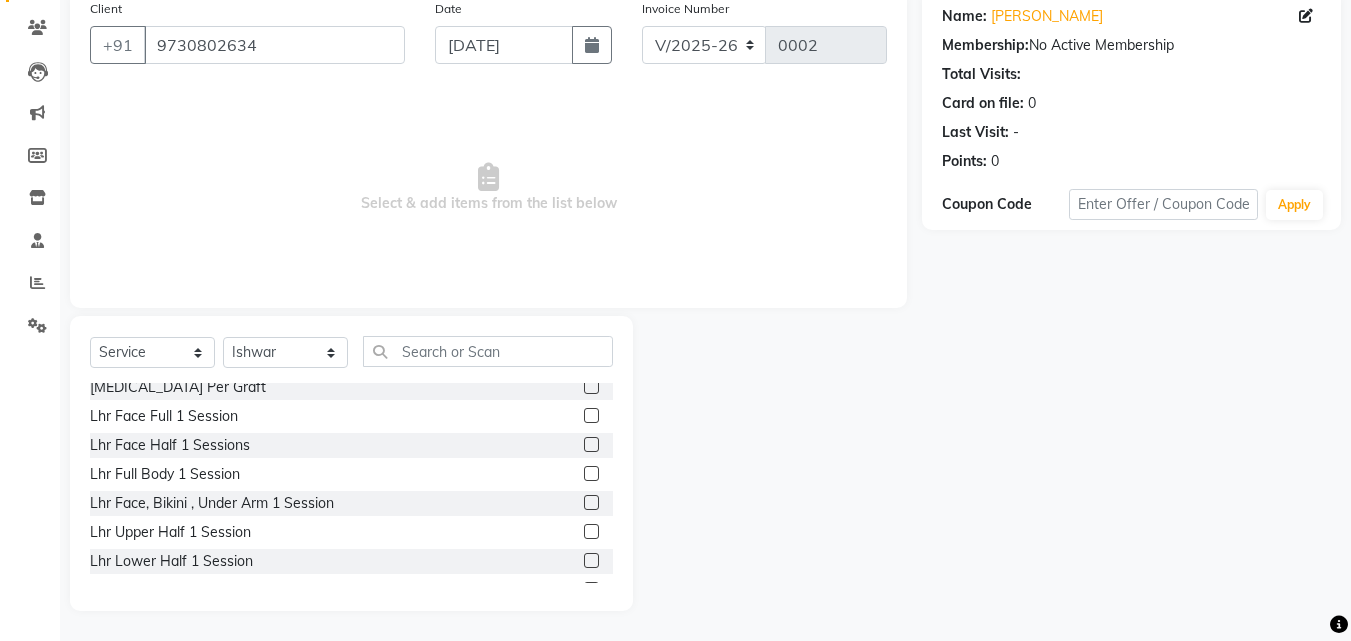 scroll, scrollTop: 1300, scrollLeft: 0, axis: vertical 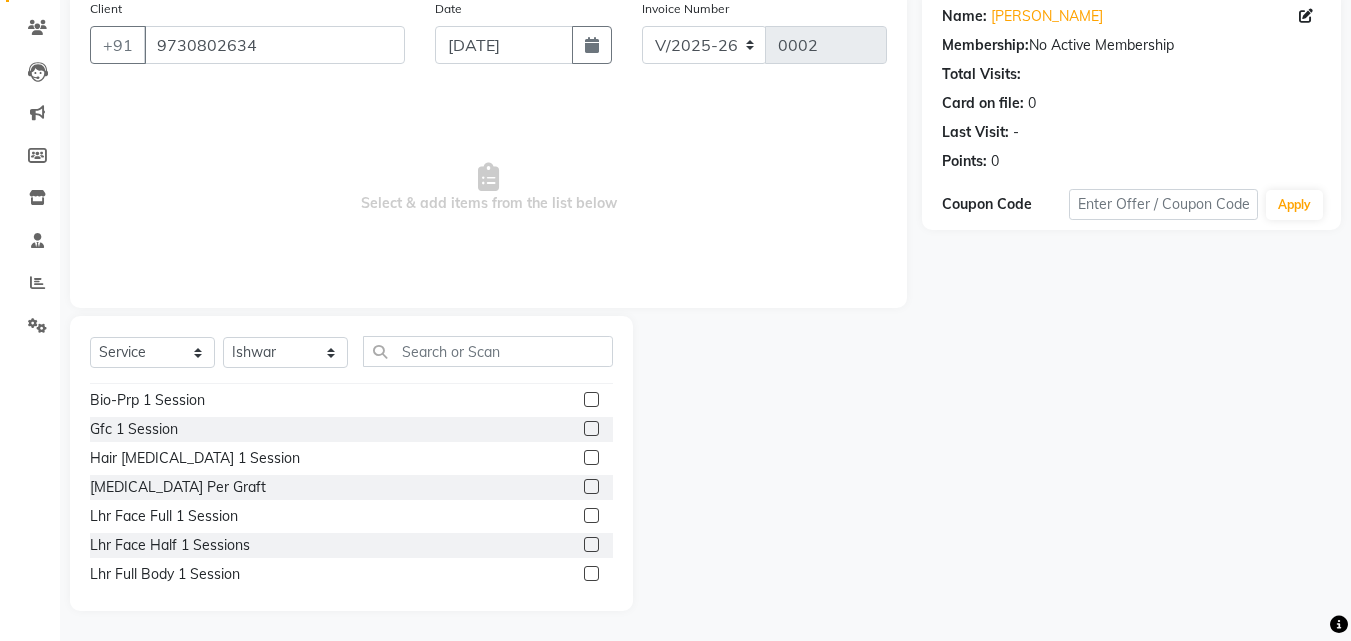 click 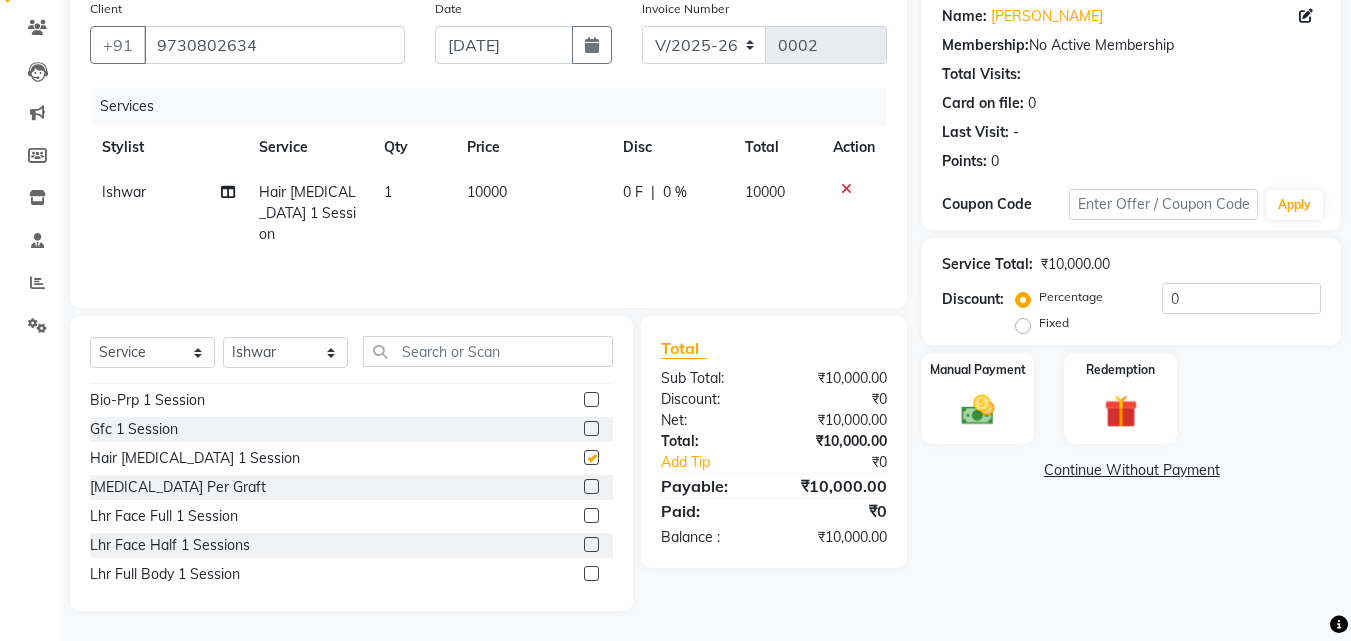 checkbox on "false" 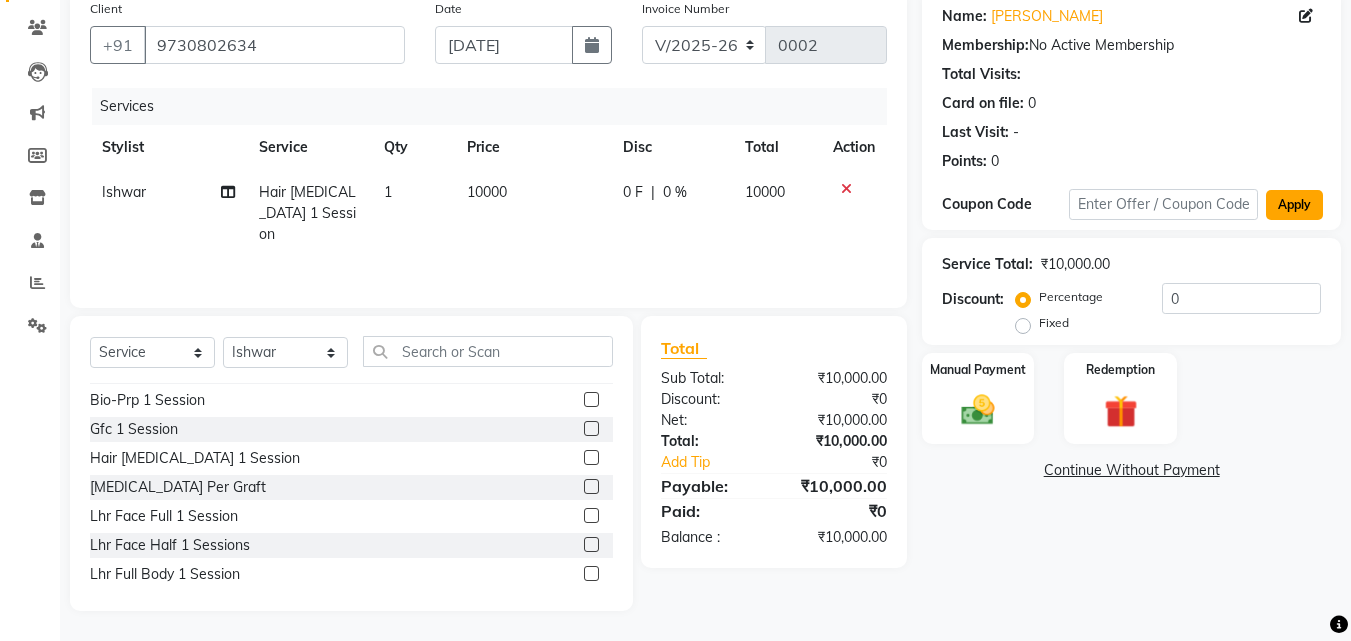 click on "Apply" 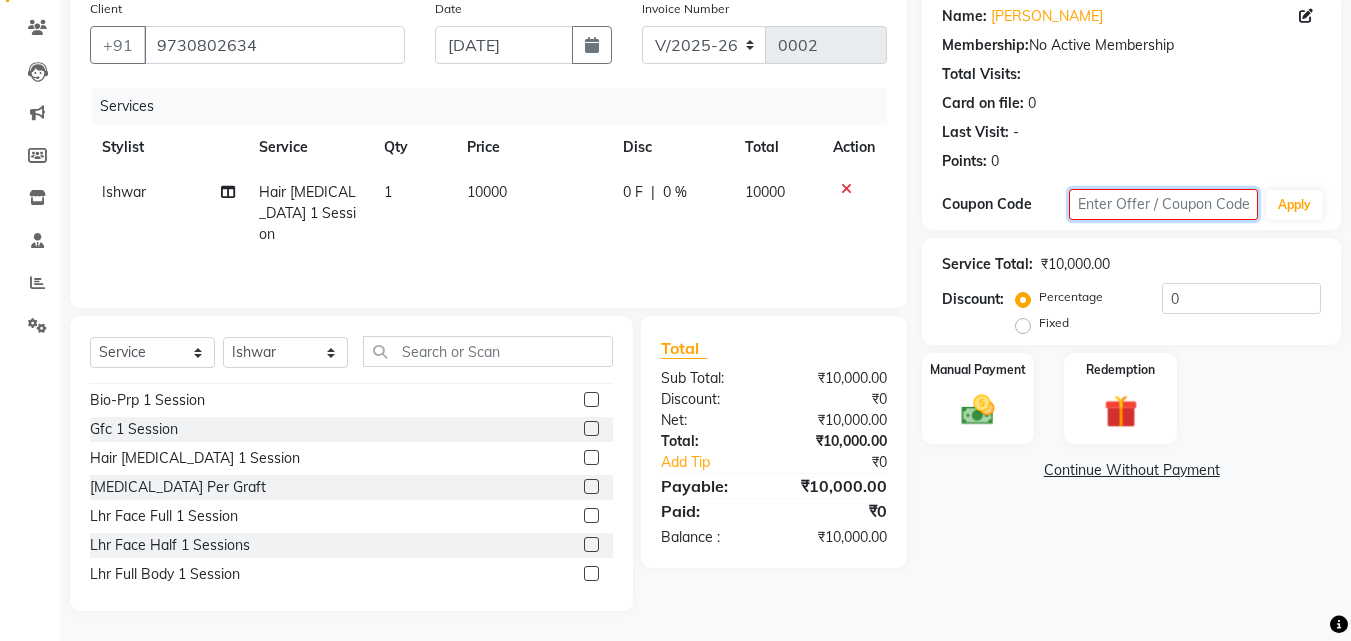 click 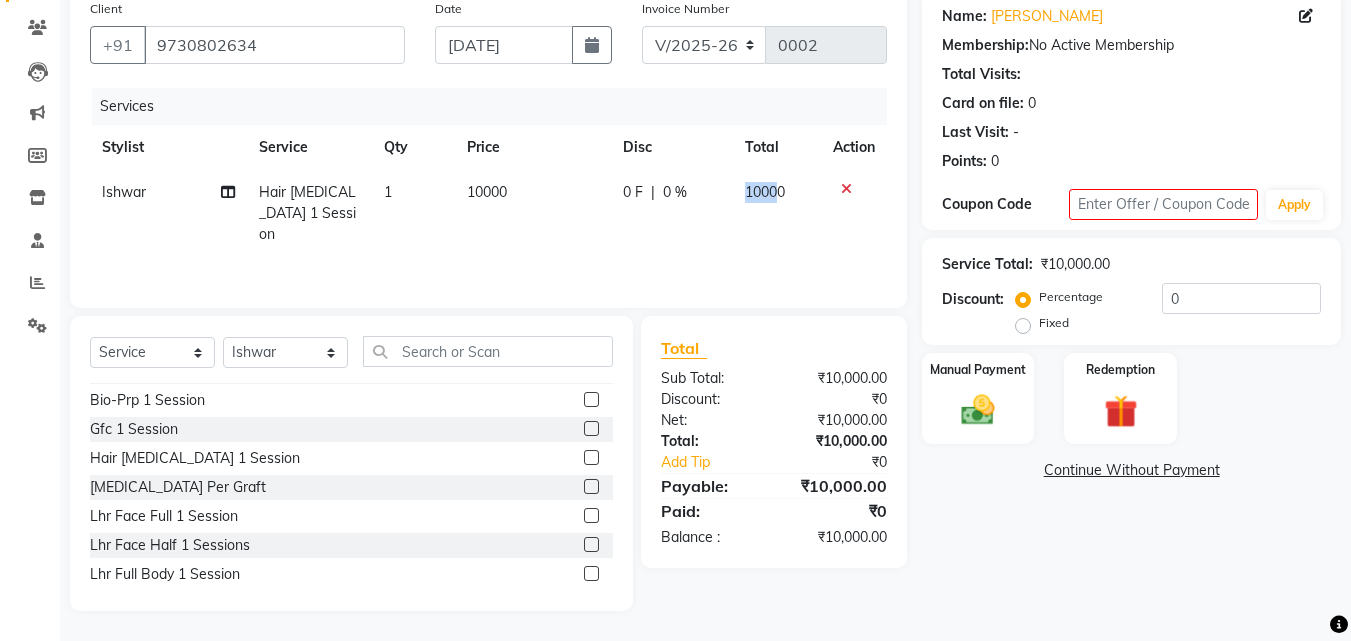 drag, startPoint x: 755, startPoint y: 182, endPoint x: 777, endPoint y: 182, distance: 22 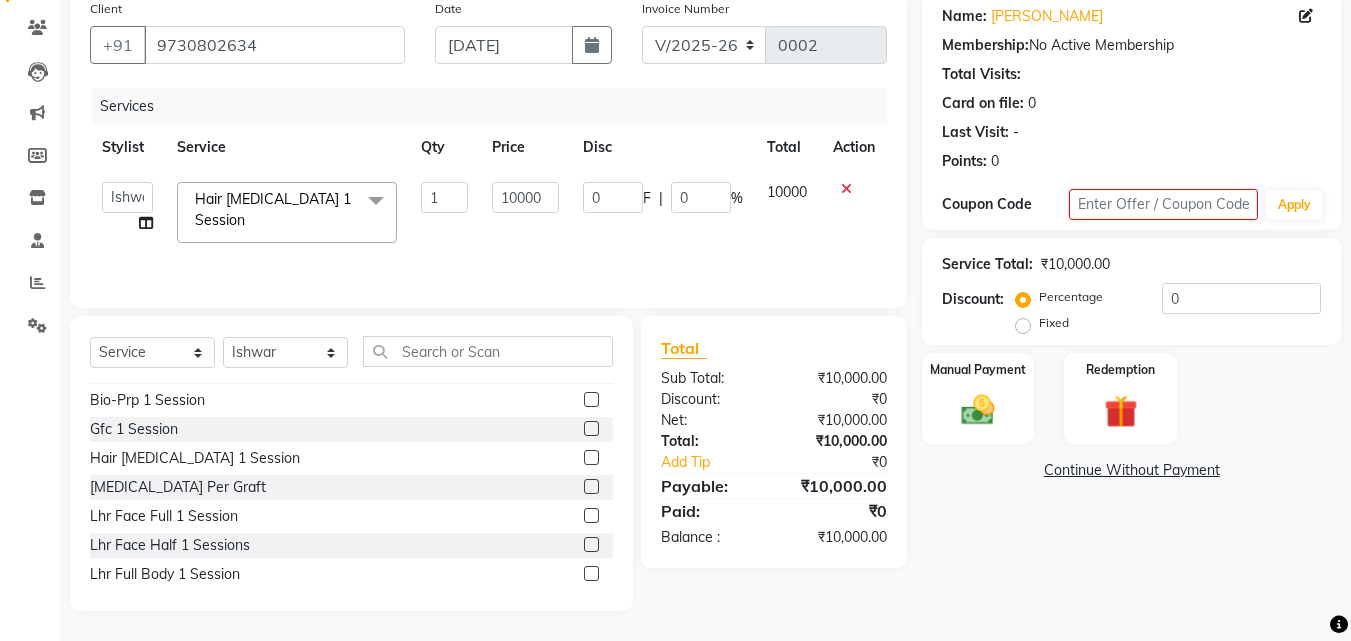 click 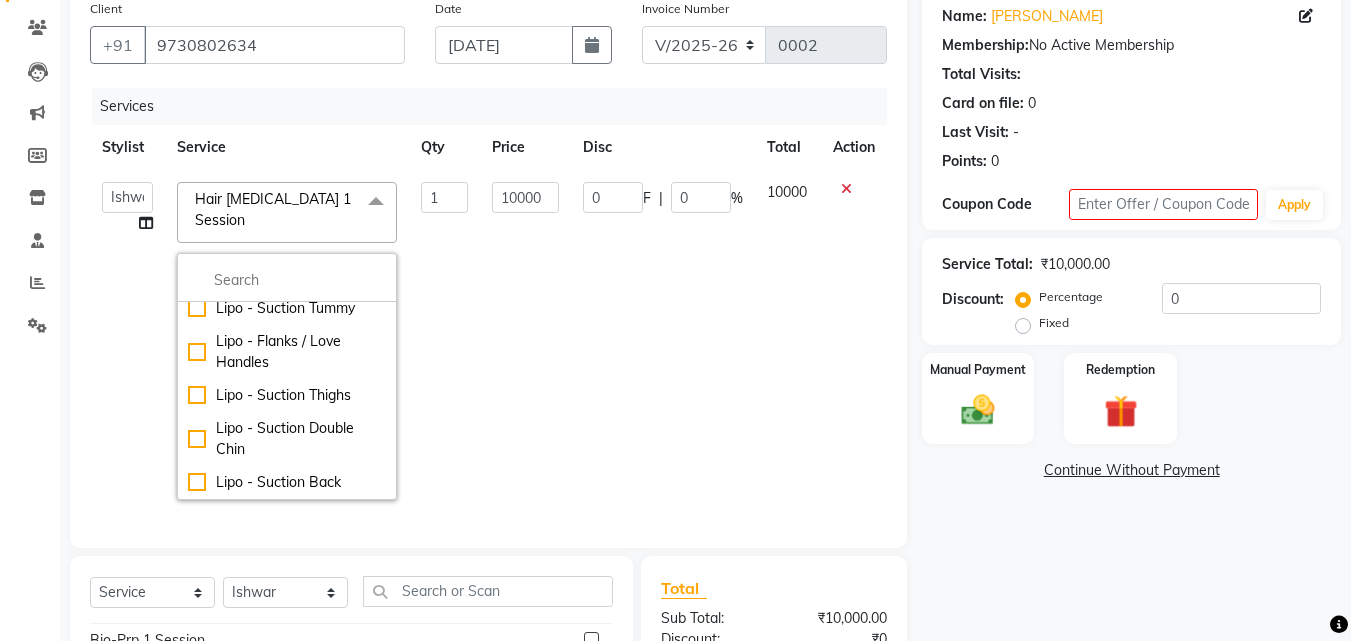 scroll, scrollTop: 3187, scrollLeft: 0, axis: vertical 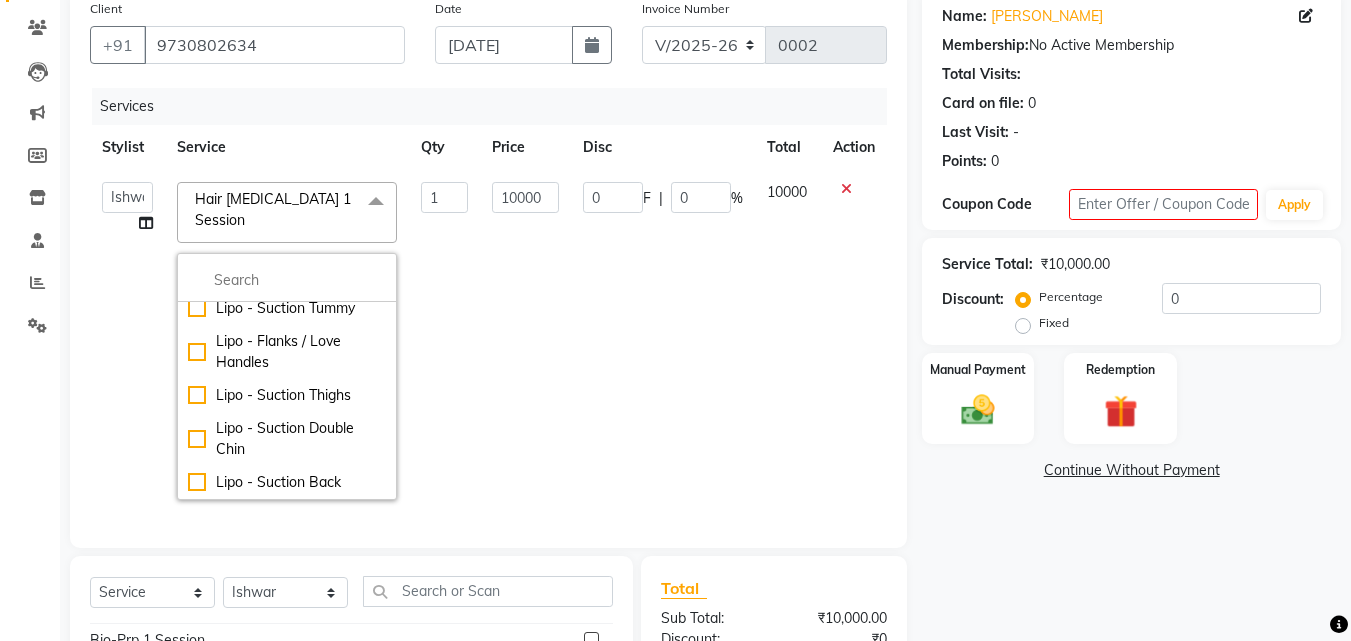click on "Name: [PERSON_NAME]  Membership:  No Active Membership  Total Visits:   Card on file:  0 Last Visit:   - Points:   0  Coupon Code Apply Service Total:  ₹10,000.00  Discount:  Percentage   Fixed  0 Manual Payment Redemption  Continue Without Payment" 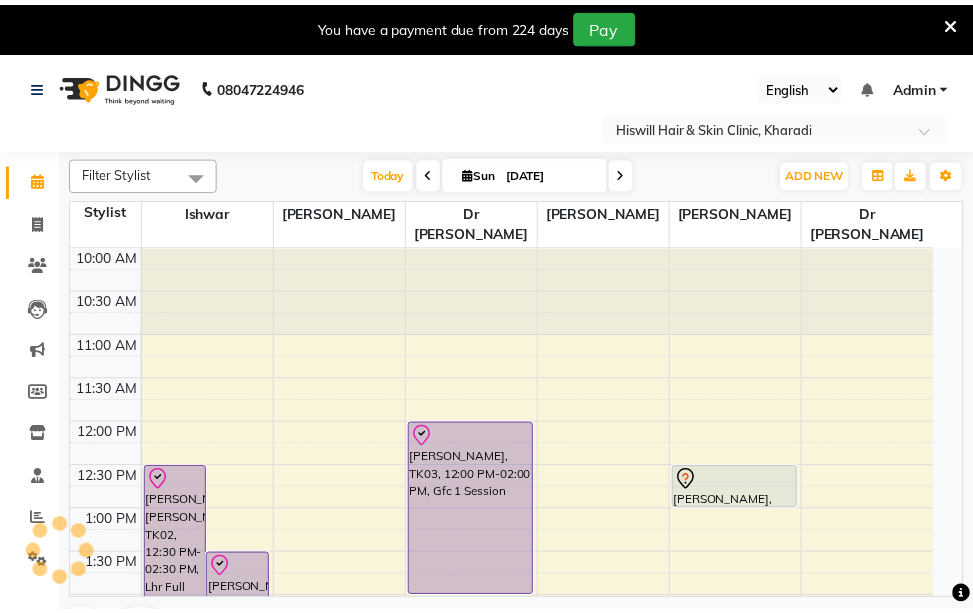 scroll, scrollTop: 0, scrollLeft: 0, axis: both 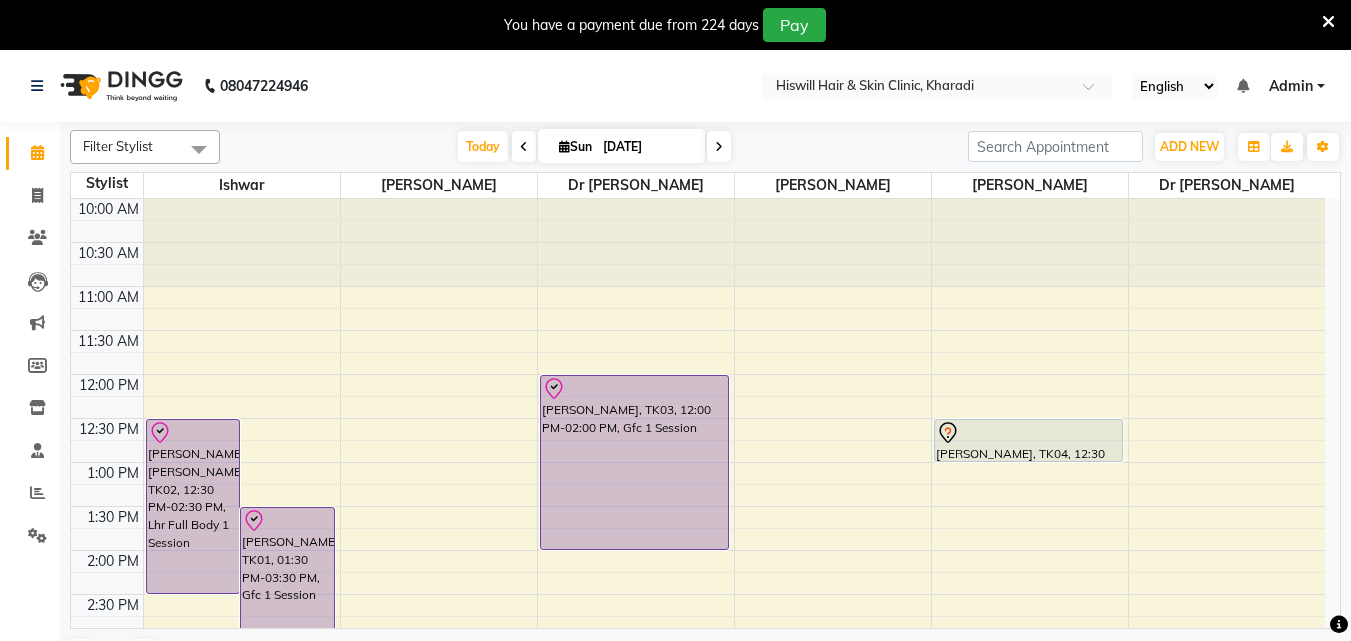 click at bounding box center [719, 147] 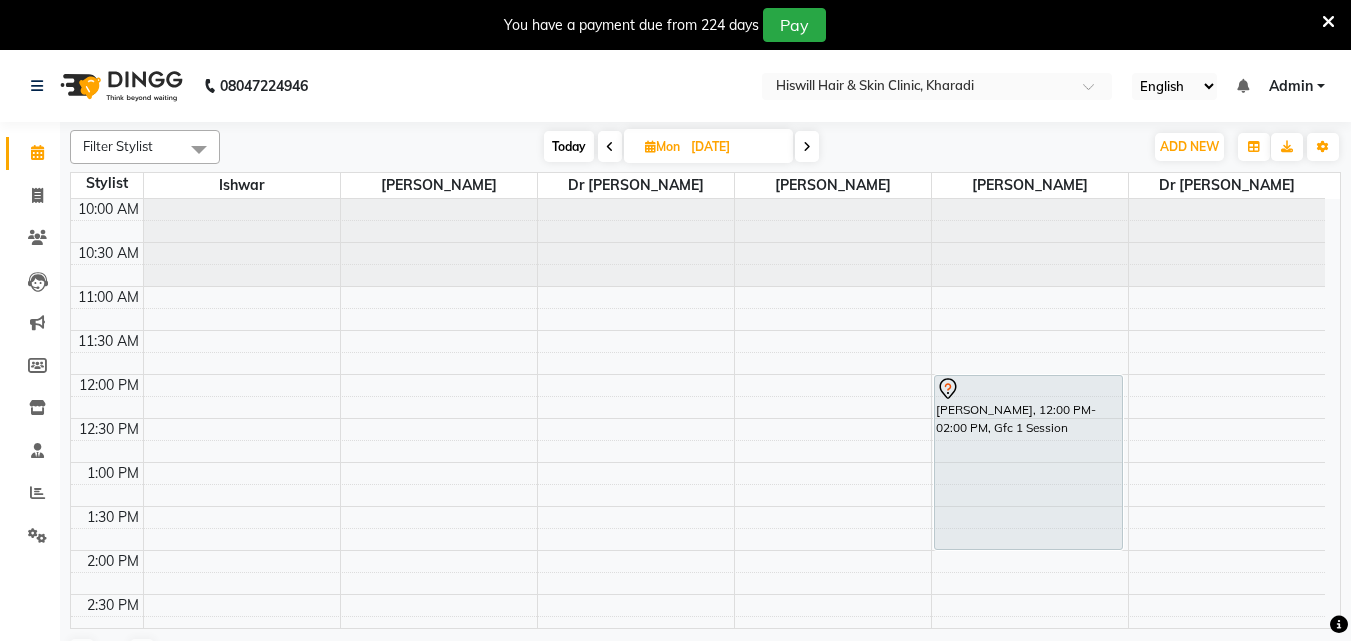 click at bounding box center (807, 147) 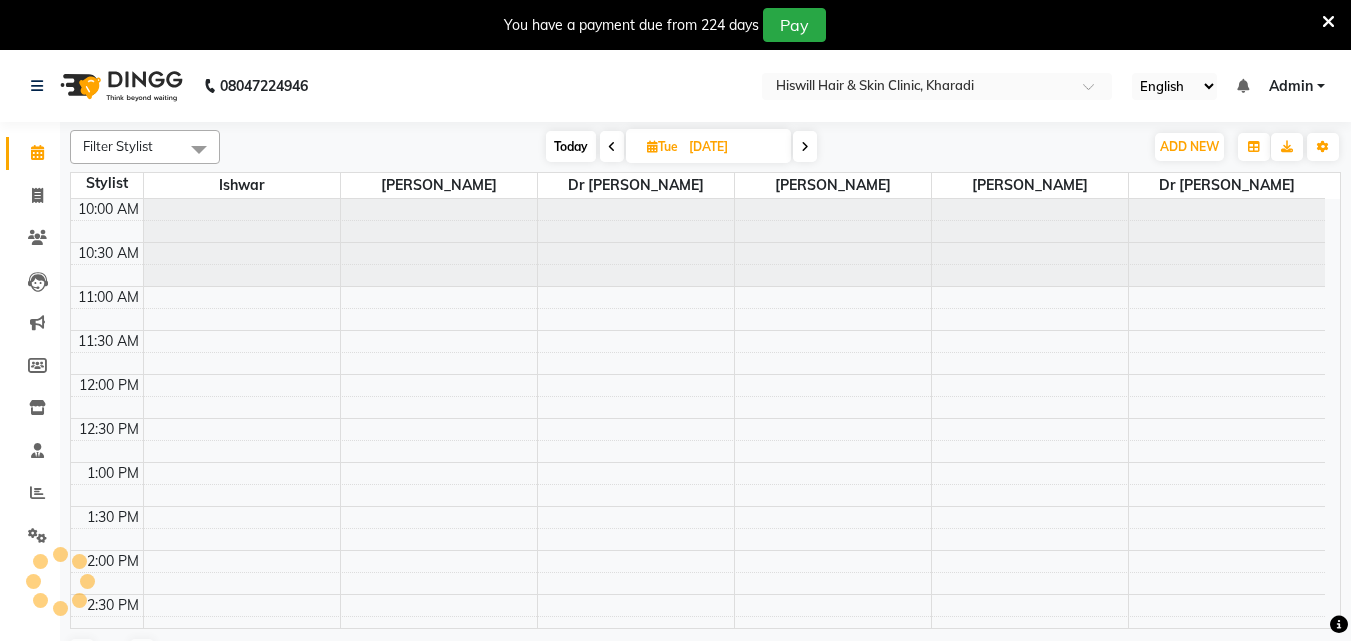 click at bounding box center [805, 147] 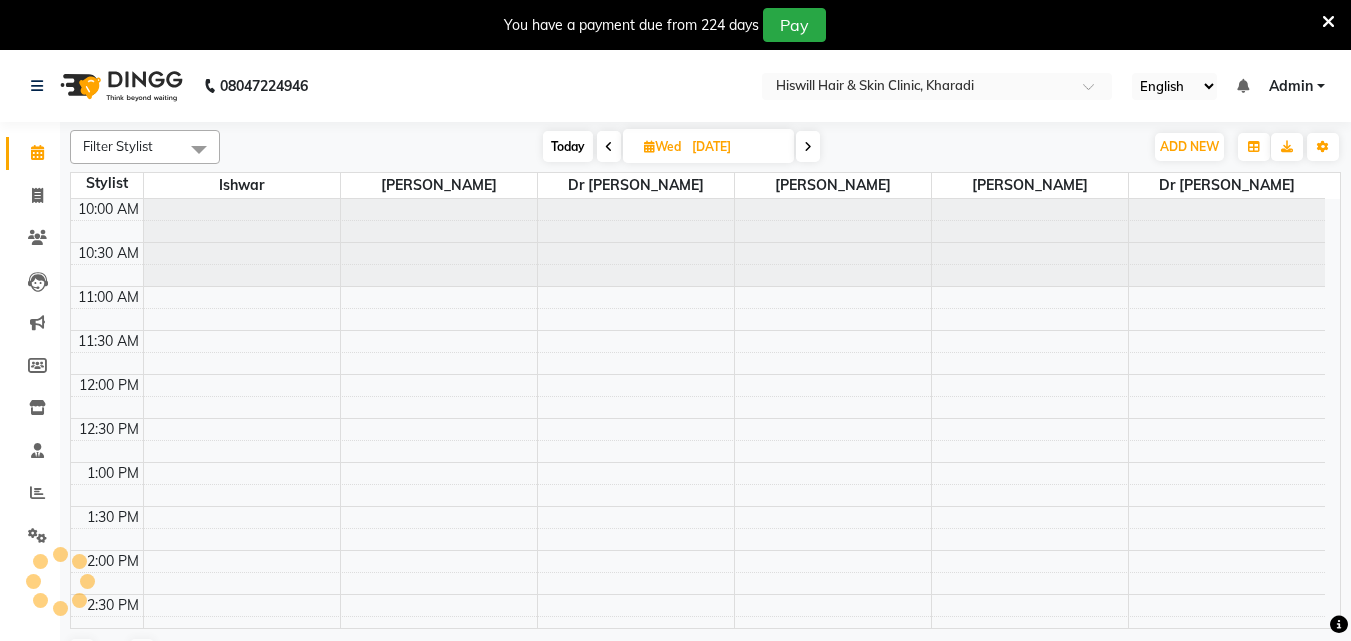 click at bounding box center (808, 147) 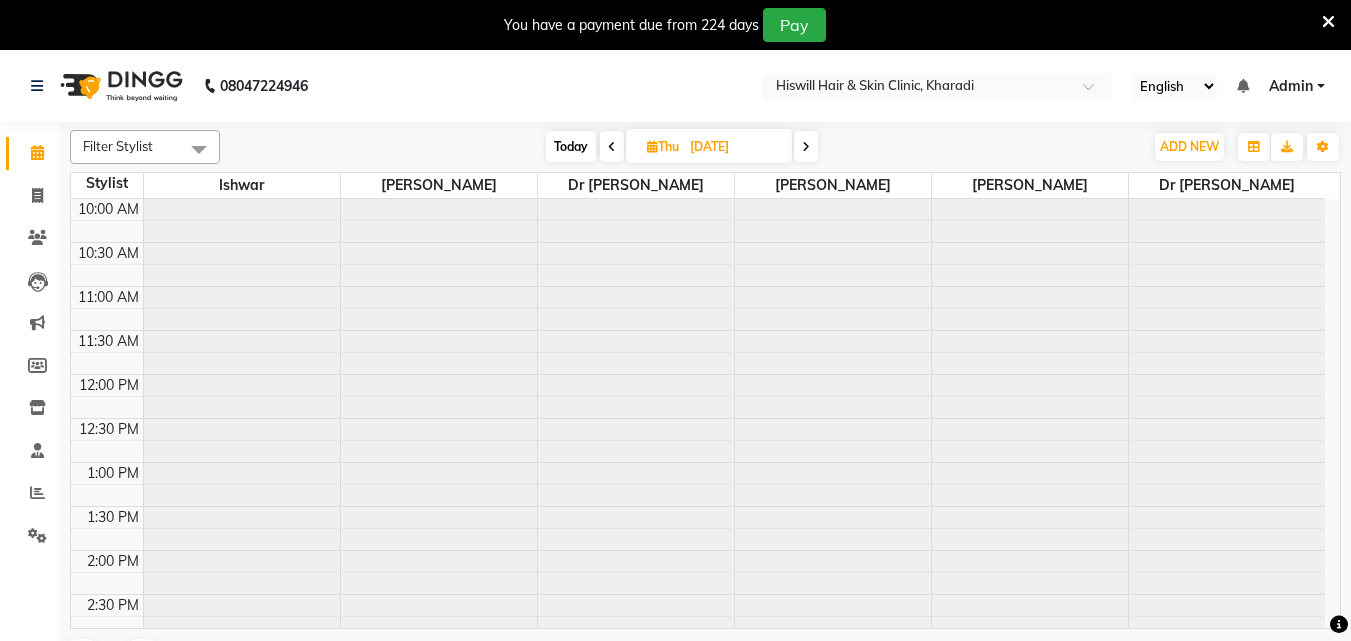 click at bounding box center [806, 147] 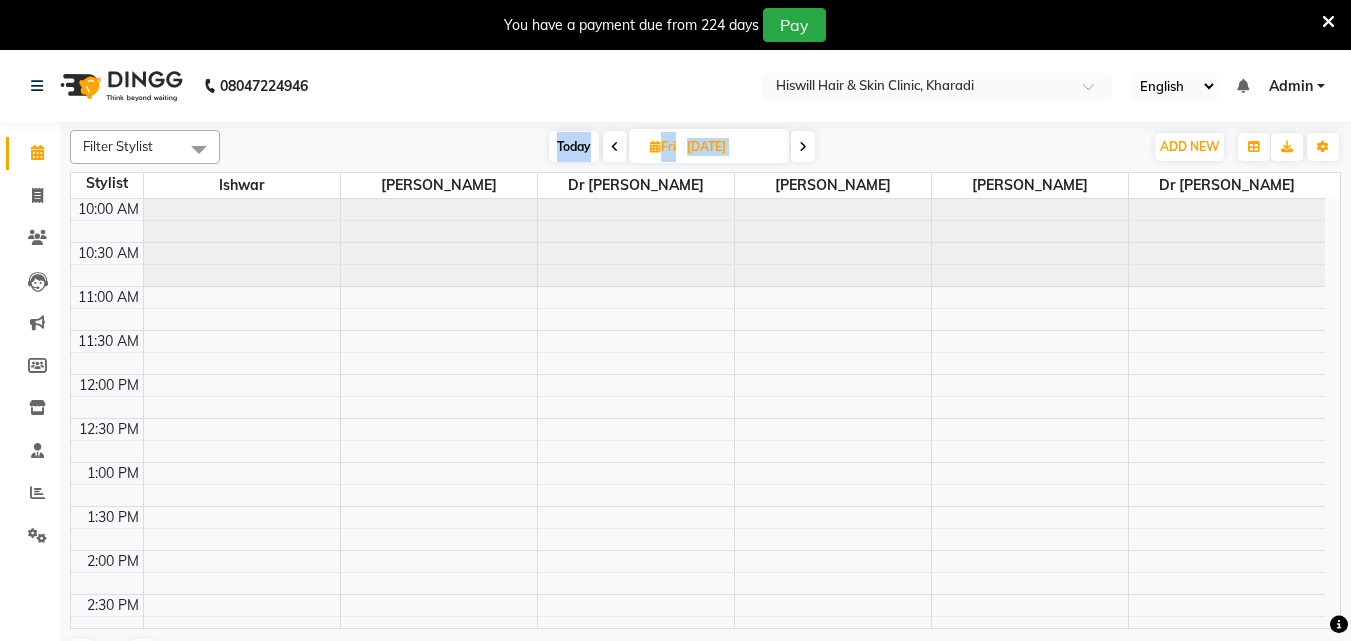 click at bounding box center [803, 147] 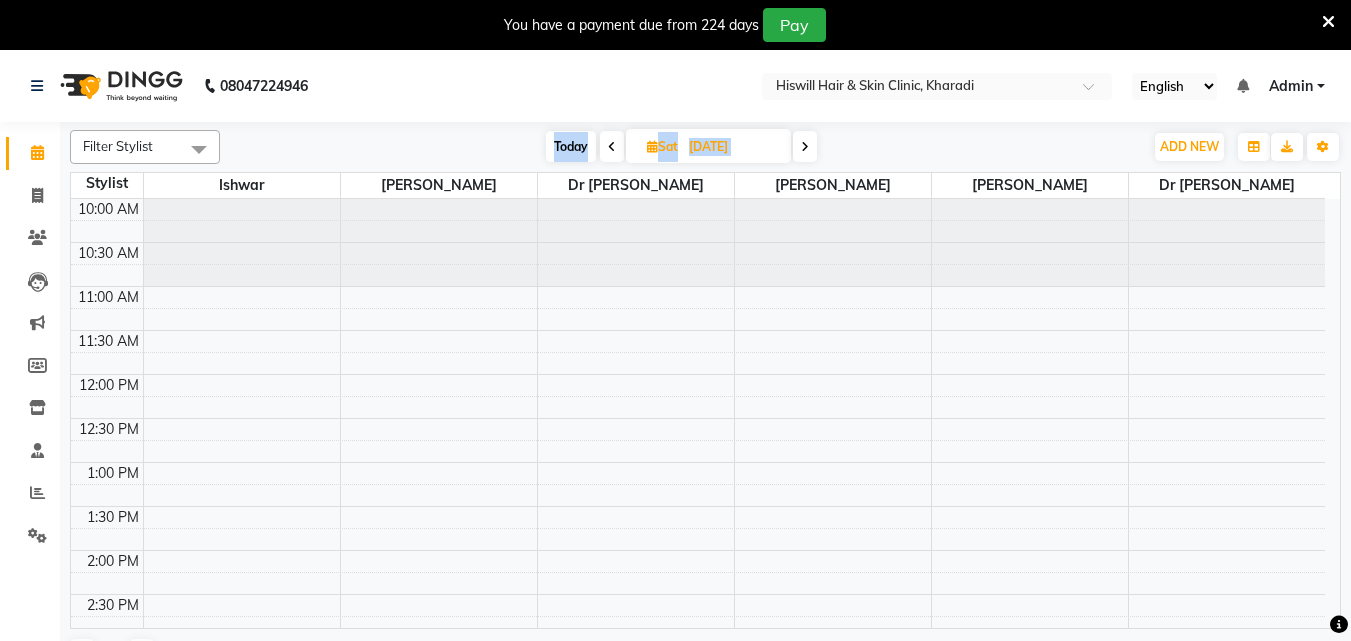 click at bounding box center [805, 147] 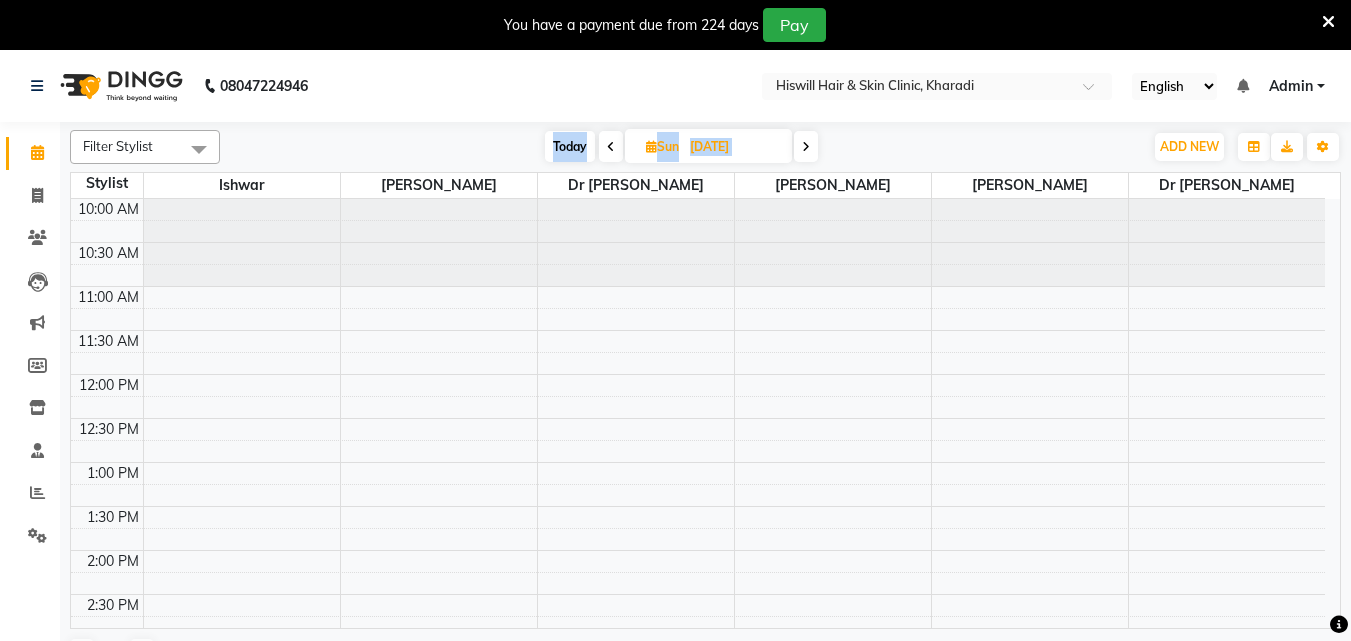 click on "Today  Sun 20-07-2025" at bounding box center (681, 147) 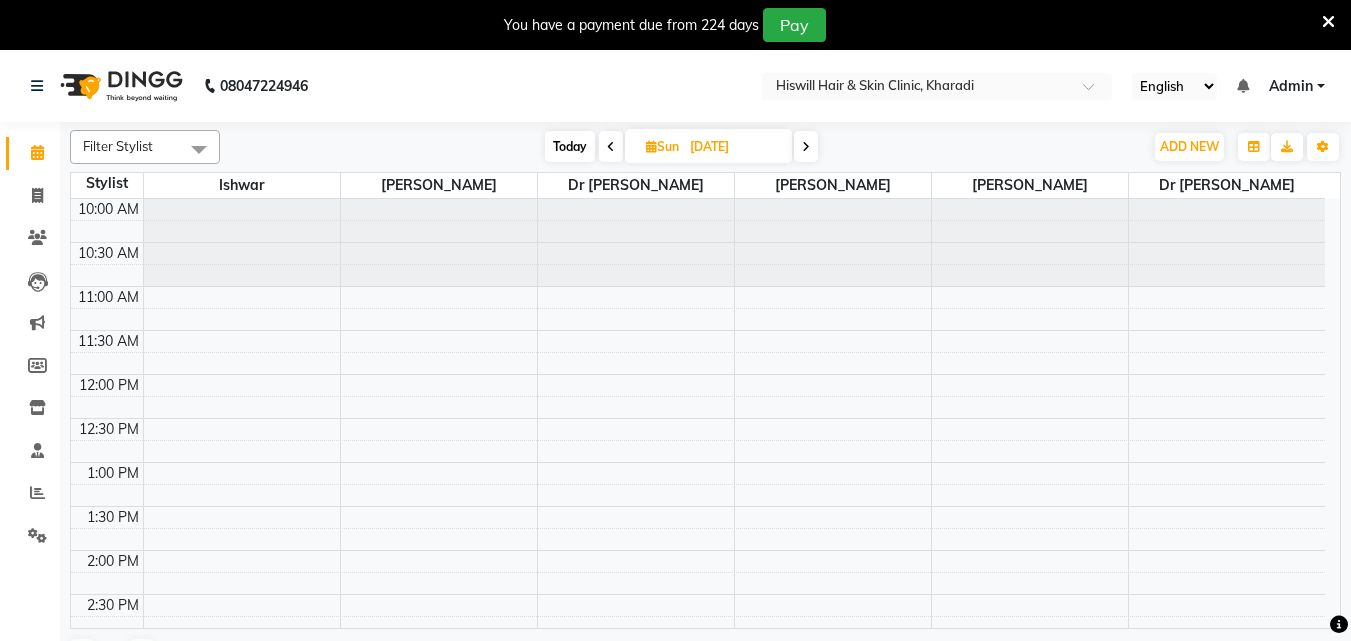 click on "Sun 20-07-2025" at bounding box center (708, 146) 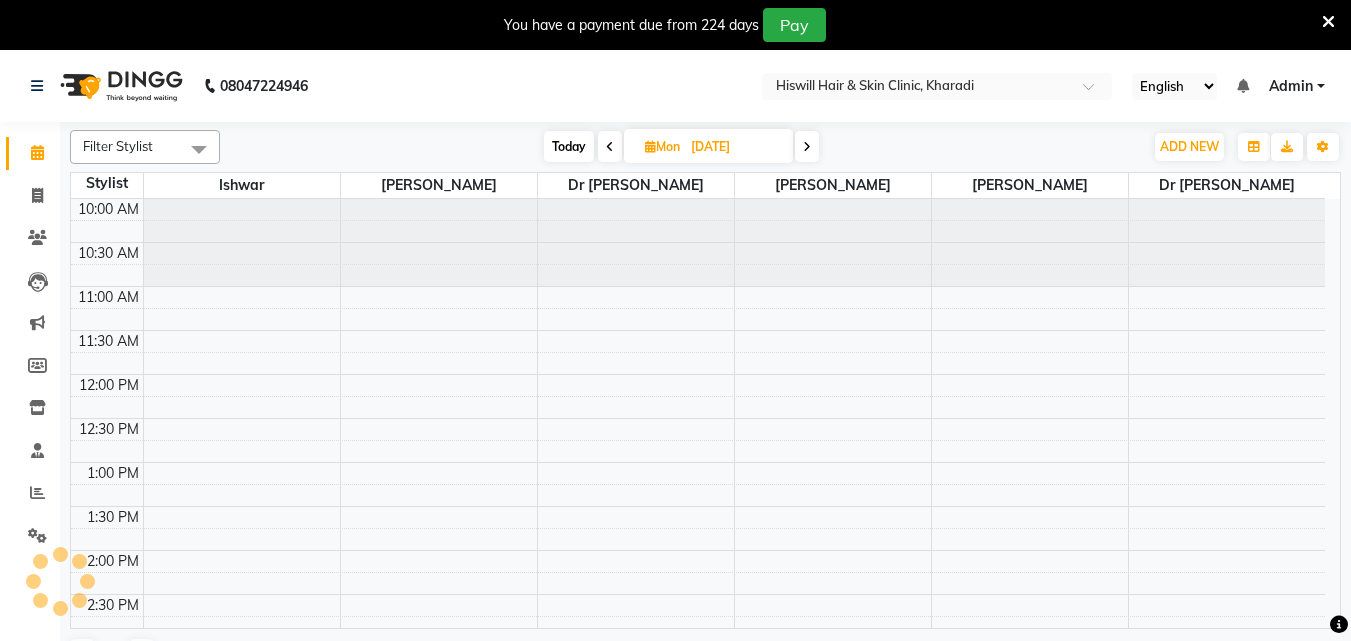 click at bounding box center (807, 146) 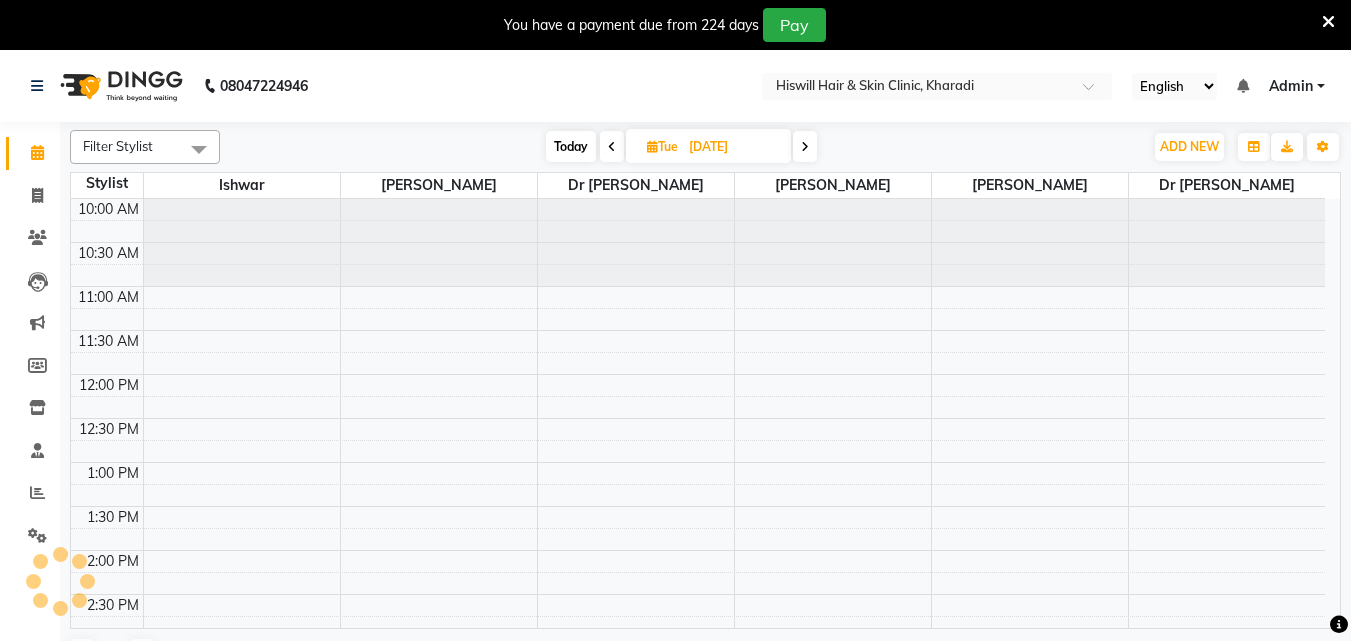 click at bounding box center (805, 147) 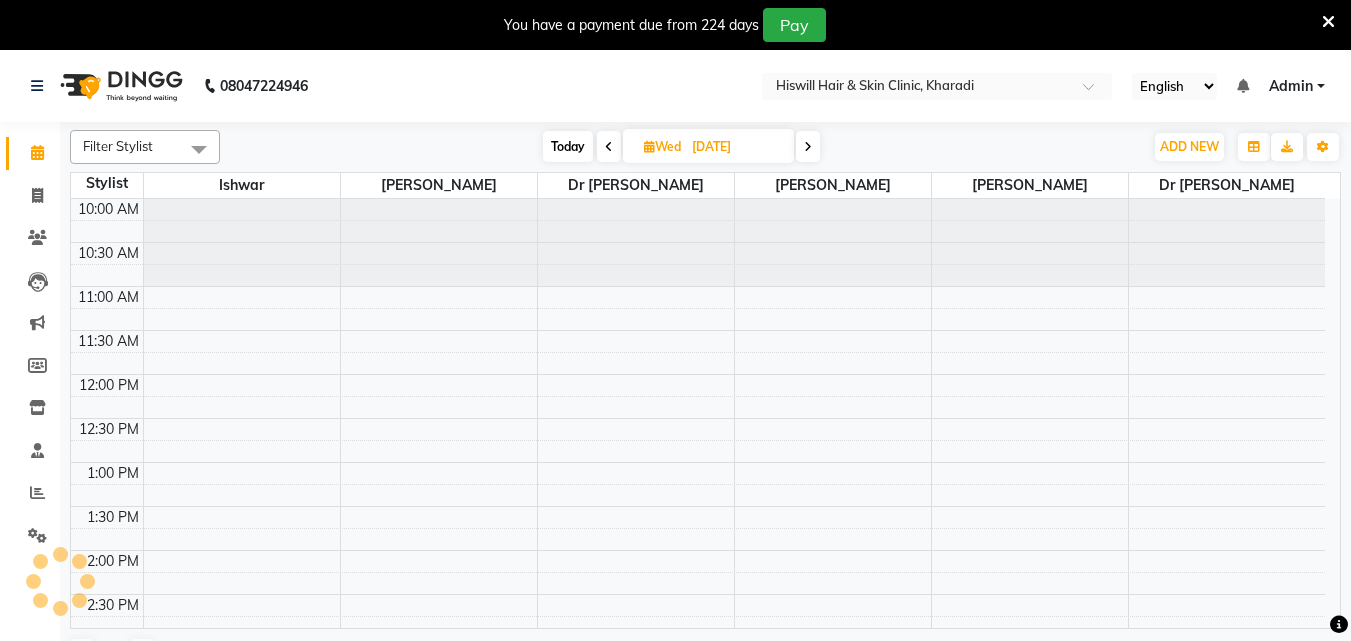 click at bounding box center [808, 146] 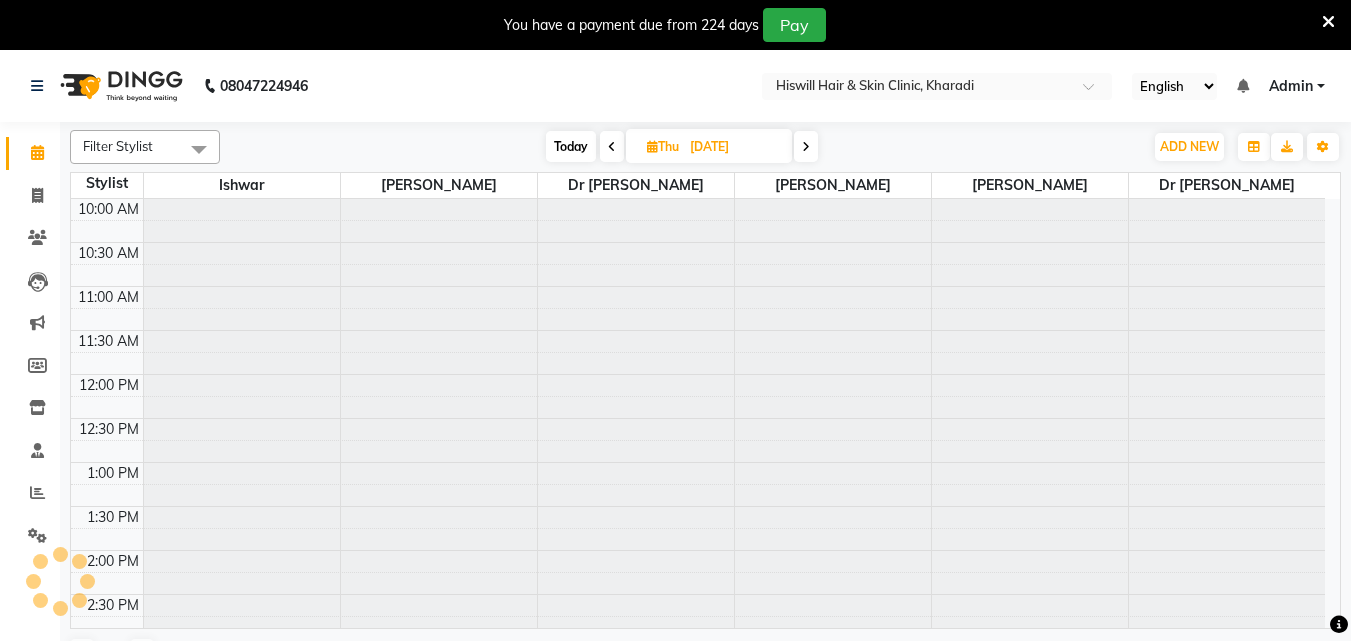 click at bounding box center [806, 146] 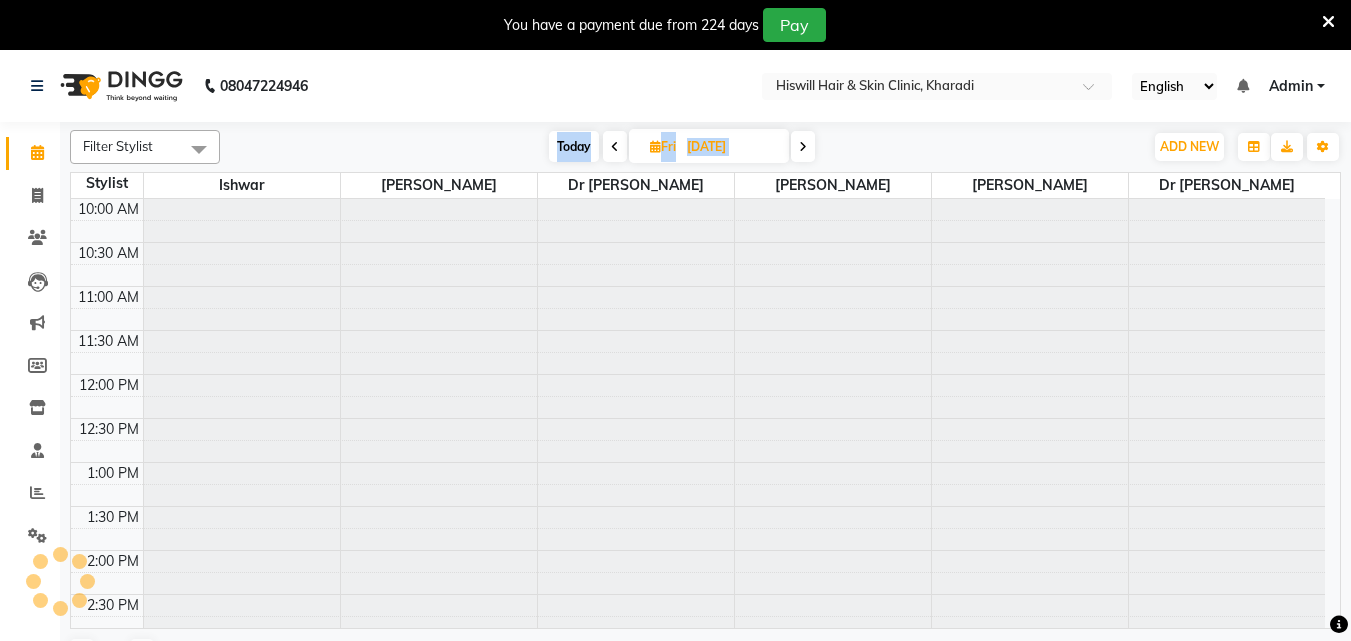 click at bounding box center [803, 146] 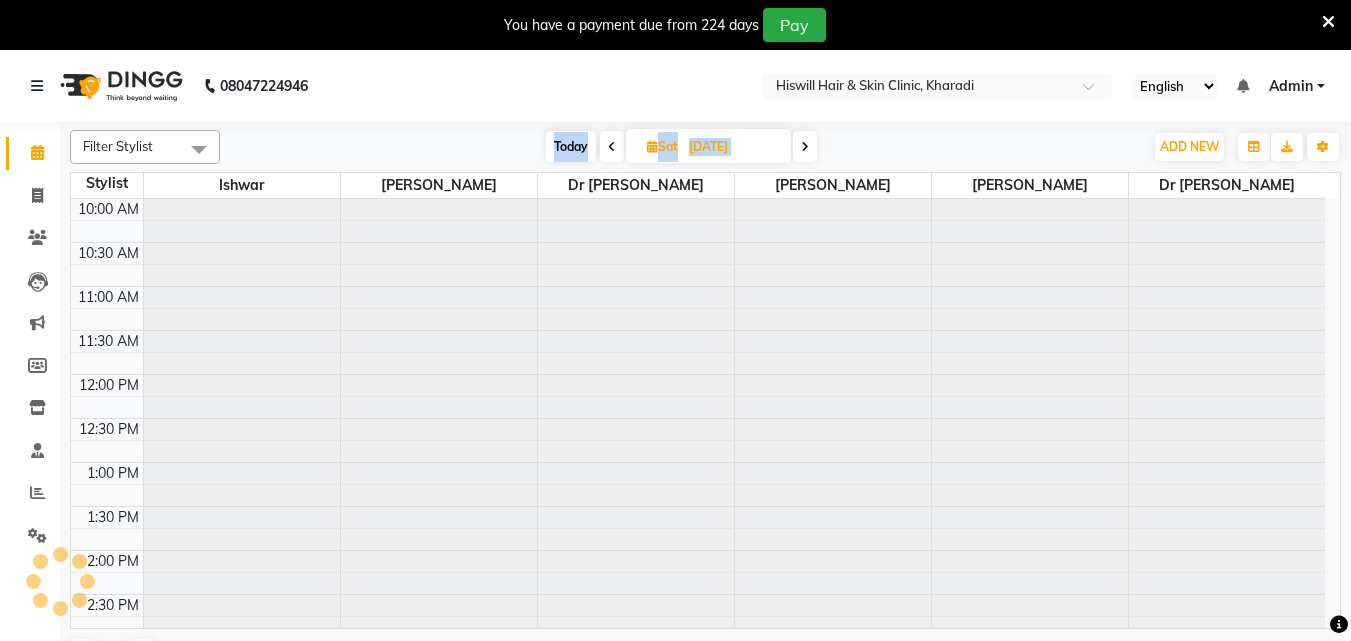 click at bounding box center (805, 146) 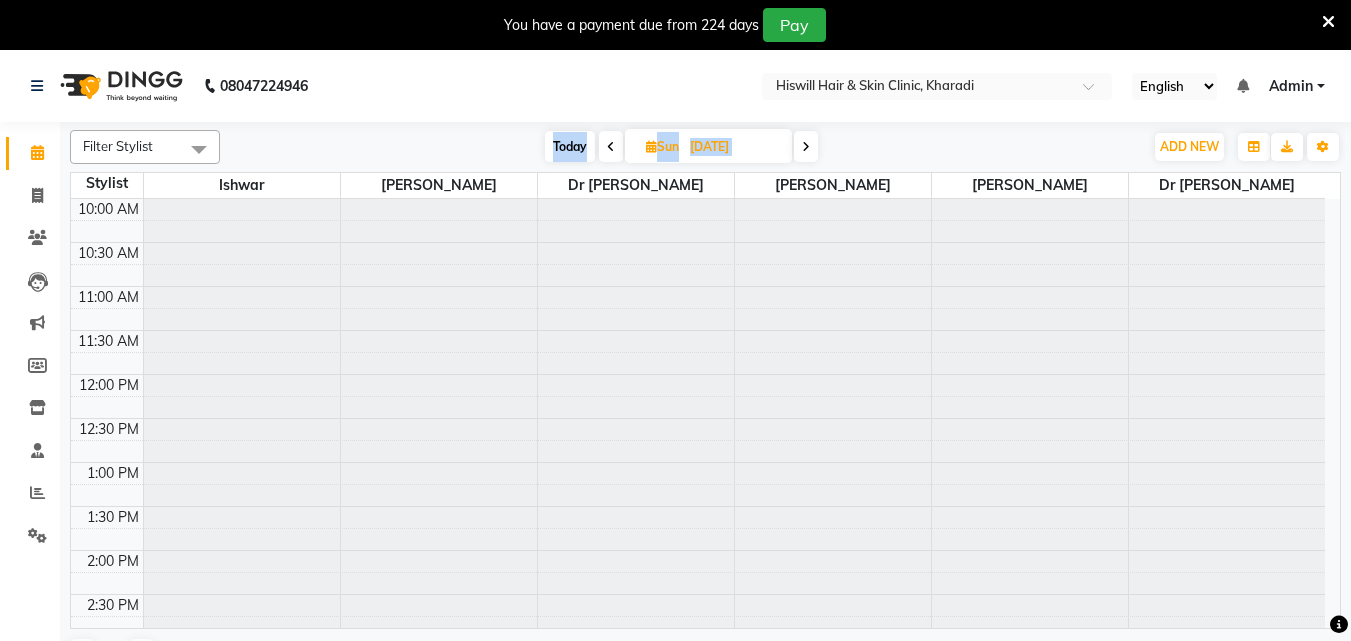 click at bounding box center (806, 146) 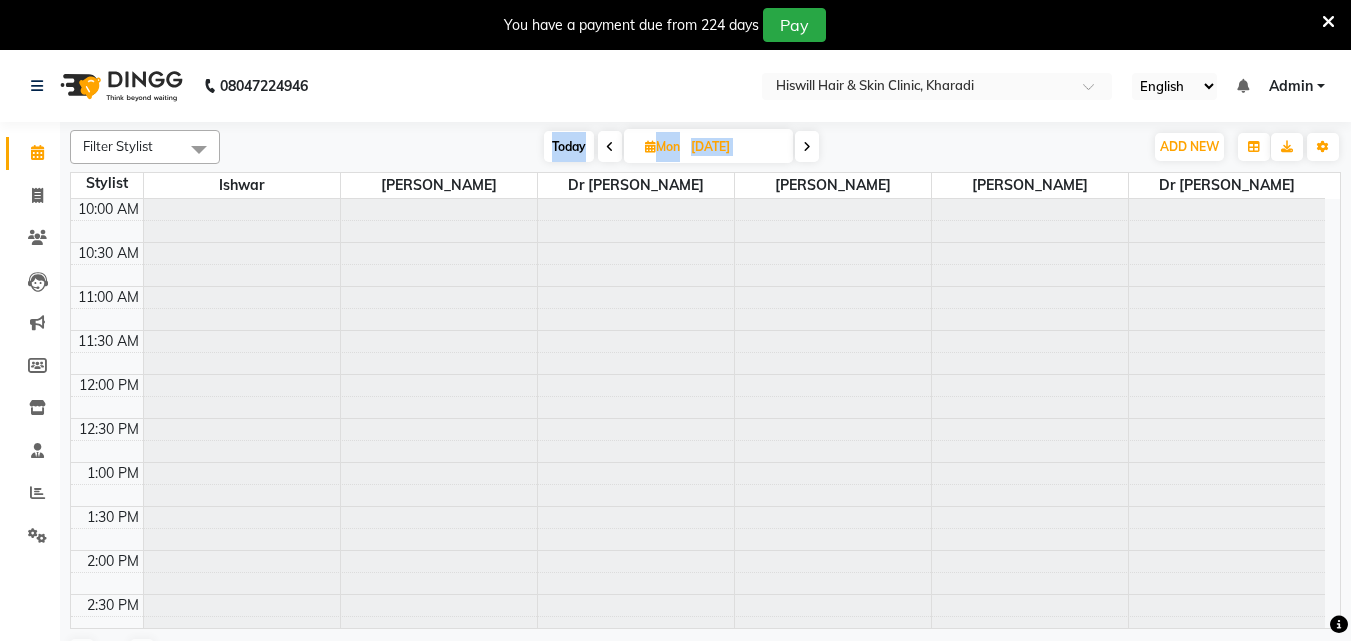 click at bounding box center (807, 146) 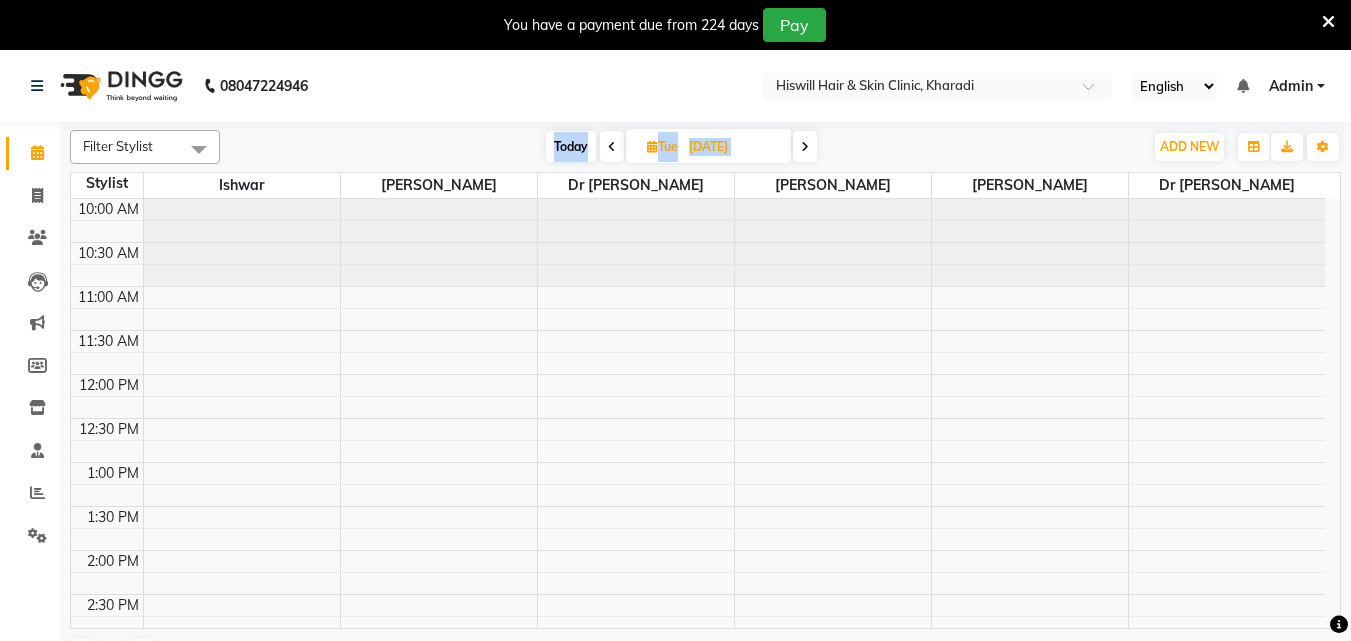 click at bounding box center (805, 146) 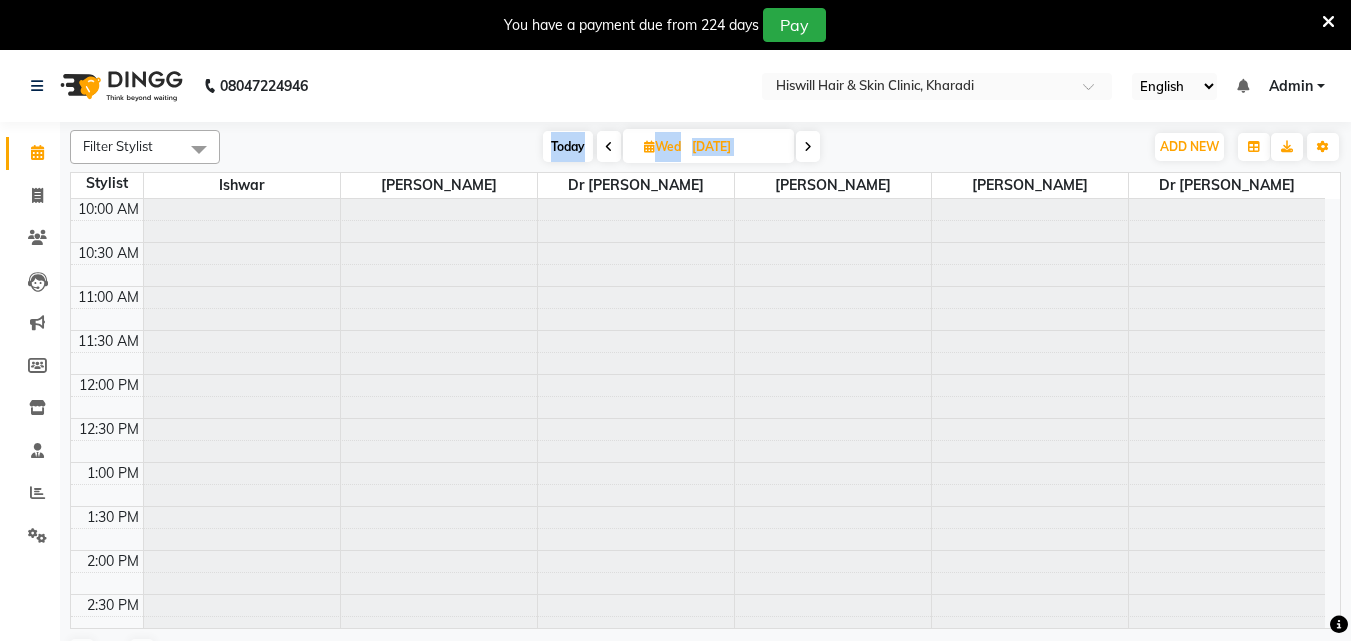 click at bounding box center (808, 146) 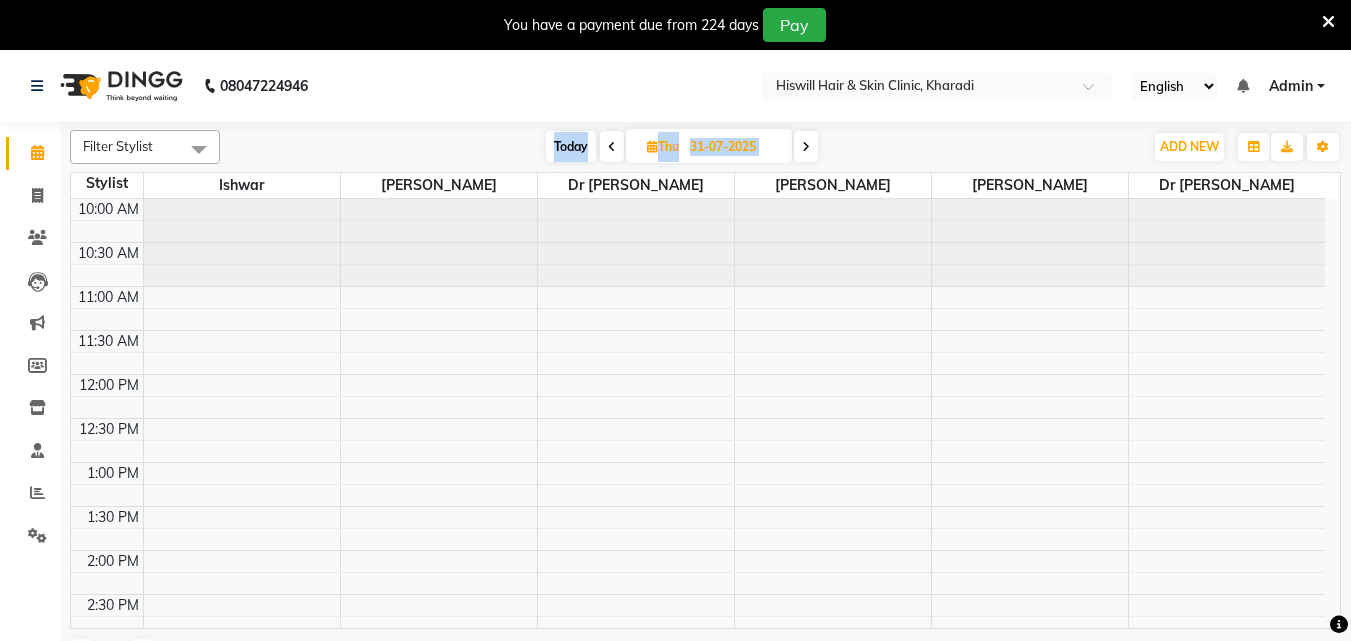 click at bounding box center (806, 146) 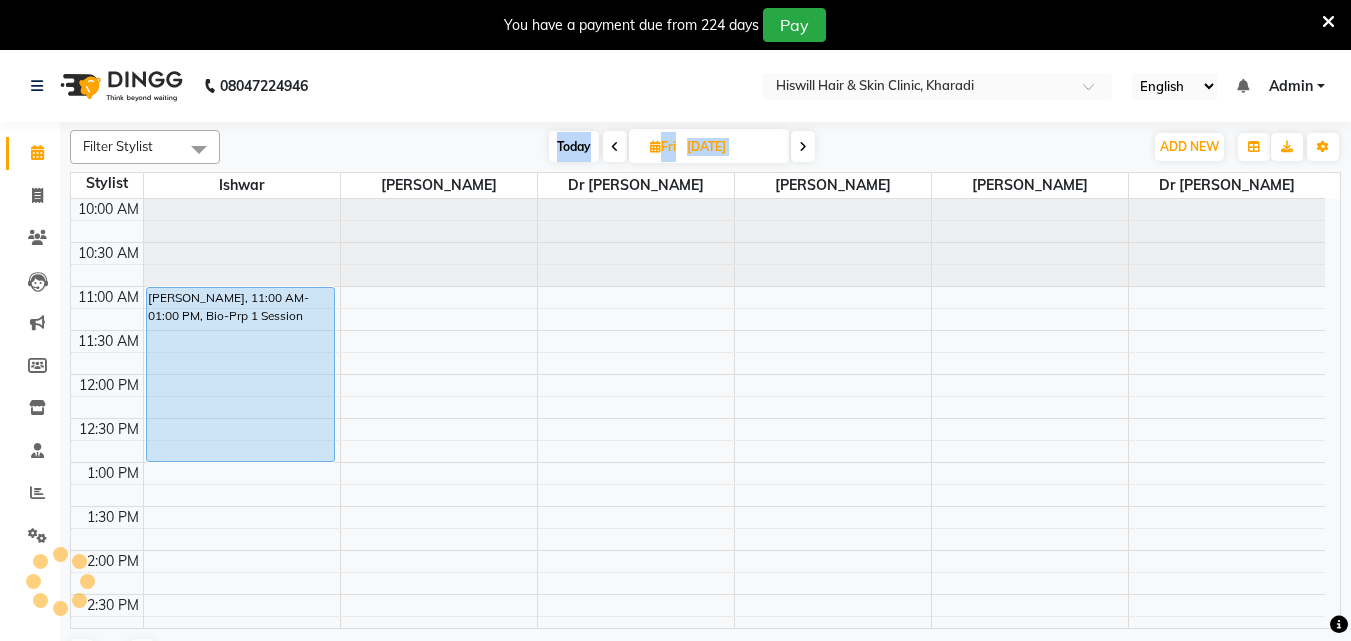 click at bounding box center [803, 146] 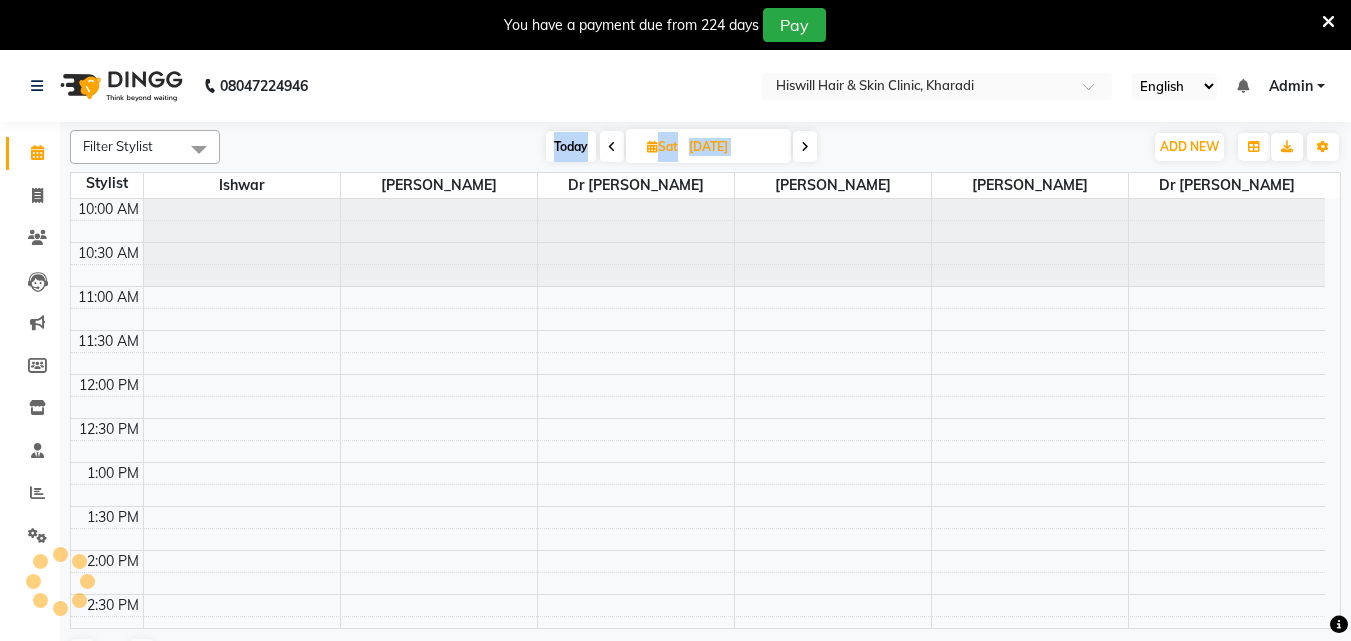 click at bounding box center [805, 146] 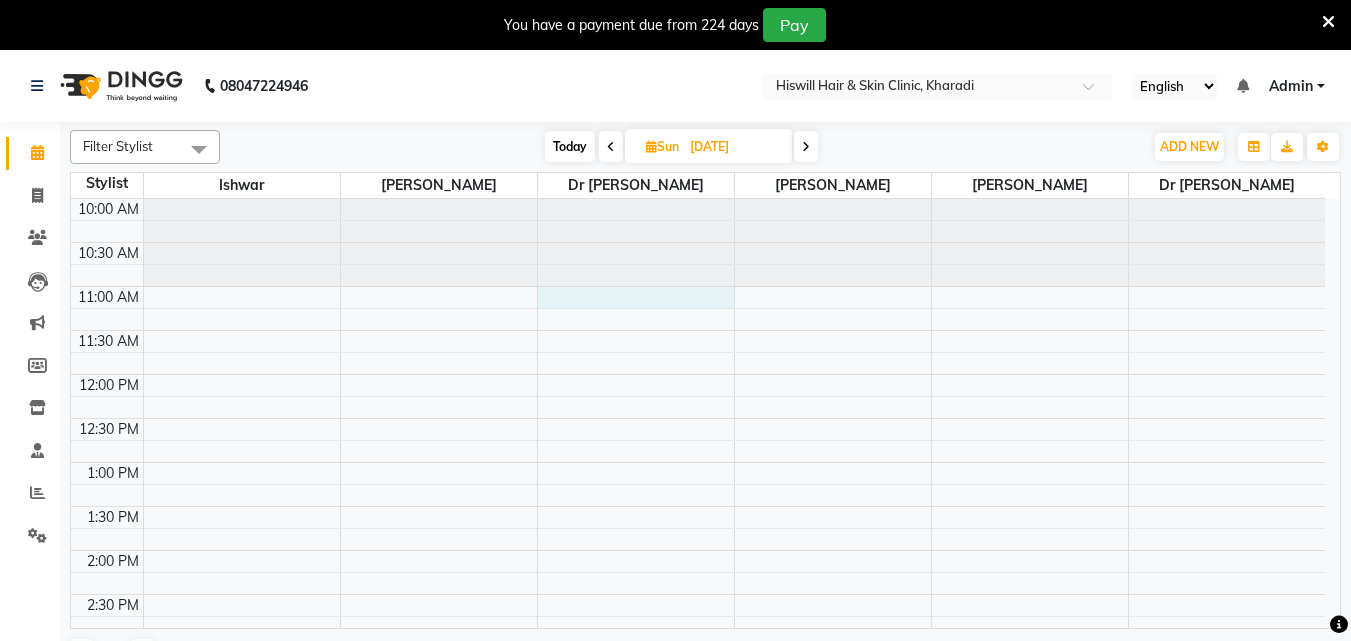 click on "10:00 AM 10:30 AM 11:00 AM 11:30 AM 12:00 PM 12:30 PM 1:00 PM 1:30 PM 2:00 PM 2:30 PM 3:00 PM 3:30 PM 4:00 PM 4:30 PM 5:00 PM 5:30 PM 6:00 PM 6:30 PM 7:00 PM 7:30 PM 8:00 PM 8:30 PM" at bounding box center (698, 682) 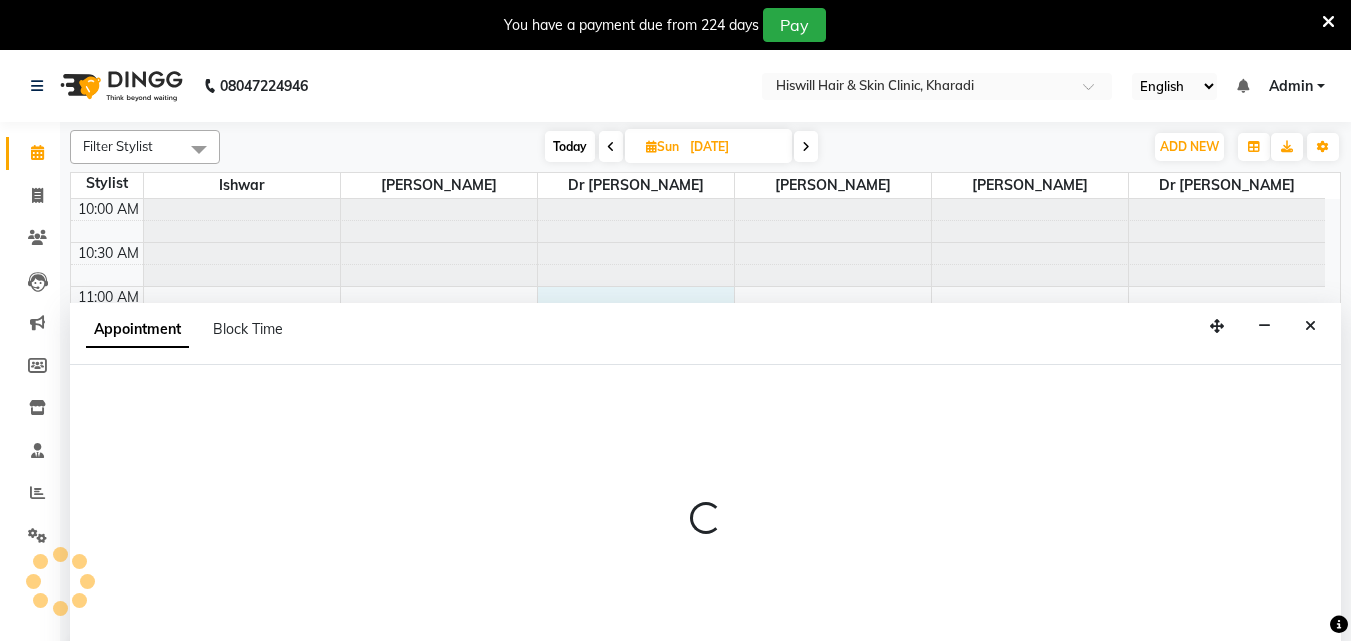 scroll, scrollTop: 50, scrollLeft: 0, axis: vertical 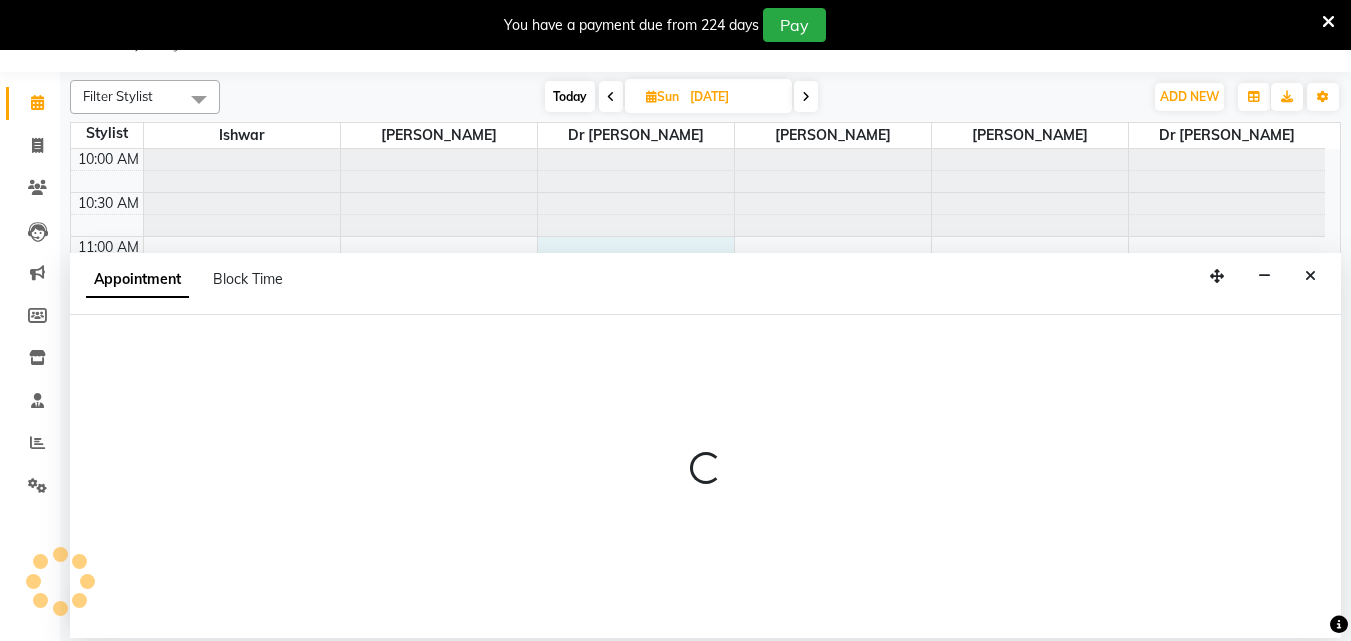 select on "62612" 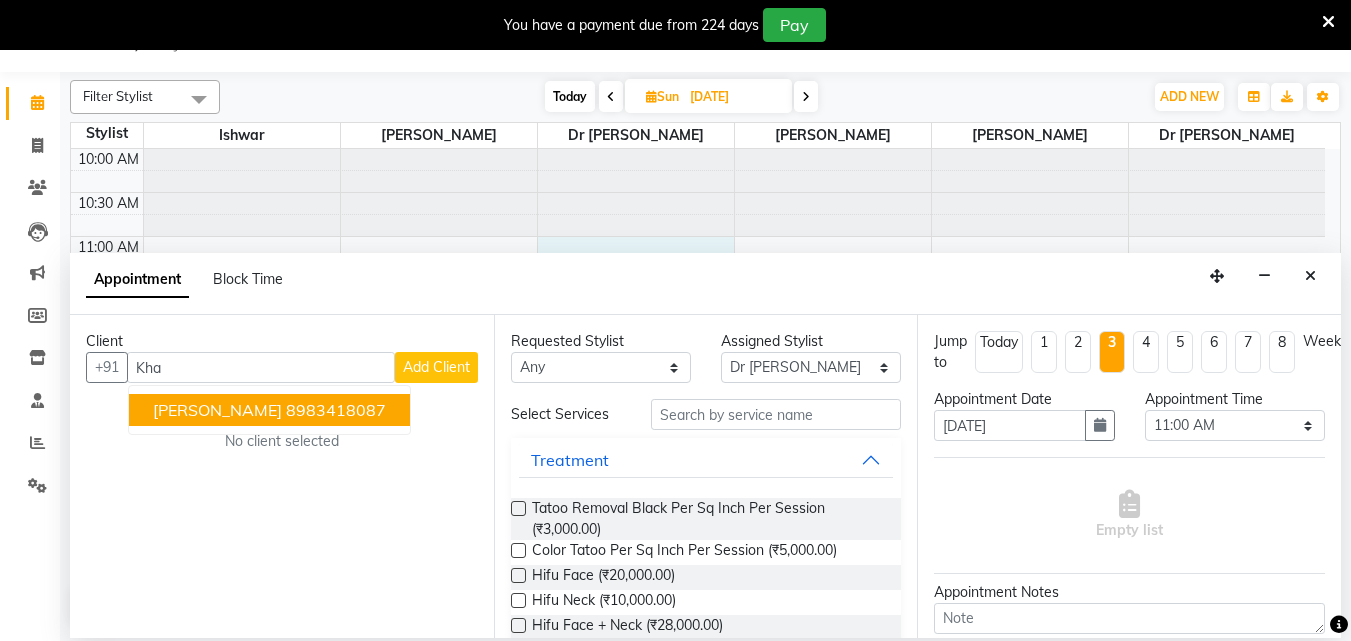 click on "8983418087" at bounding box center (336, 410) 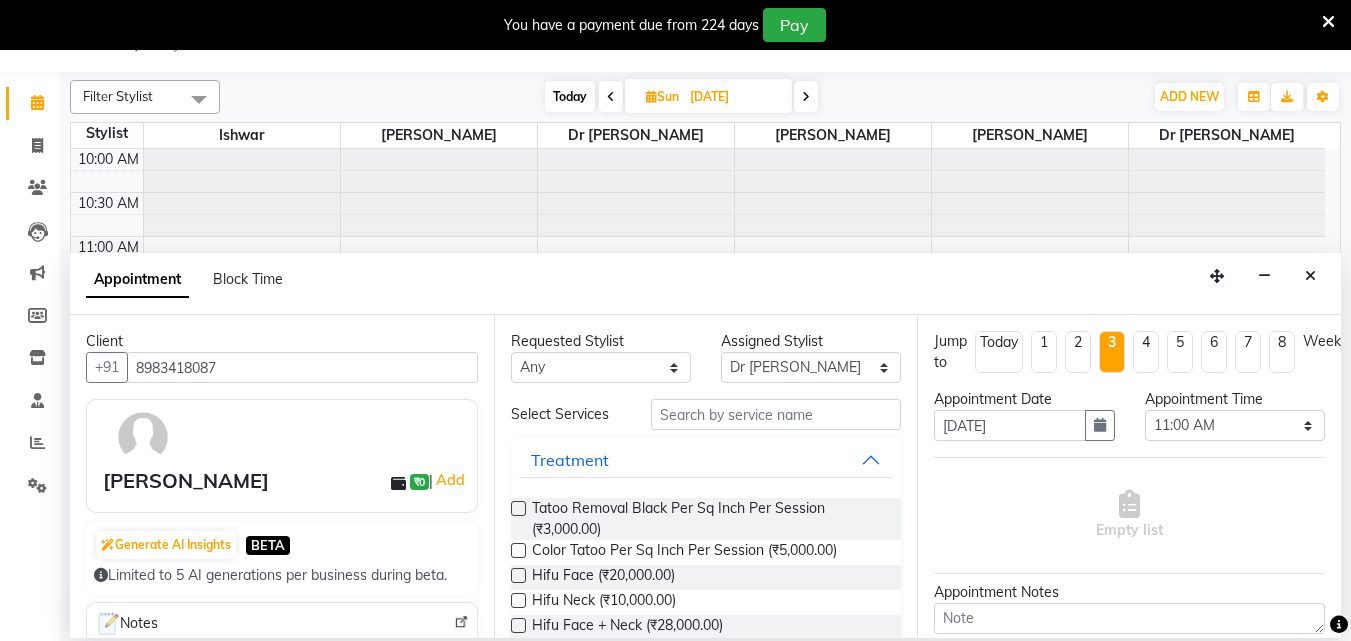 type on "8983418087" 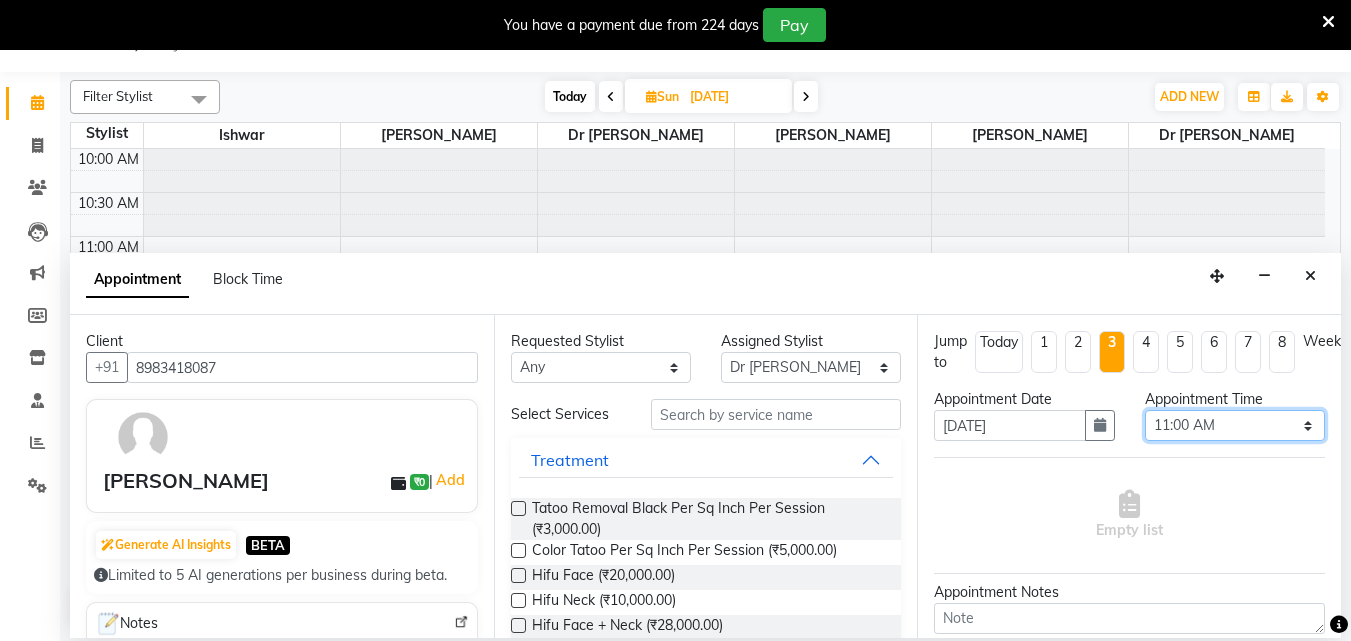 click on "Select 11:00 AM 11:15 AM 11:30 AM 11:45 AM 12:00 PM 12:15 PM 12:30 PM 12:45 PM 01:00 PM 01:15 PM 01:30 PM 01:45 PM 02:00 PM 02:15 PM 02:30 PM 02:45 PM 03:00 PM 03:15 PM 03:30 PM 03:45 PM 04:00 PM 04:15 PM 04:30 PM 04:45 PM 05:00 PM 05:15 PM 05:30 PM 05:45 PM 06:00 PM 06:15 PM 06:30 PM 06:45 PM 07:00 PM 07:15 PM 07:30 PM 07:45 PM 08:00 PM" at bounding box center (1235, 425) 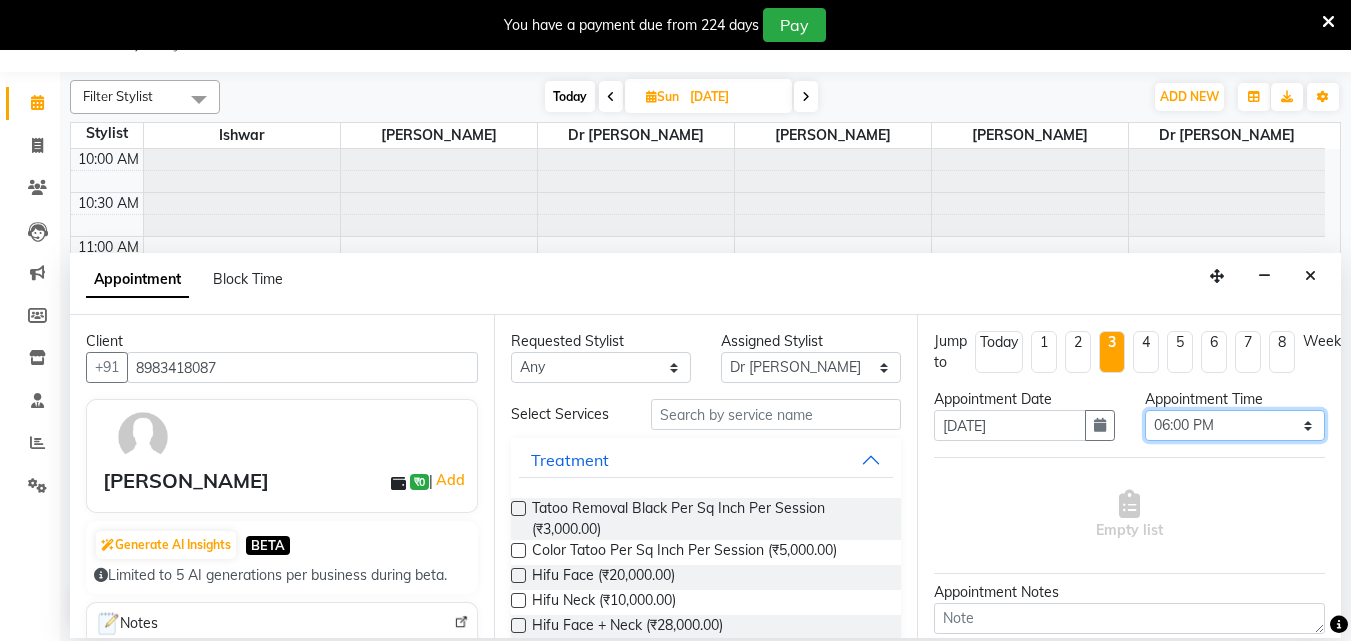 click on "Select 11:00 AM 11:15 AM 11:30 AM 11:45 AM 12:00 PM 12:15 PM 12:30 PM 12:45 PM 01:00 PM 01:15 PM 01:30 PM 01:45 PM 02:00 PM 02:15 PM 02:30 PM 02:45 PM 03:00 PM 03:15 PM 03:30 PM 03:45 PM 04:00 PM 04:15 PM 04:30 PM 04:45 PM 05:00 PM 05:15 PM 05:30 PM 05:45 PM 06:00 PM 06:15 PM 06:30 PM 06:45 PM 07:00 PM 07:15 PM 07:30 PM 07:45 PM 08:00 PM" at bounding box center (1235, 425) 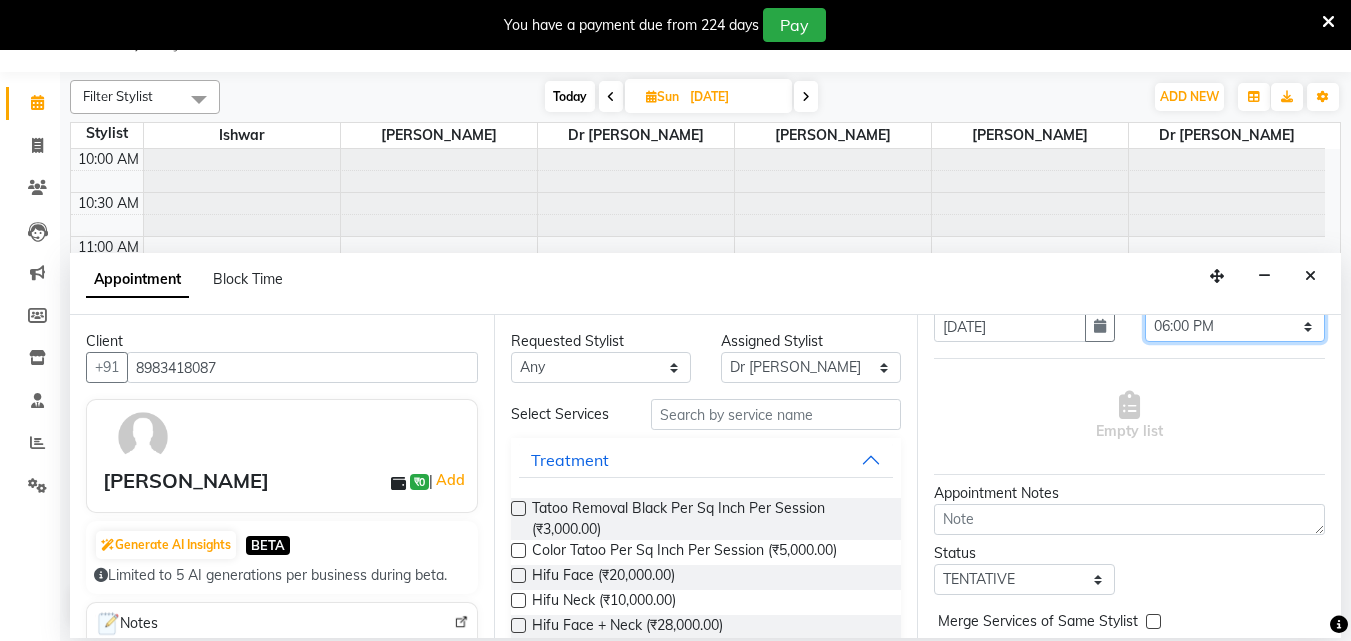 scroll, scrollTop: 0, scrollLeft: 0, axis: both 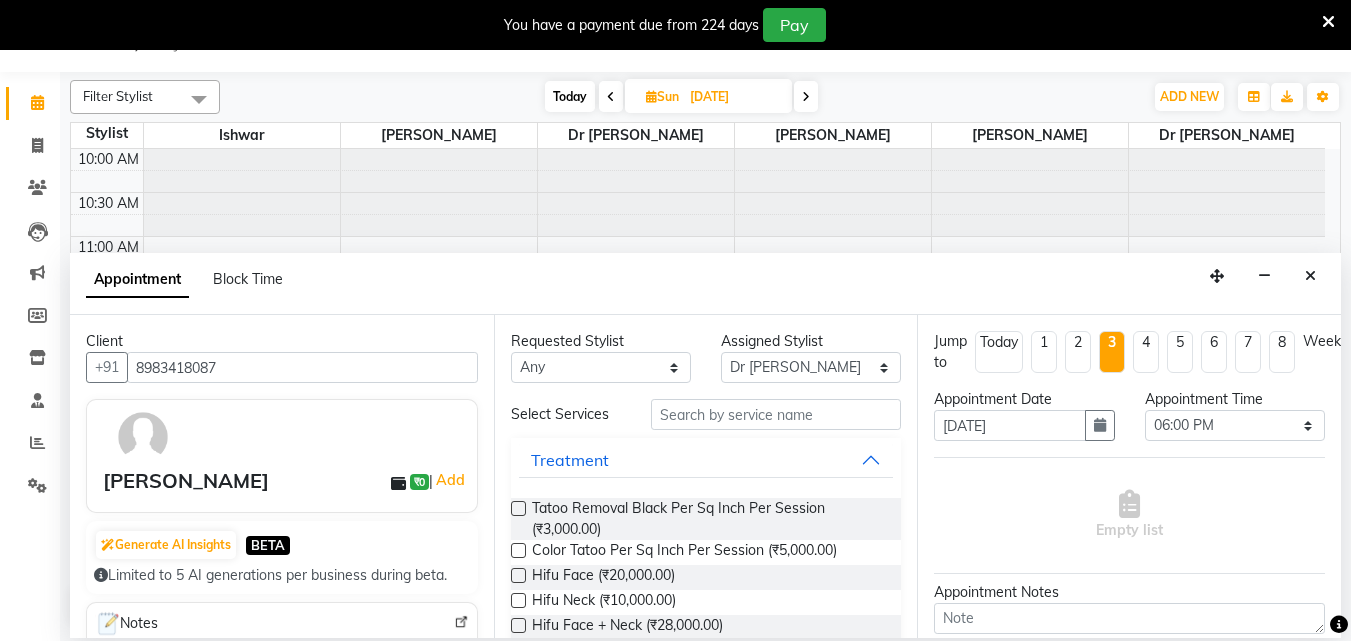 click on "Today" at bounding box center (999, 352) 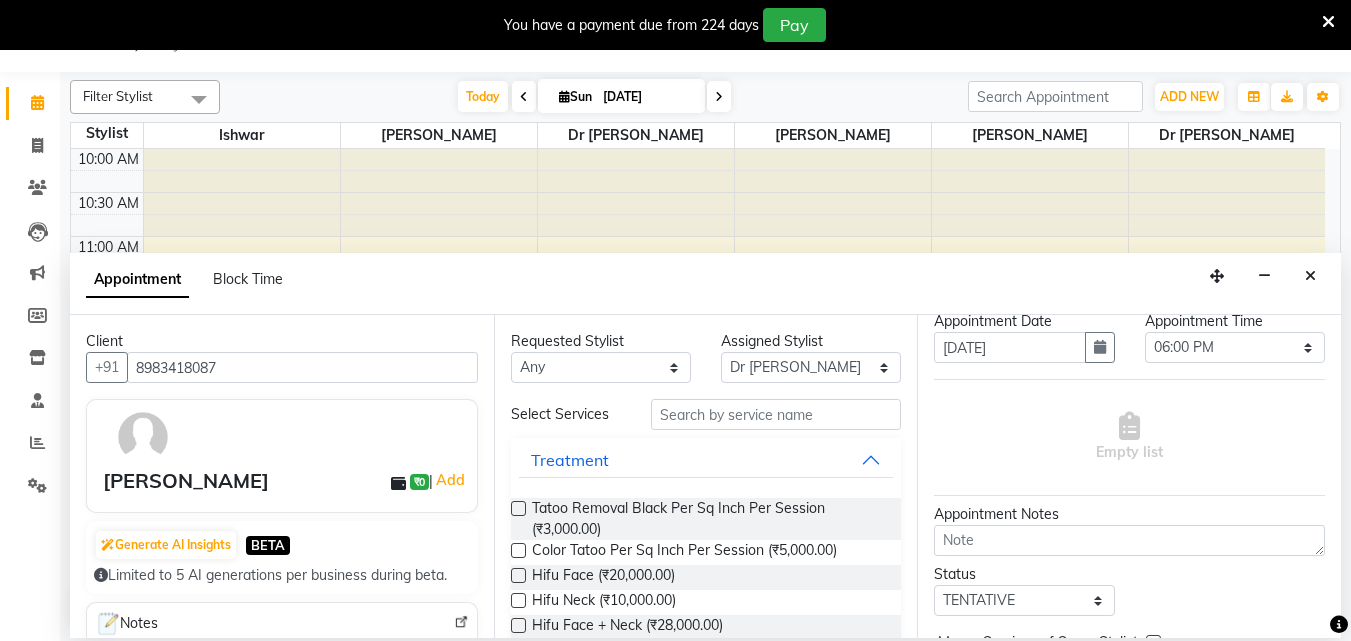 scroll, scrollTop: 199, scrollLeft: 0, axis: vertical 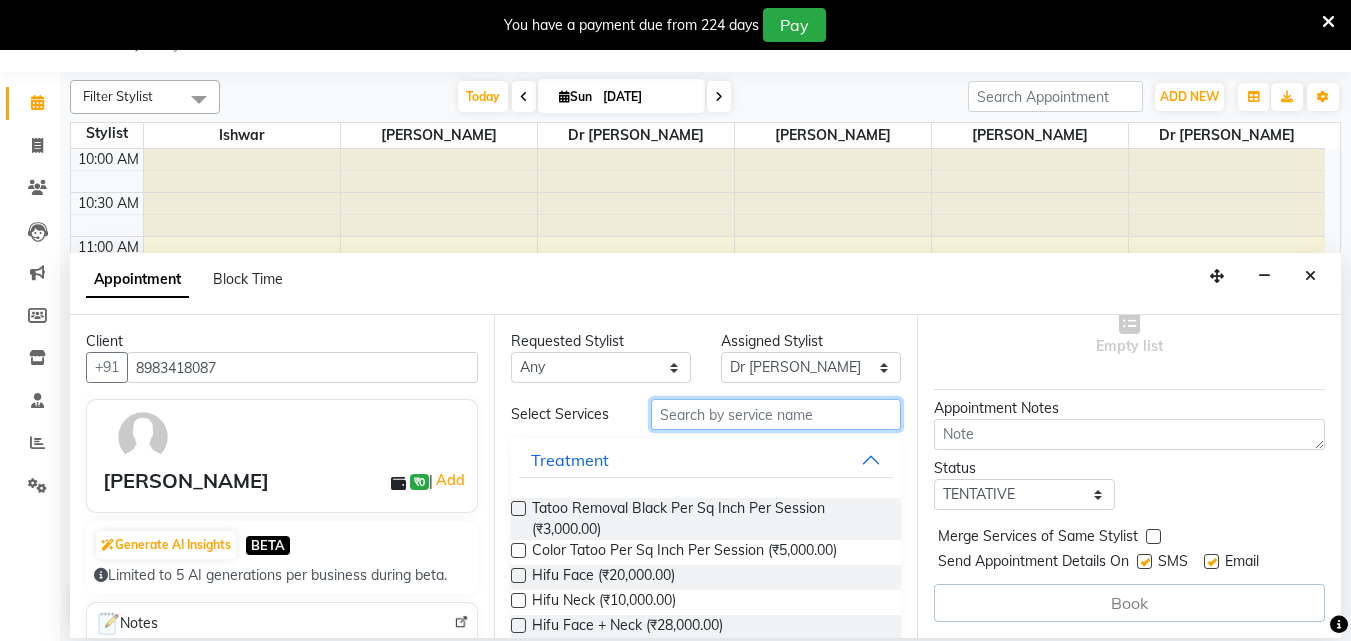 click at bounding box center [776, 414] 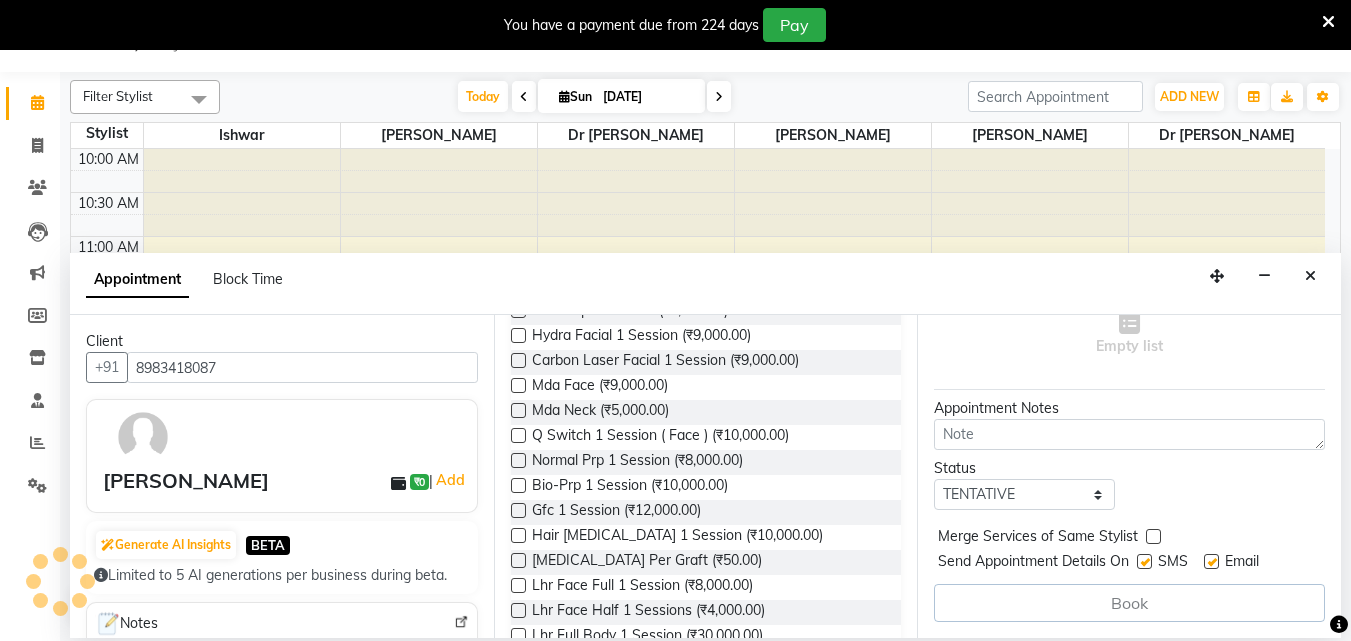 scroll, scrollTop: 1200, scrollLeft: 0, axis: vertical 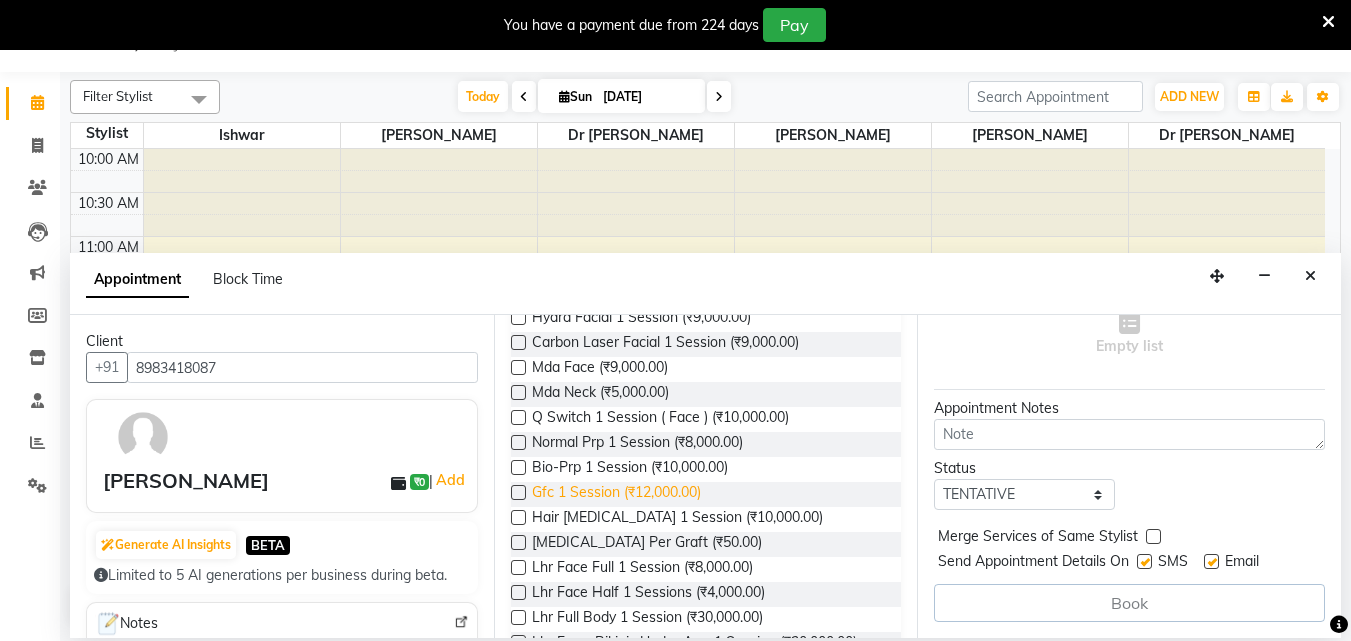 click on "Gfc 1 Session (₹12,000.00)" at bounding box center [616, 494] 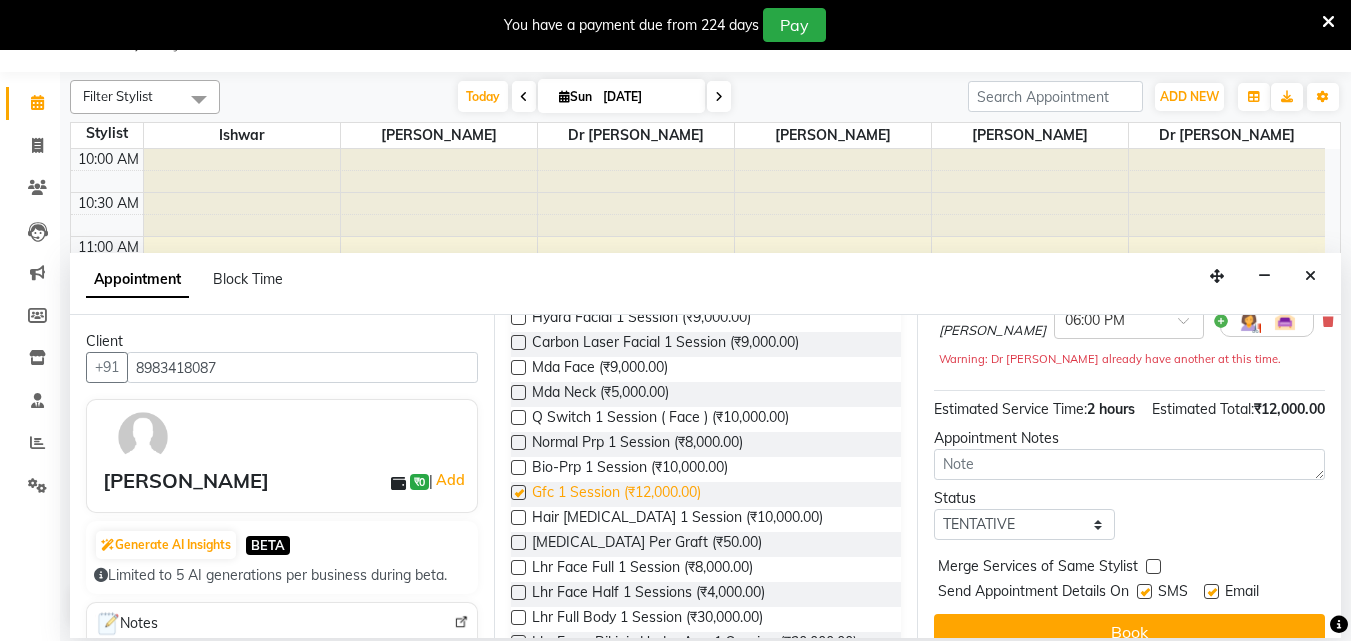 checkbox on "false" 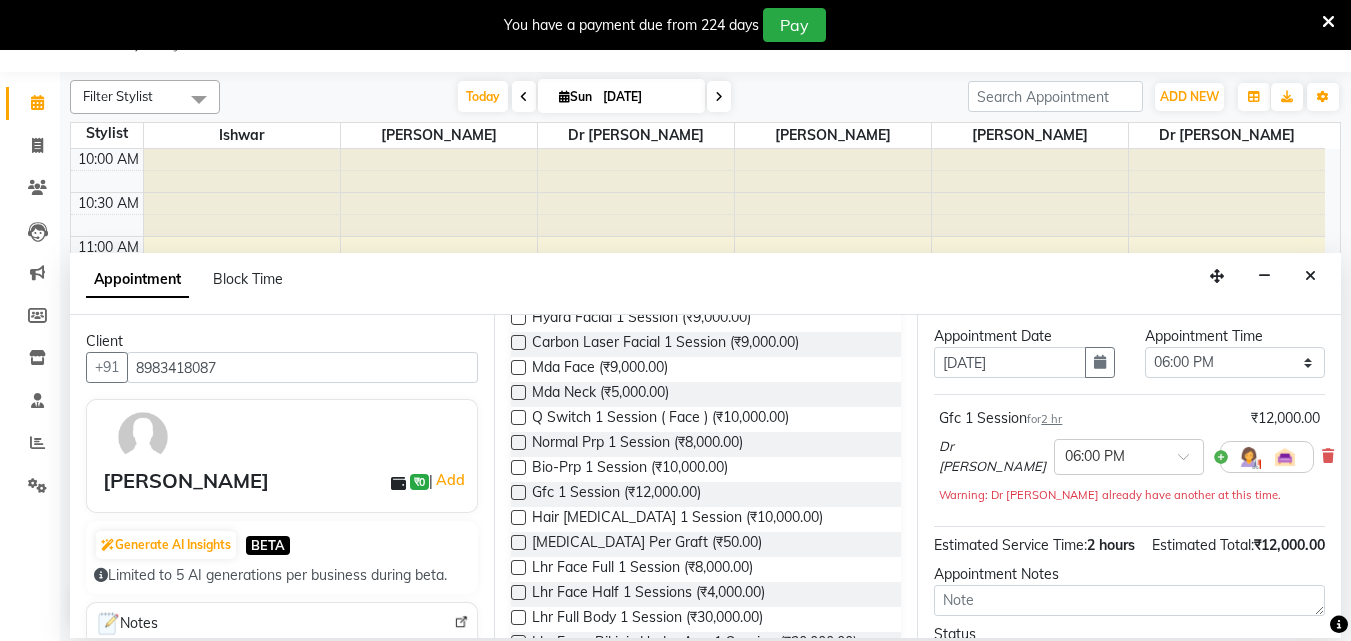 scroll, scrollTop: 0, scrollLeft: 0, axis: both 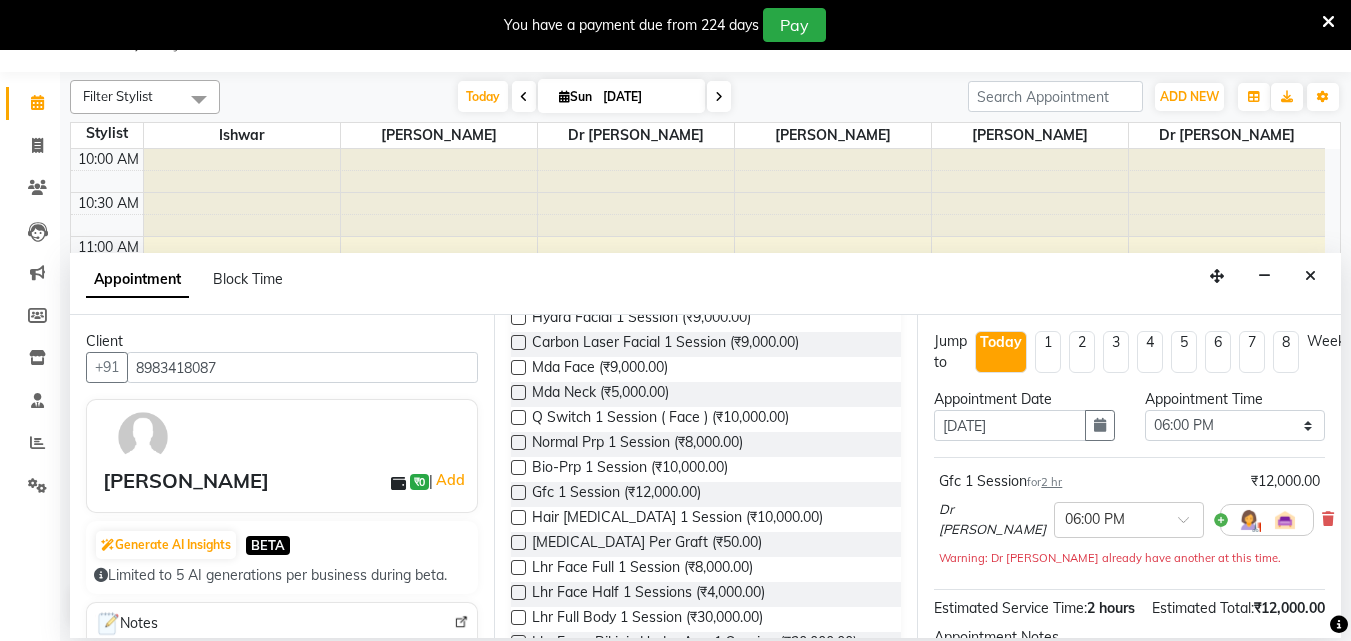 click on "3" at bounding box center [1116, 352] 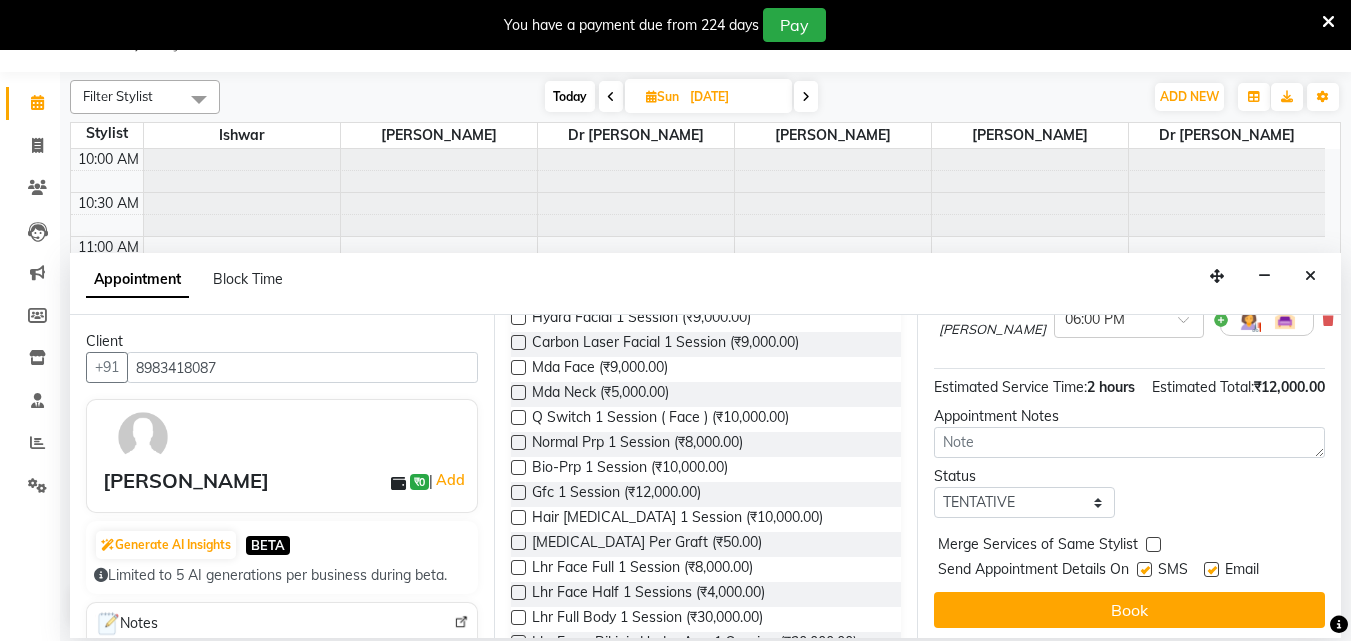 scroll, scrollTop: 239, scrollLeft: 0, axis: vertical 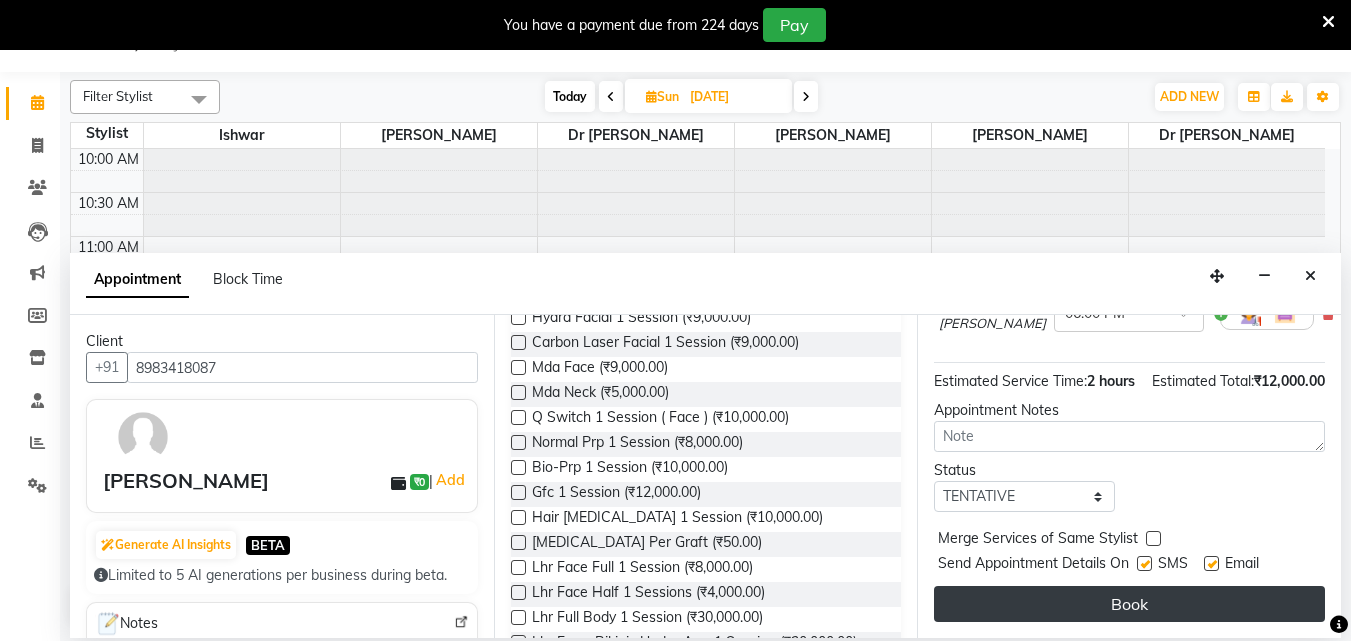 click on "Book" at bounding box center [1129, 604] 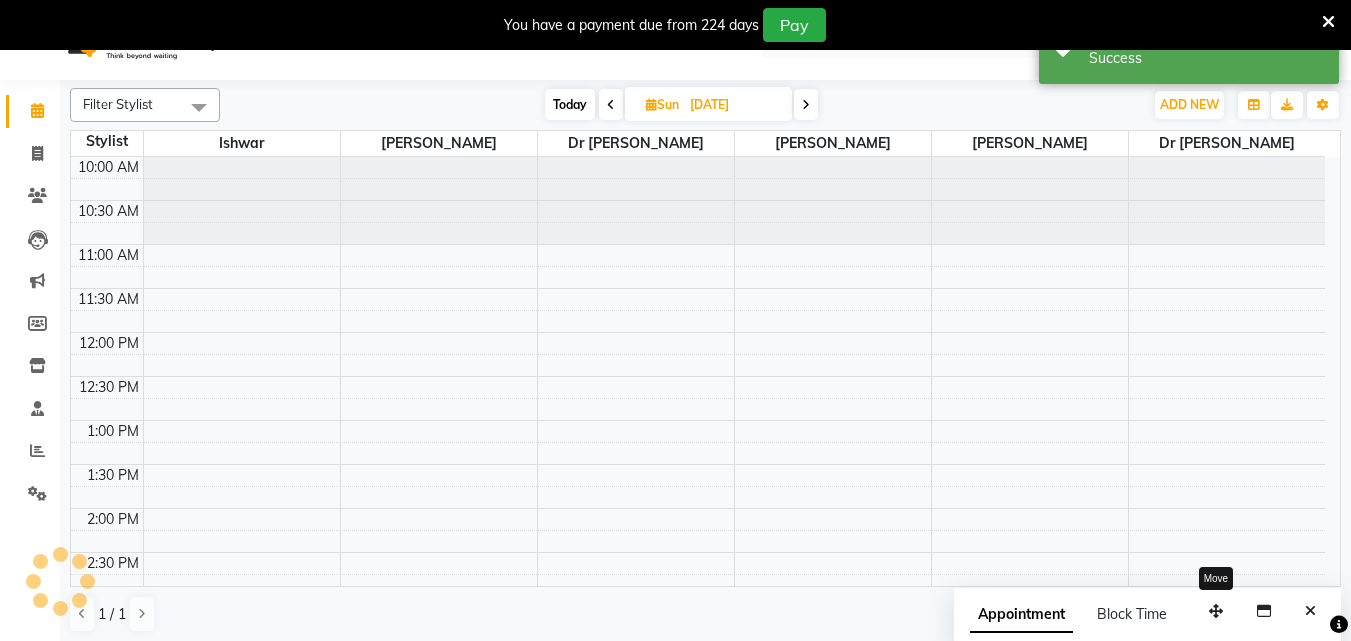 scroll, scrollTop: 0, scrollLeft: 0, axis: both 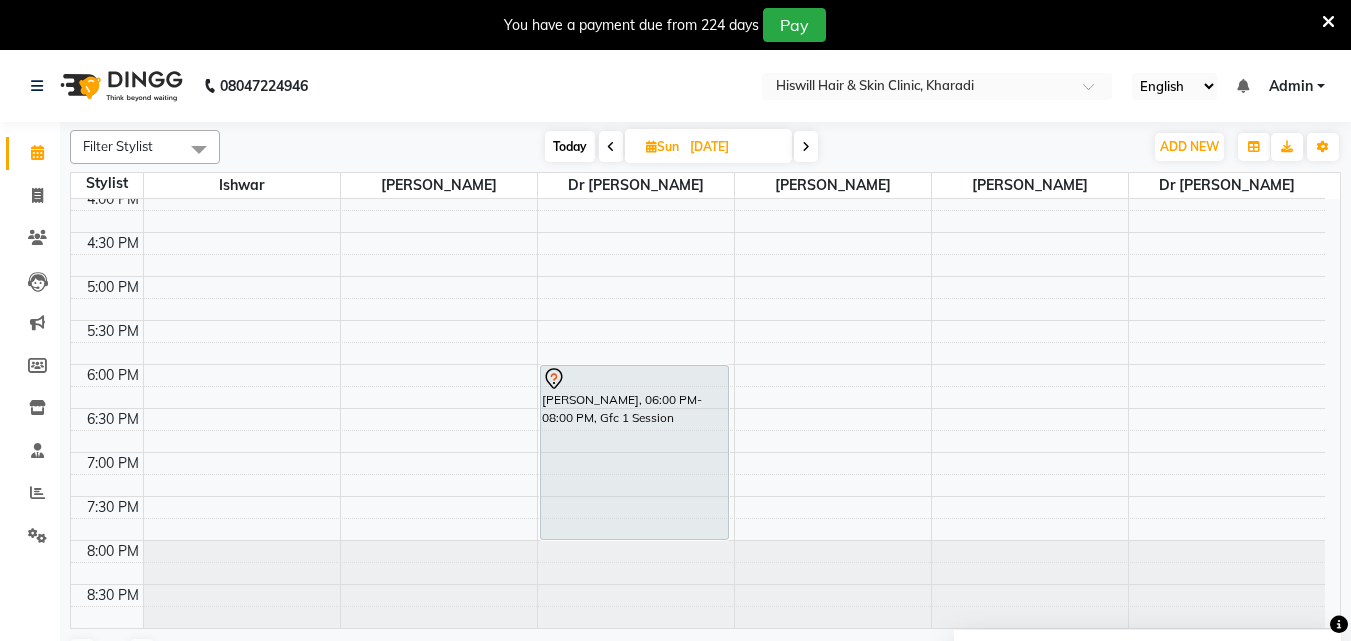 click on "Today" at bounding box center [570, 146] 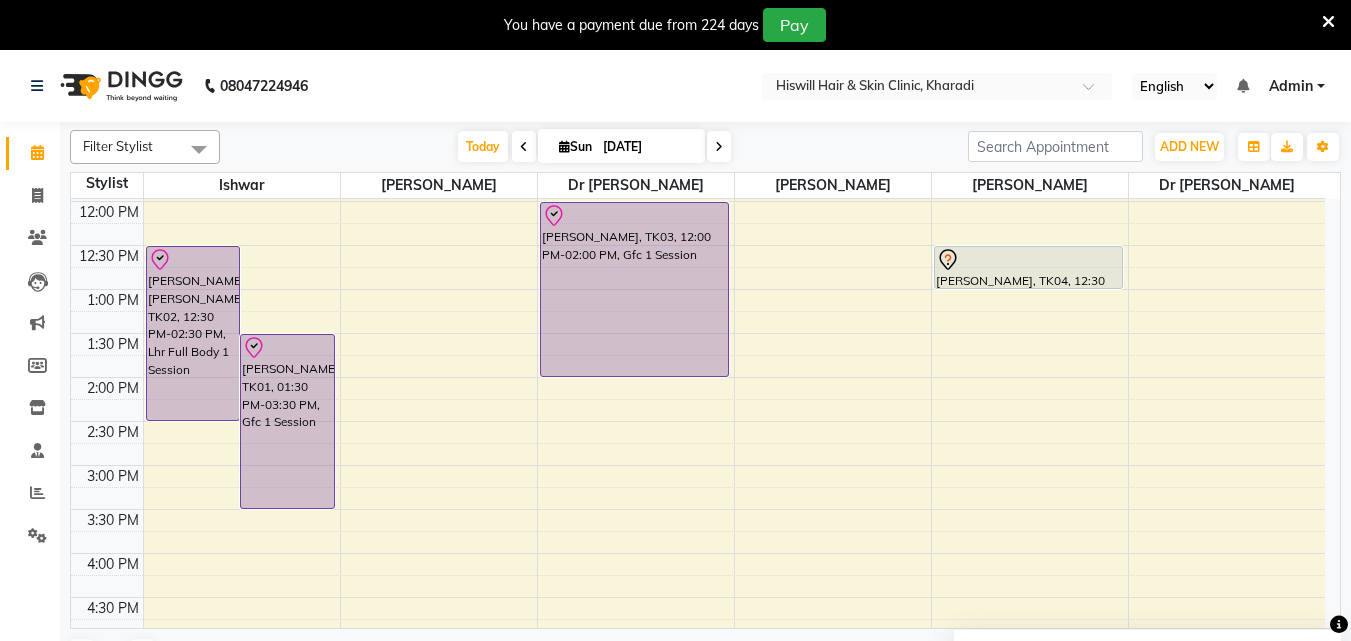 scroll, scrollTop: 138, scrollLeft: 0, axis: vertical 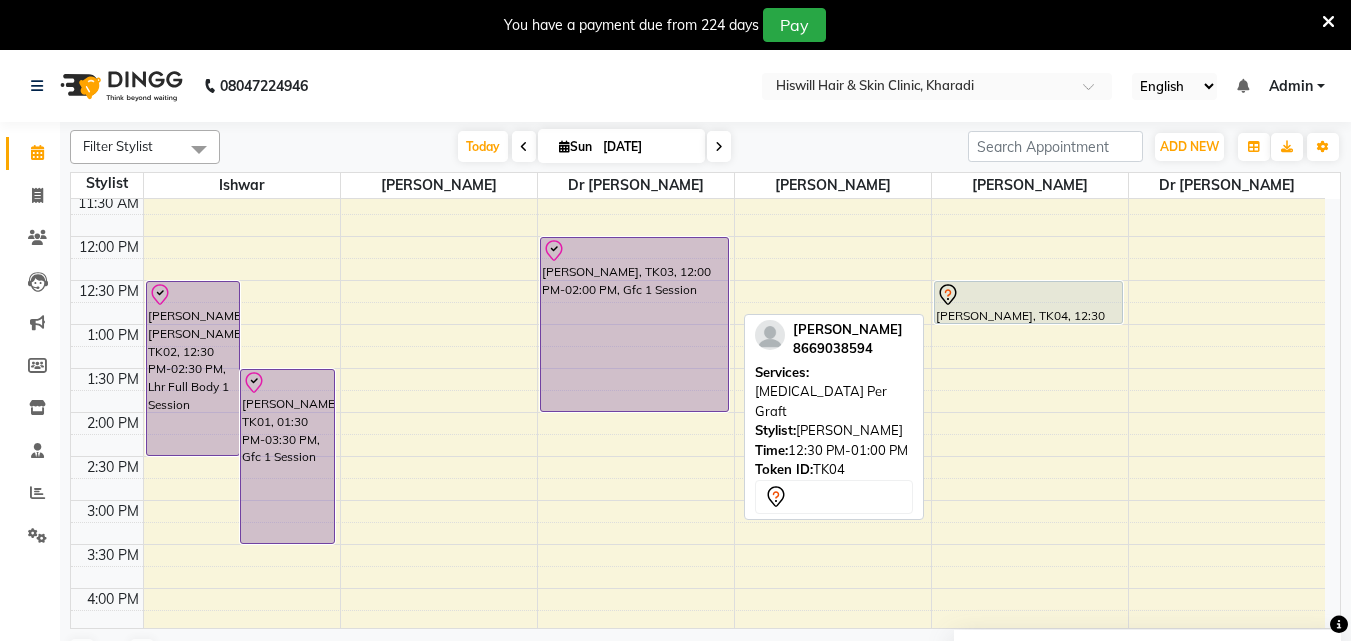 click at bounding box center [1028, 295] 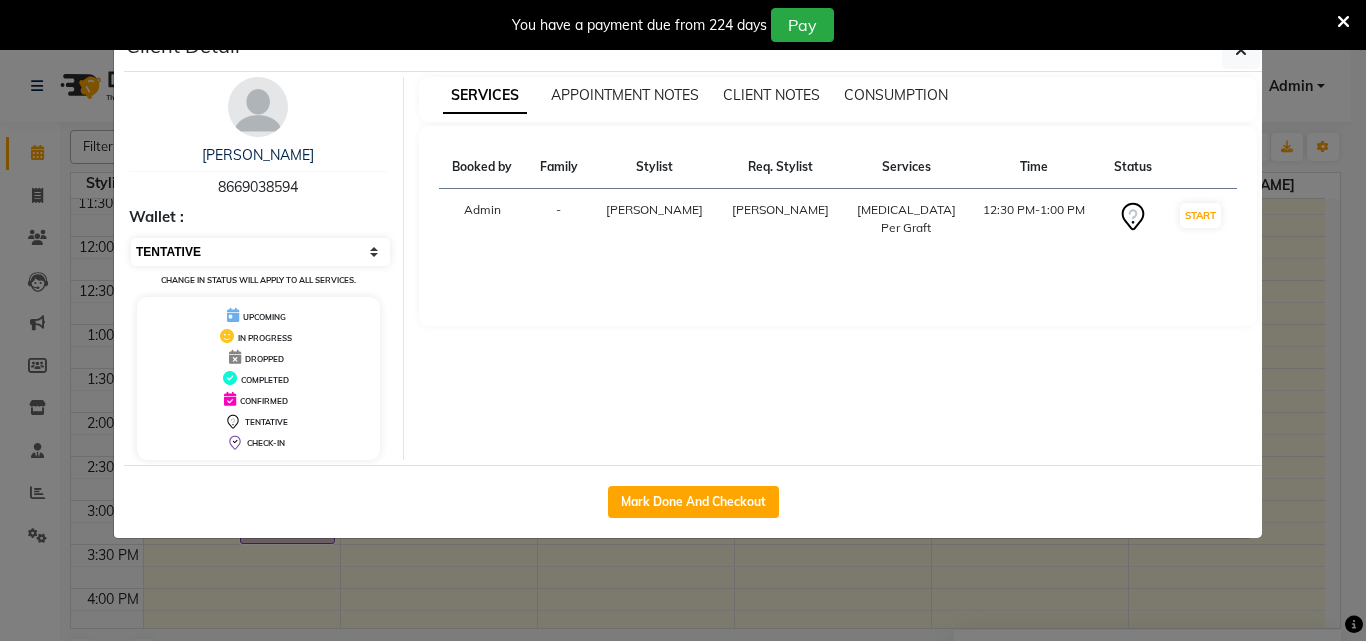 click on "Select IN SERVICE CONFIRMED TENTATIVE CHECK IN MARK DONE DROPPED UPCOMING" at bounding box center [260, 252] 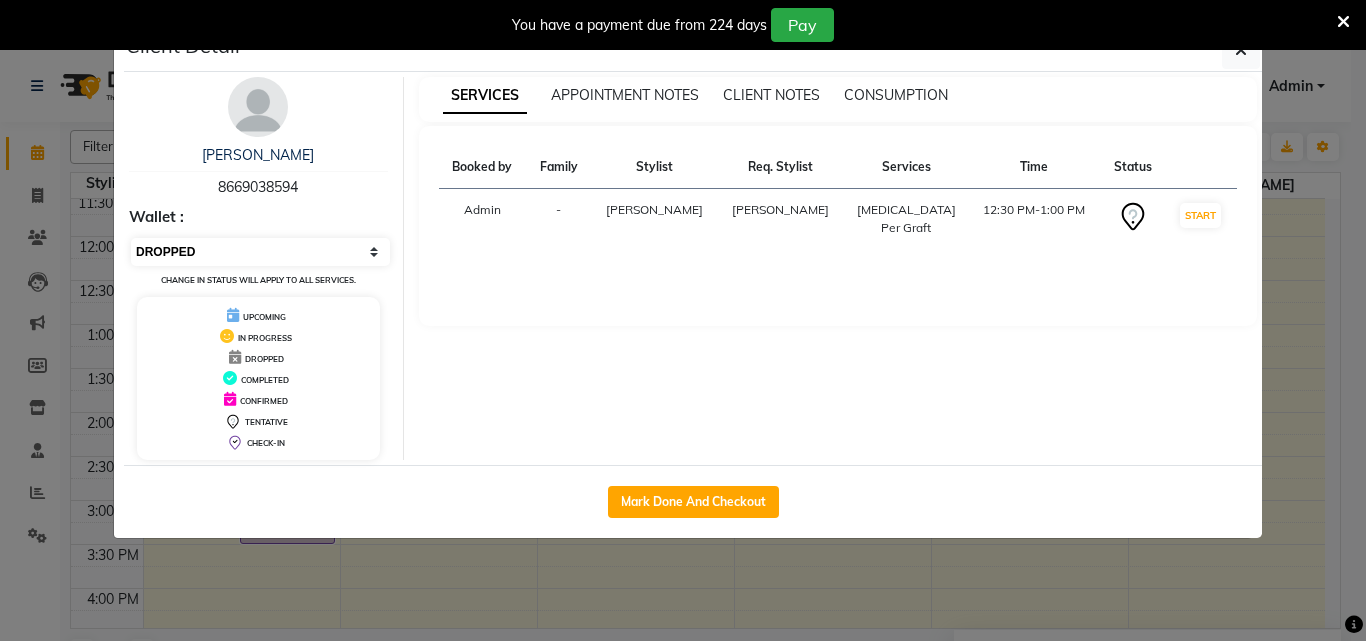 click on "Select IN SERVICE CONFIRMED TENTATIVE CHECK IN MARK DONE DROPPED UPCOMING" at bounding box center [260, 252] 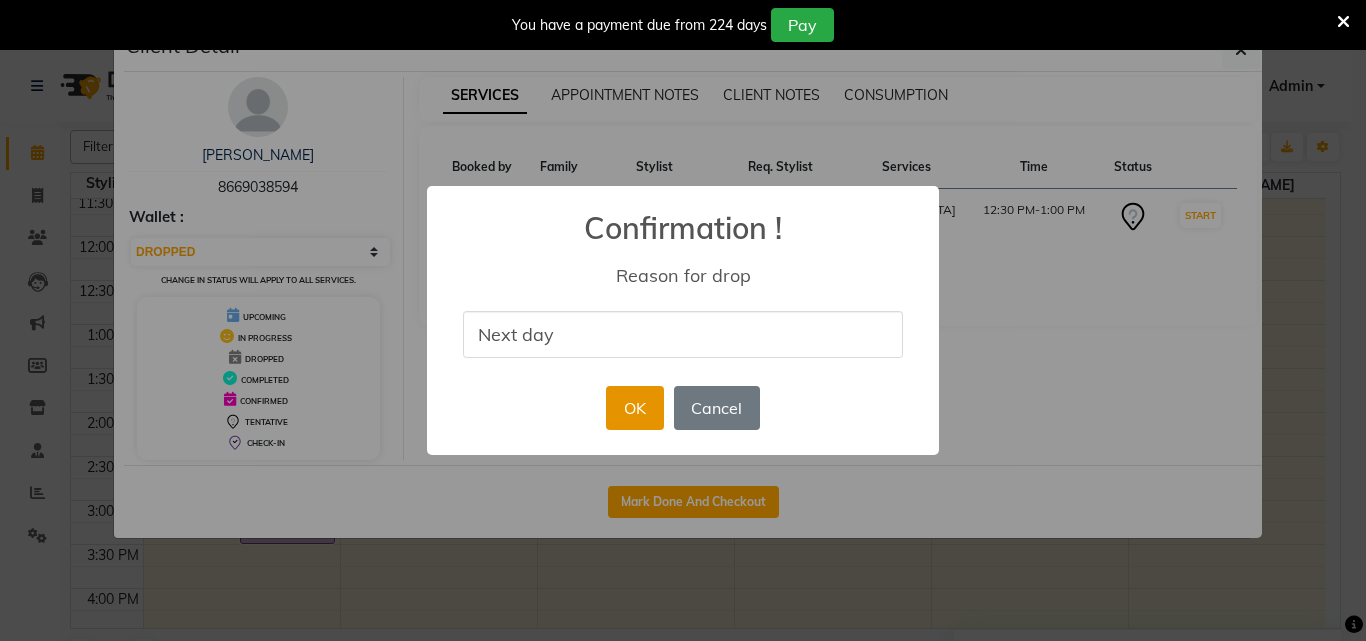 type on "Next day" 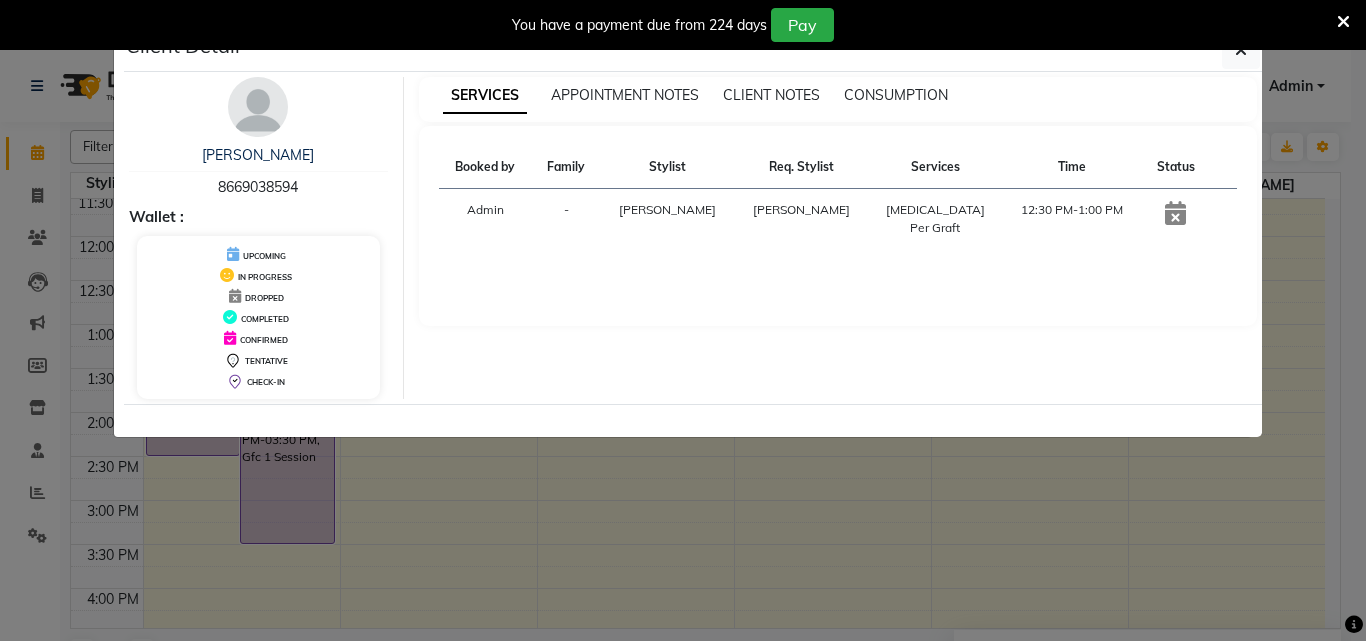 click at bounding box center (1175, 213) 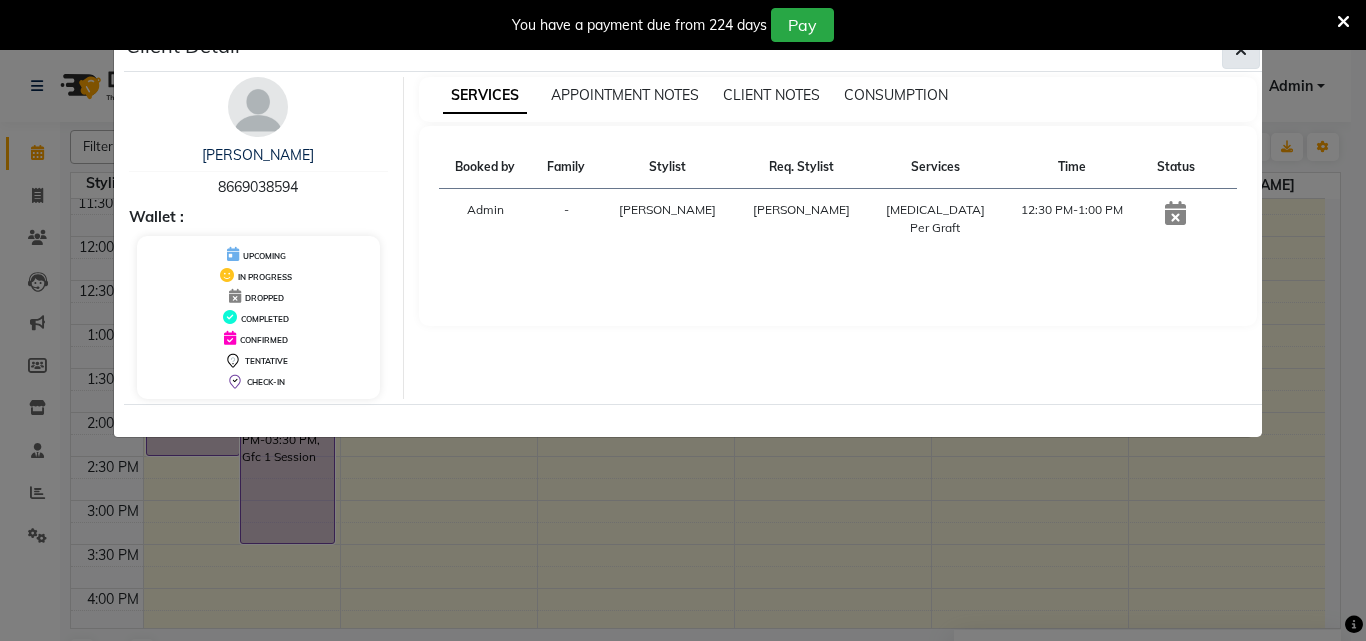 click 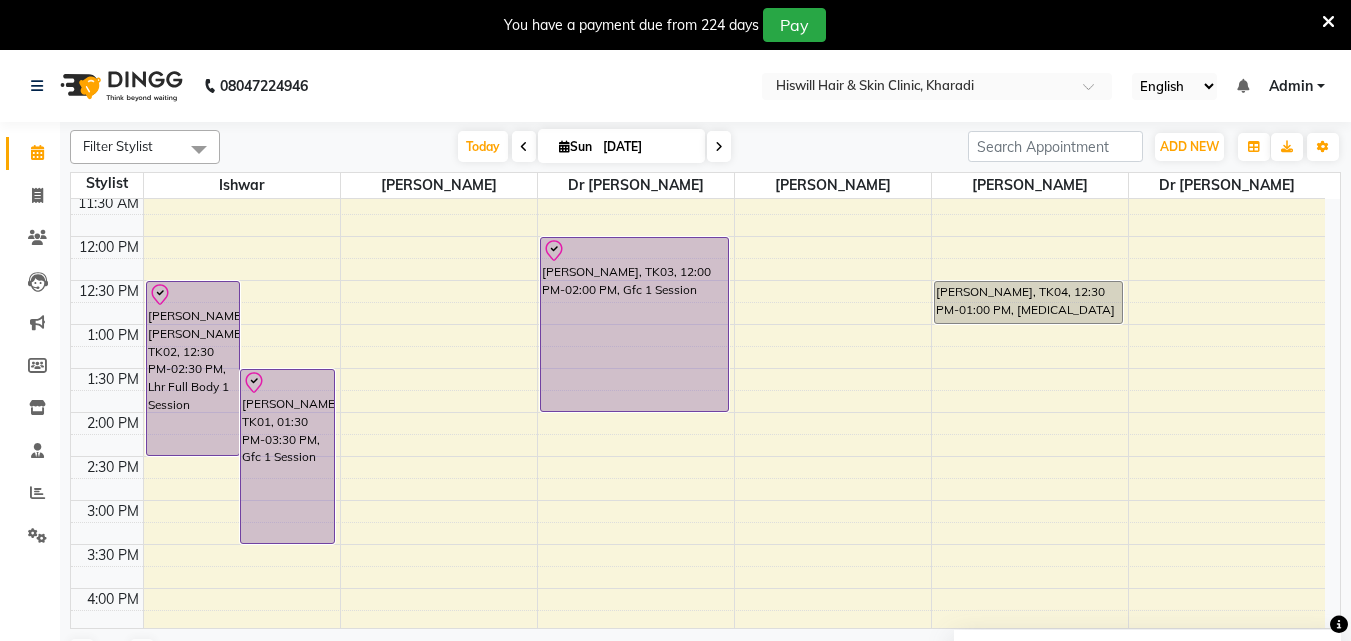 click at bounding box center [719, 146] 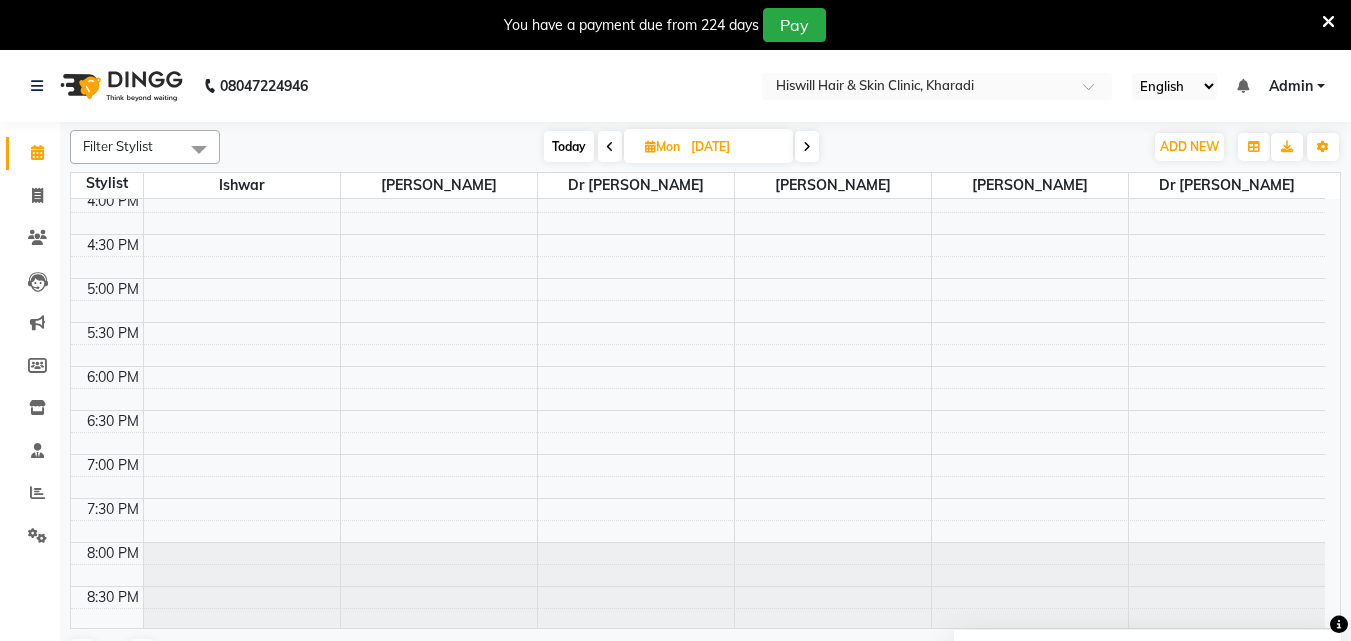 scroll, scrollTop: 538, scrollLeft: 0, axis: vertical 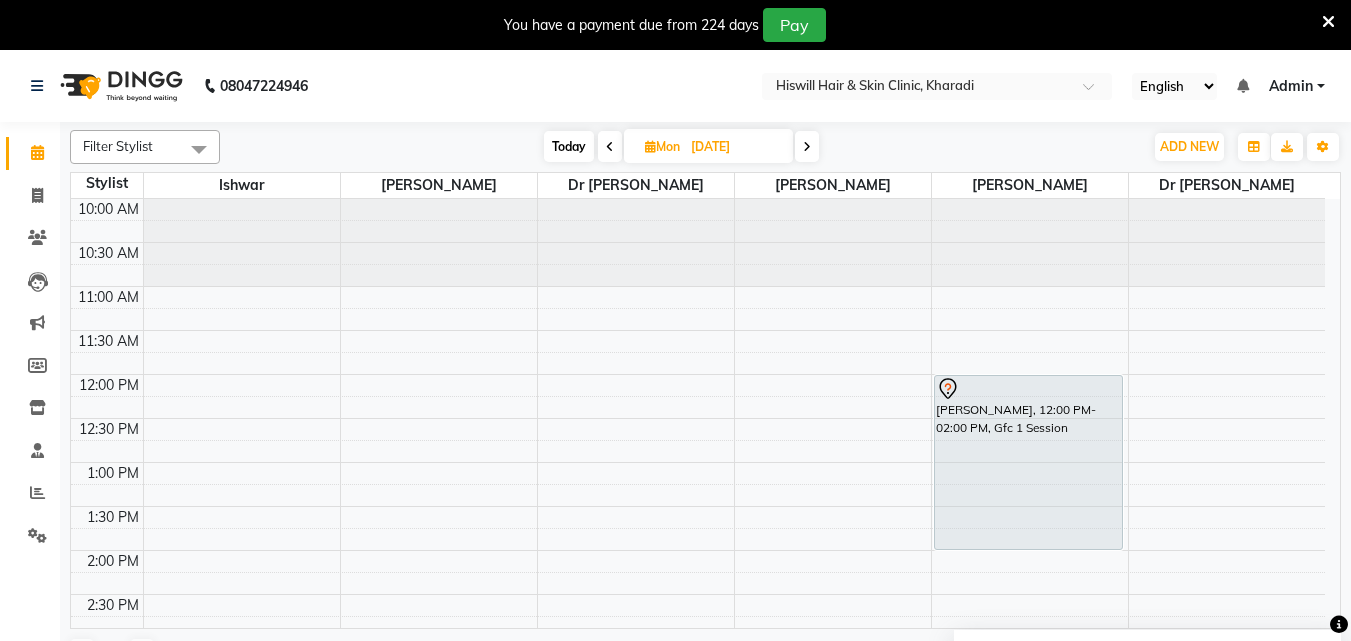 click at bounding box center (610, 146) 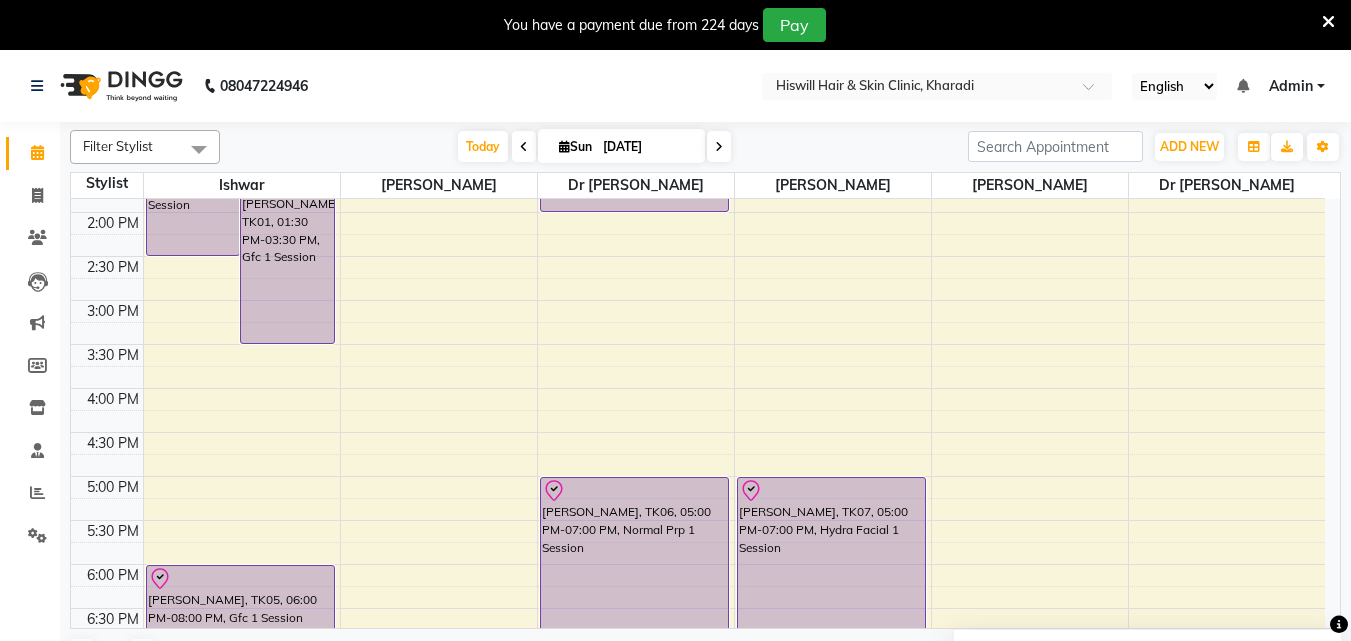 scroll, scrollTop: 538, scrollLeft: 0, axis: vertical 